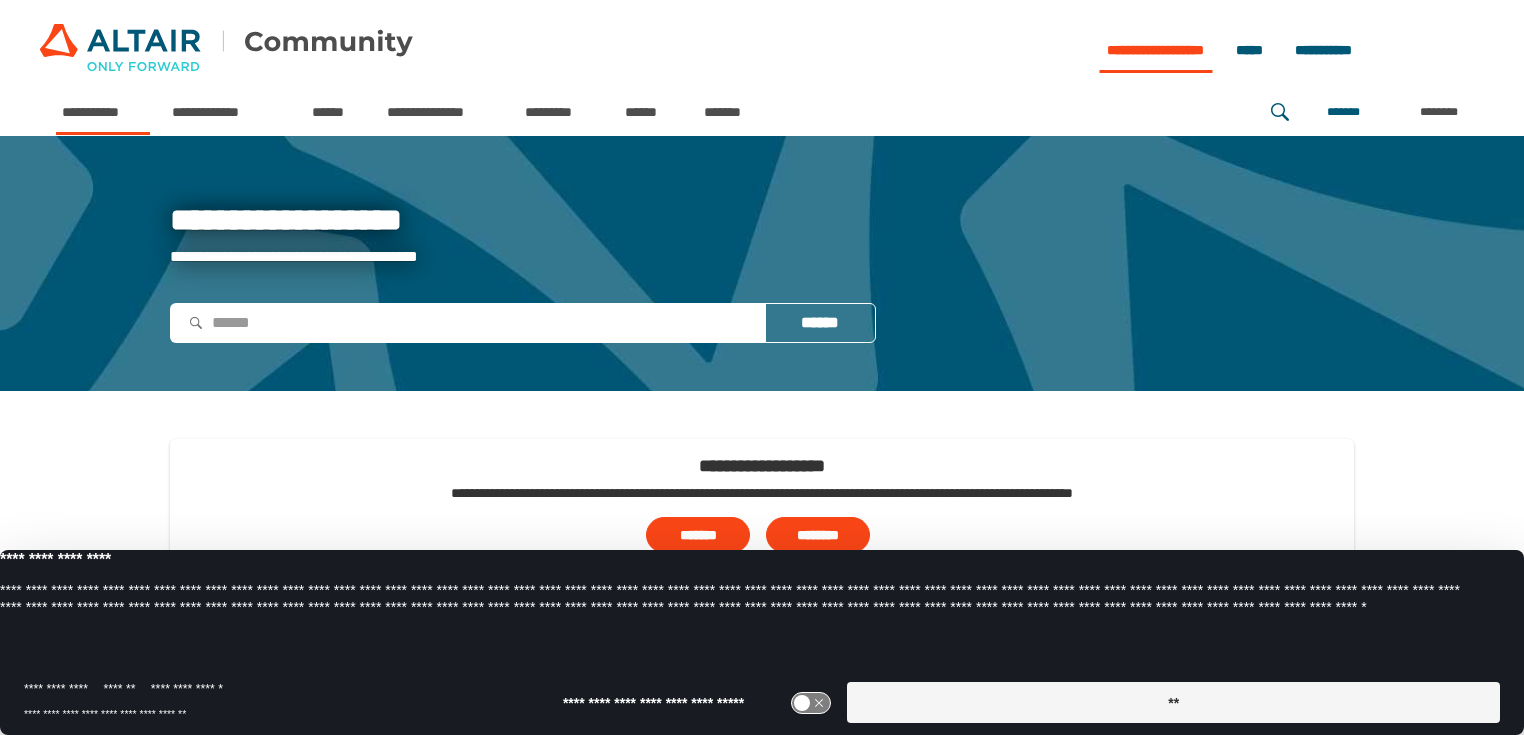 scroll, scrollTop: 0, scrollLeft: 0, axis: both 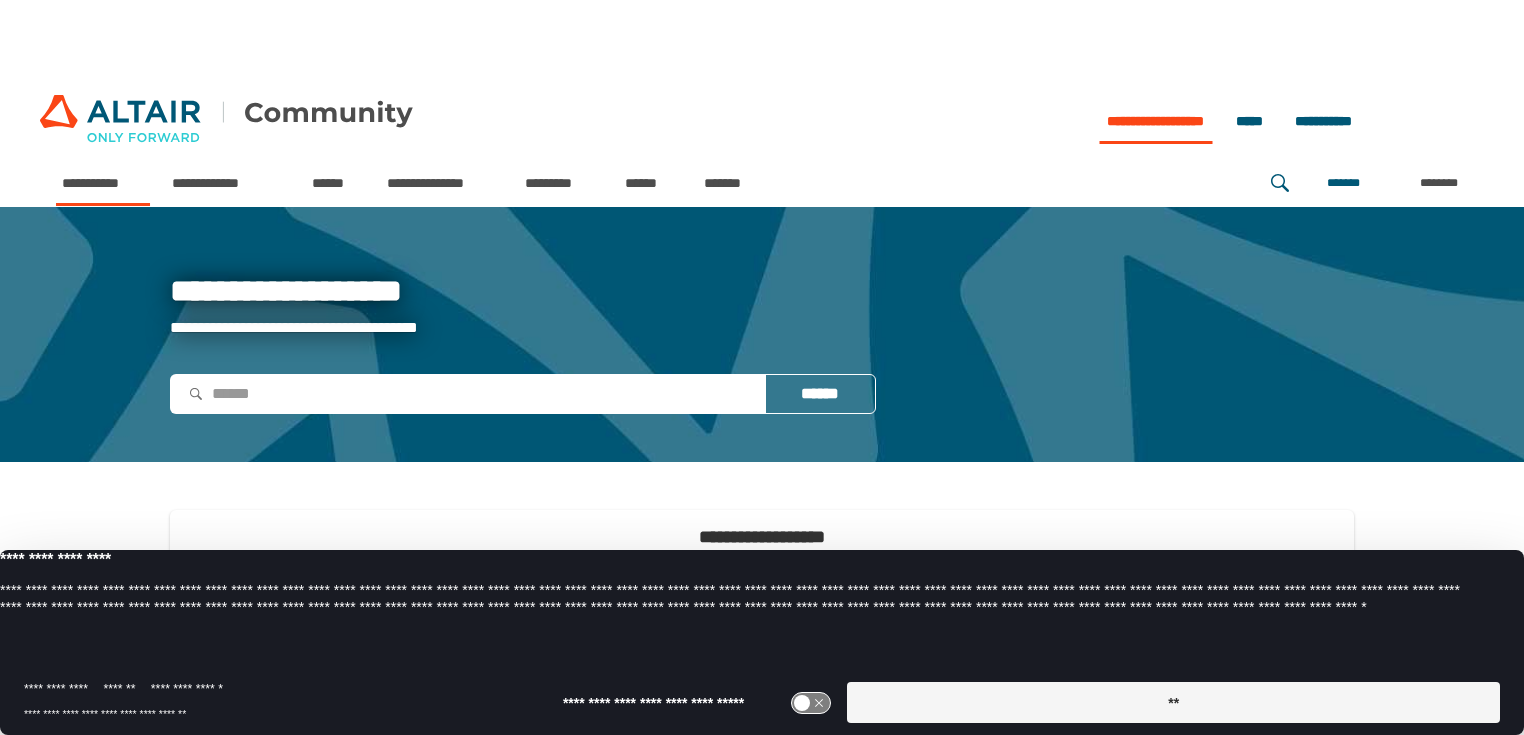 click on "**" at bounding box center (1173, 702) 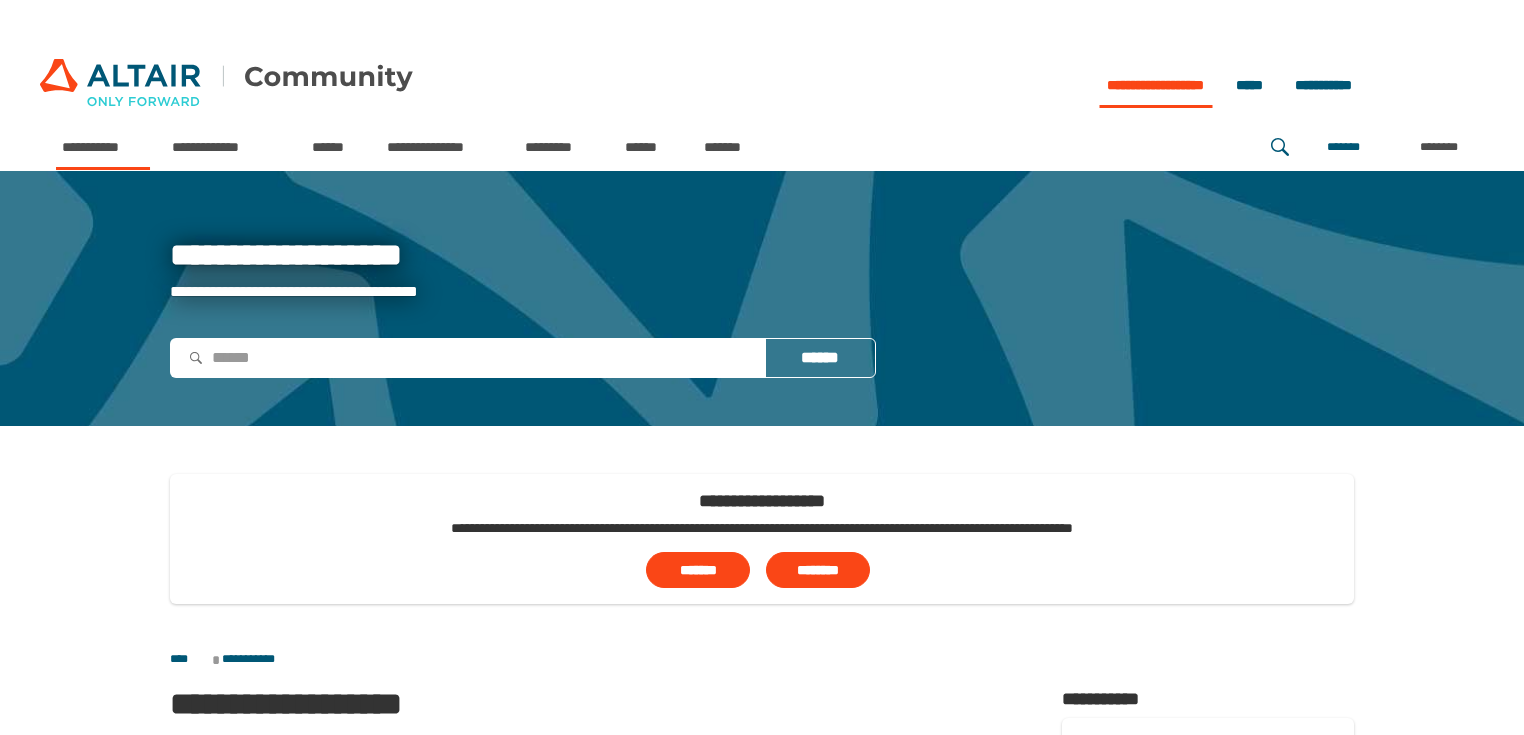 scroll, scrollTop: 0, scrollLeft: 0, axis: both 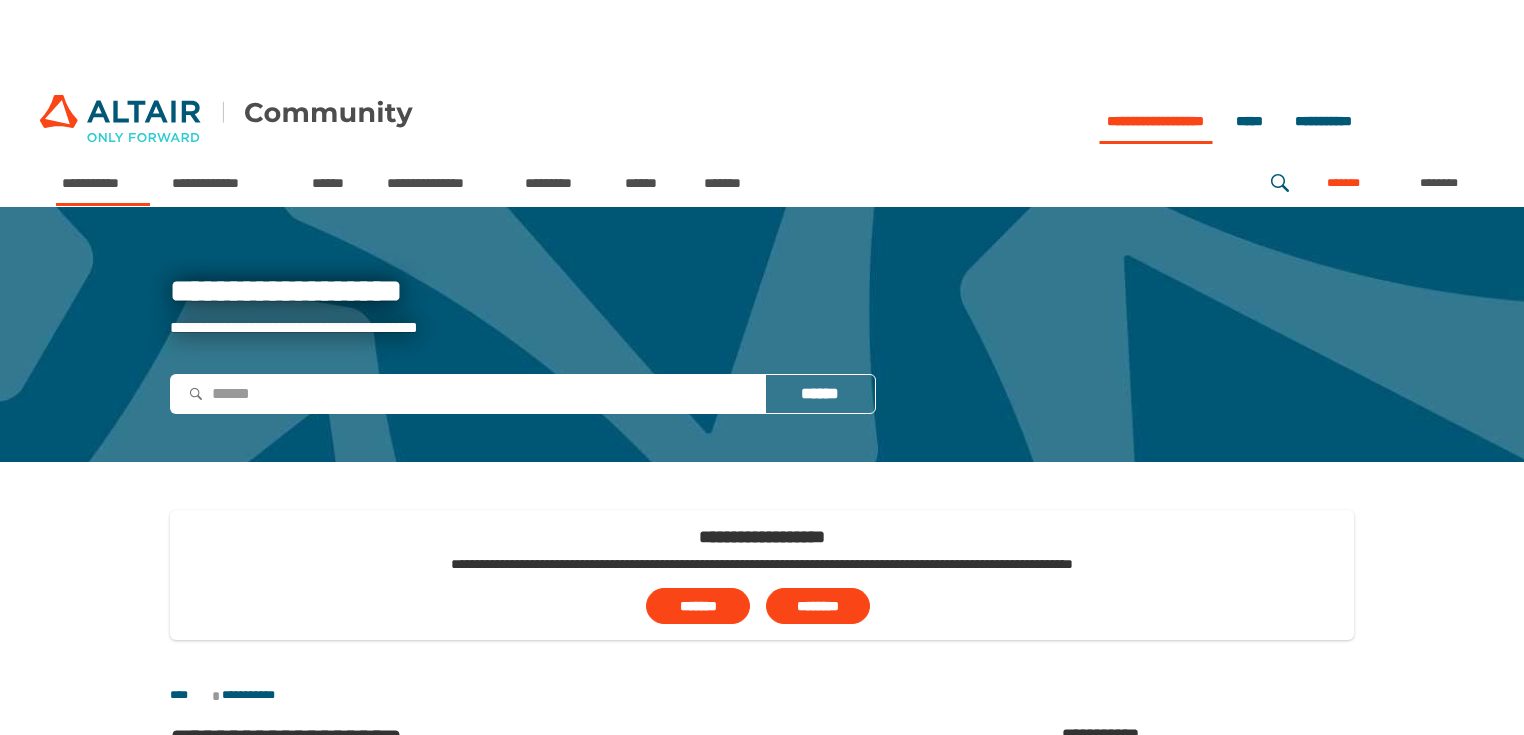 click on "*******" at bounding box center [1343, 183] 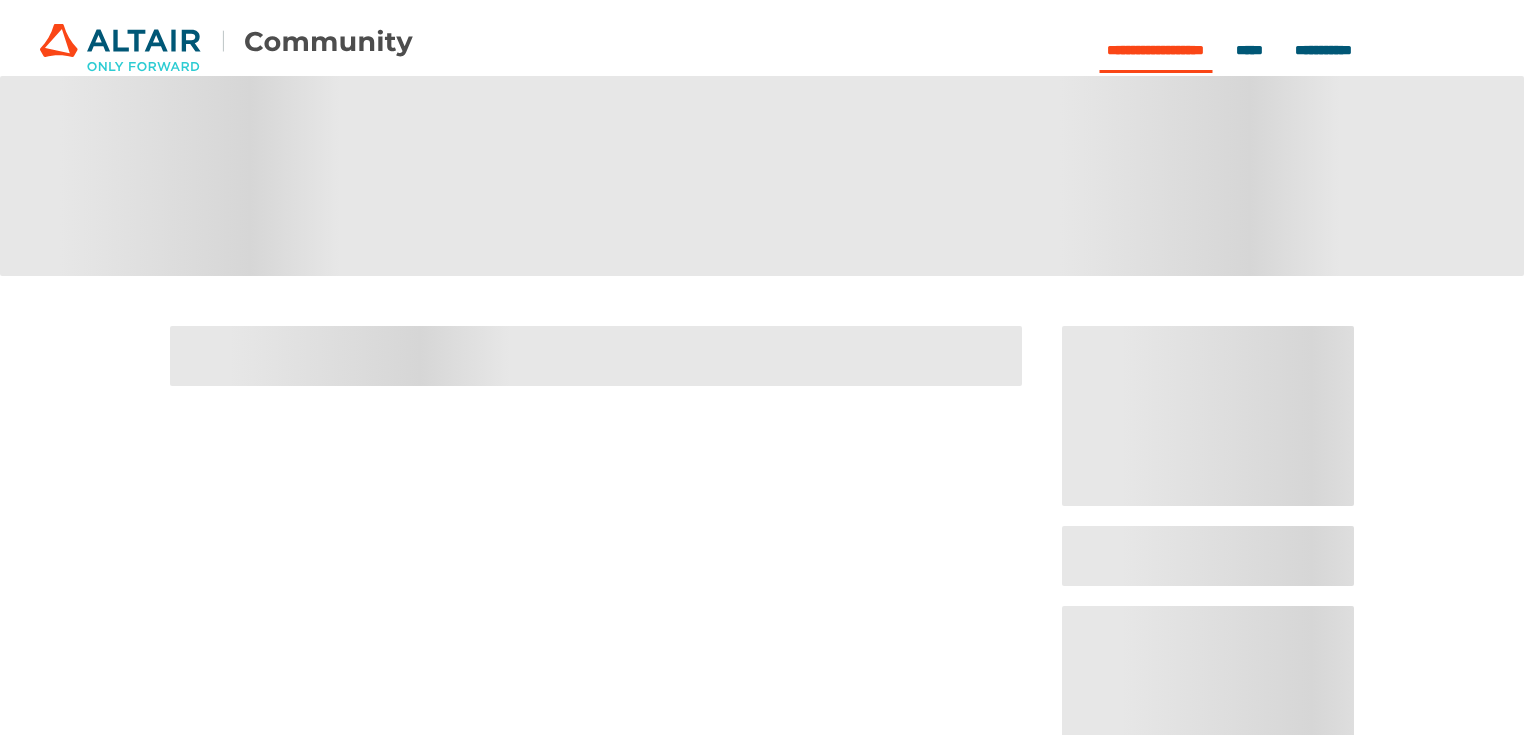 scroll, scrollTop: 0, scrollLeft: 0, axis: both 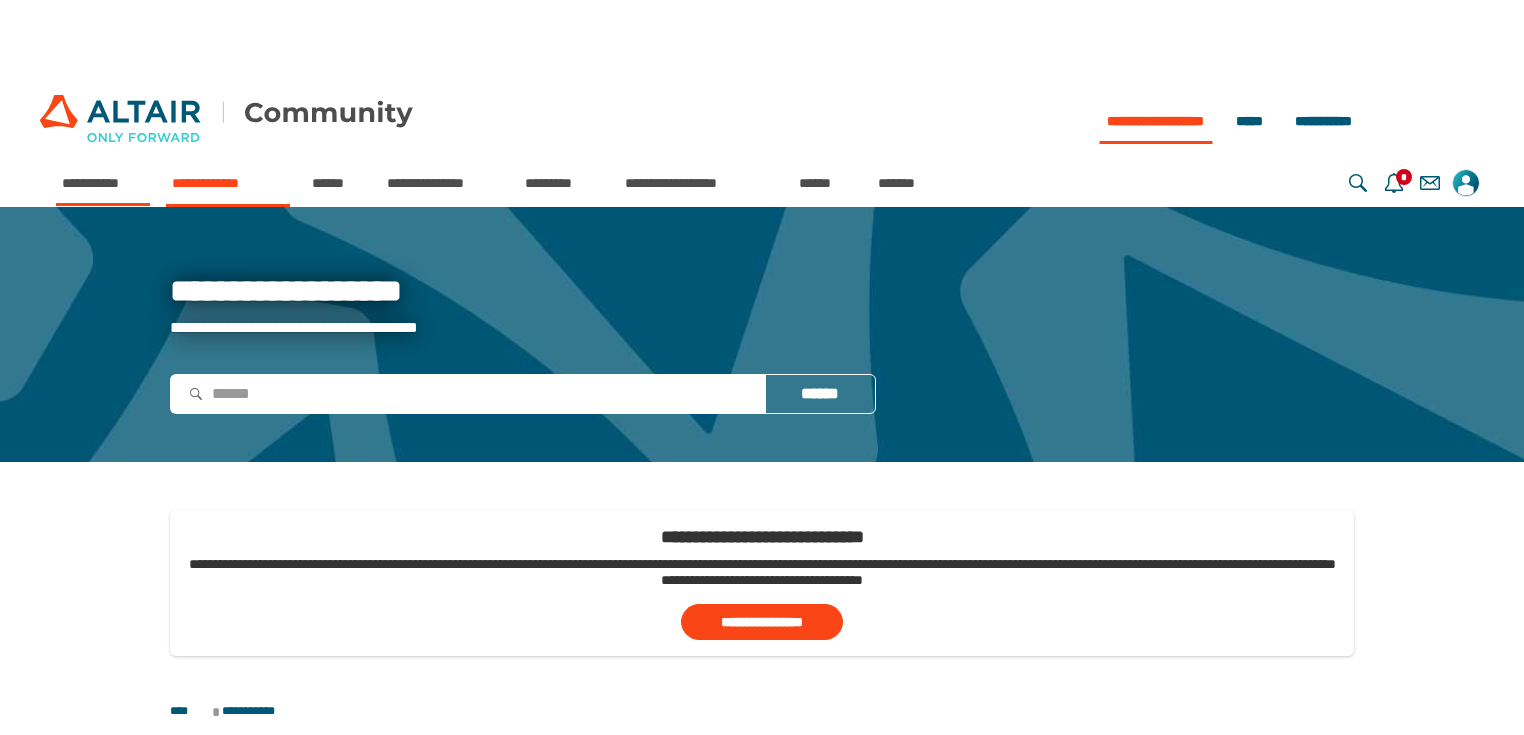 click on "**********" at bounding box center [228, 183] 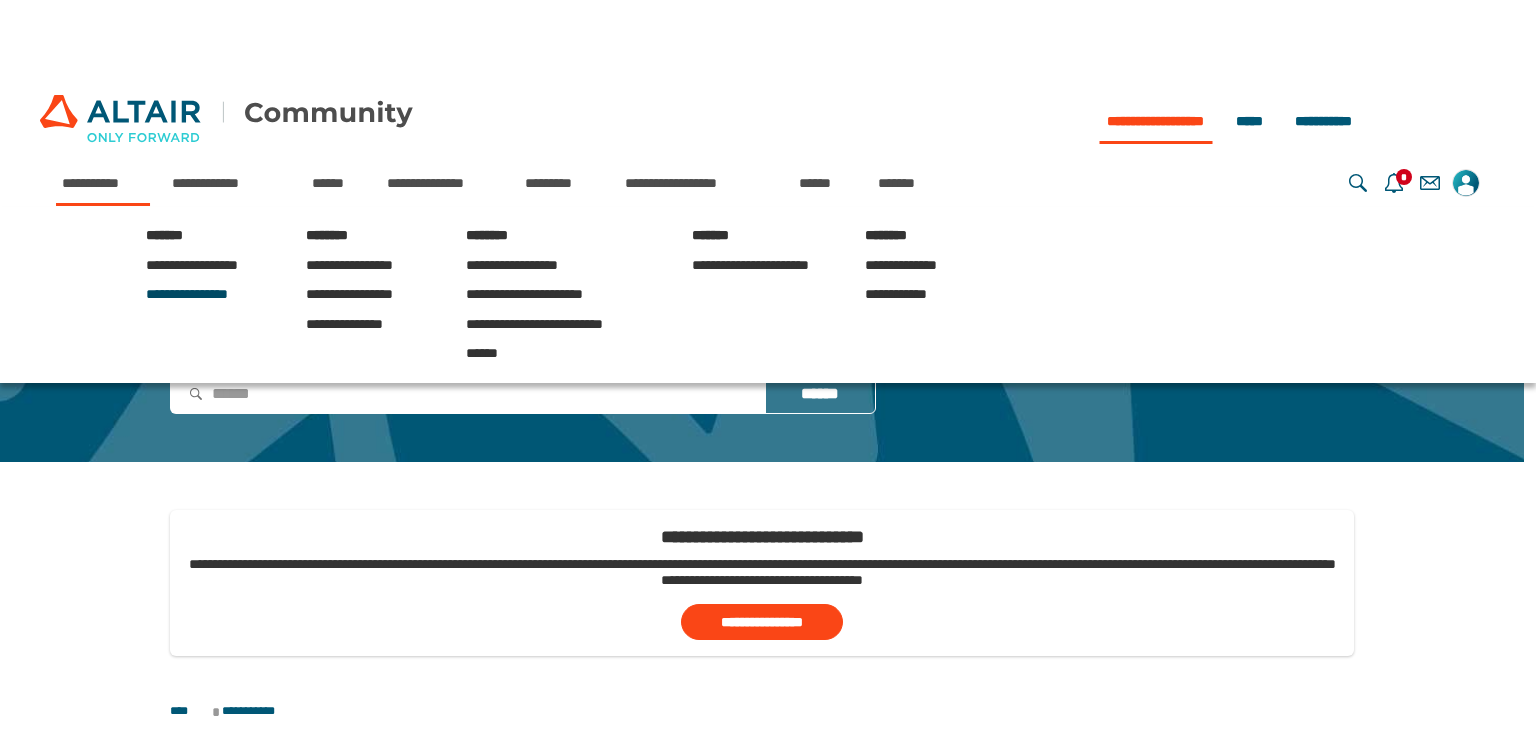click on "**********" at bounding box center (187, 294) 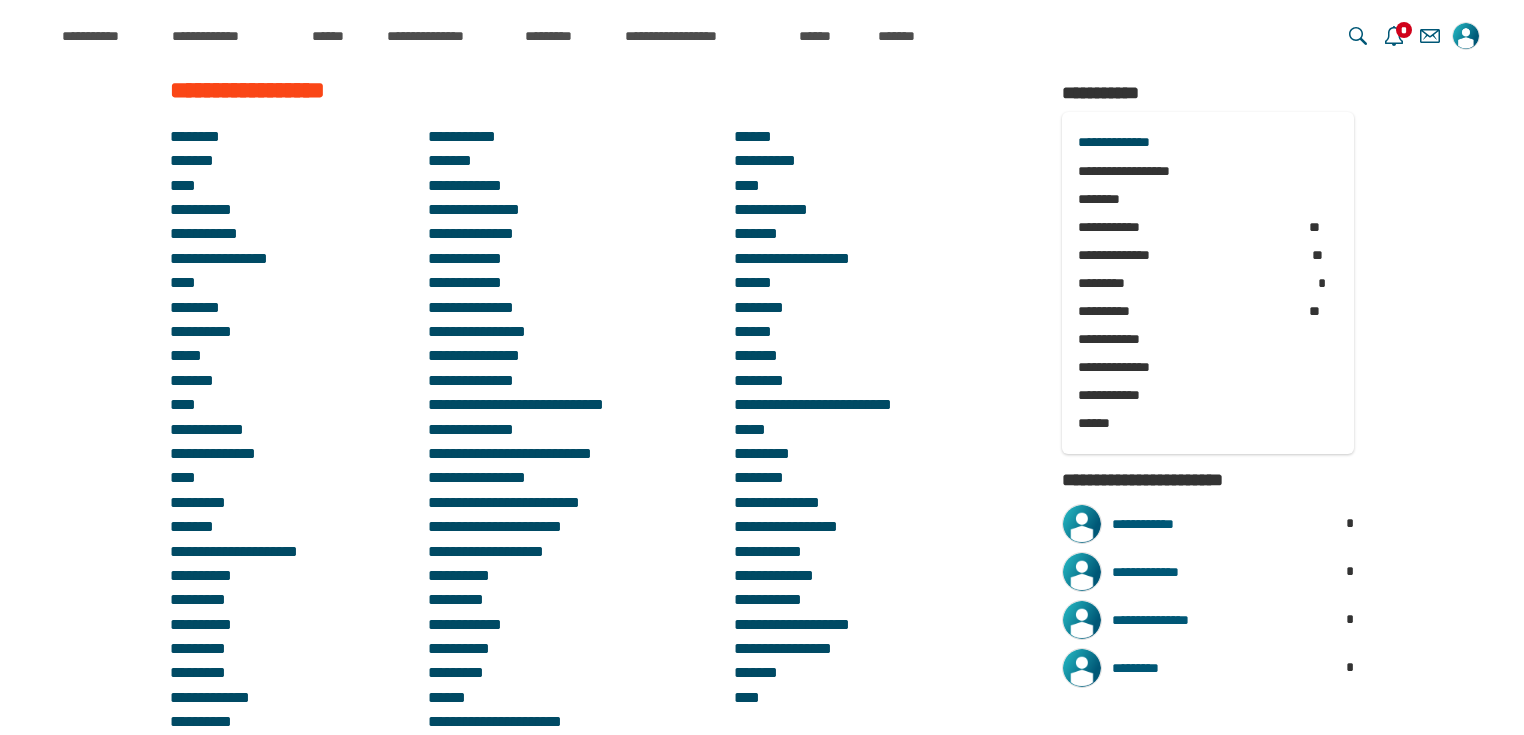 scroll, scrollTop: 933, scrollLeft: 0, axis: vertical 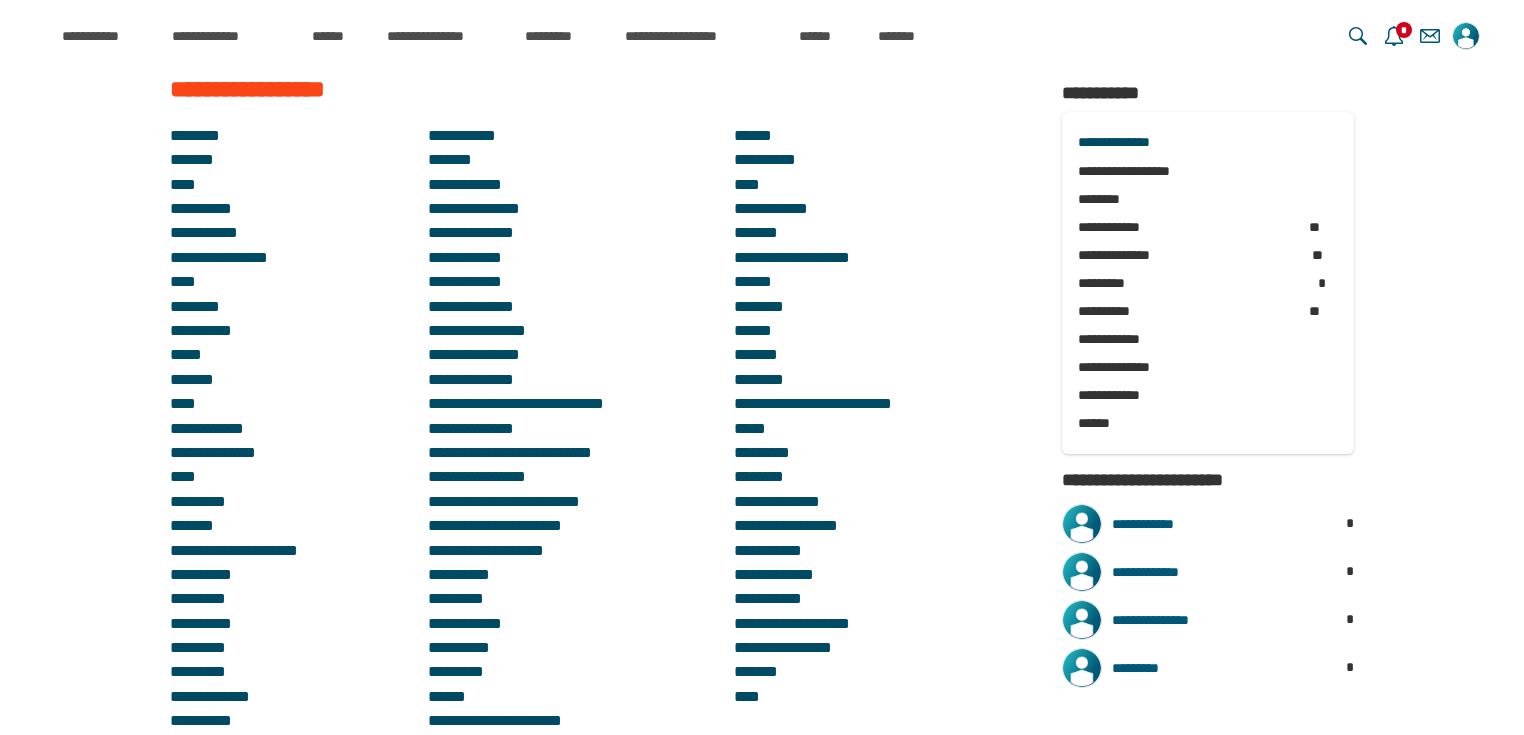 click on "****" at bounding box center (183, 403) 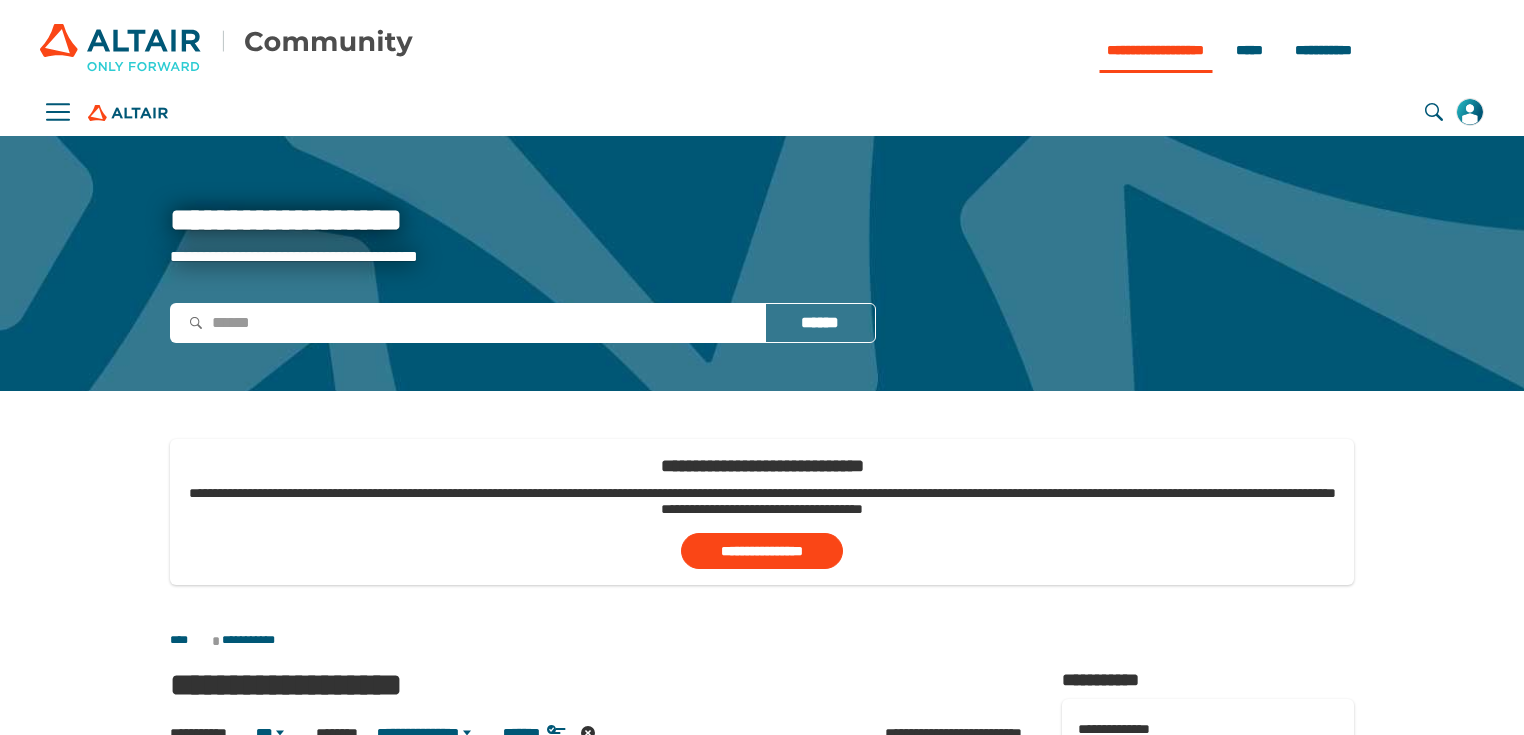 scroll, scrollTop: 0, scrollLeft: 0, axis: both 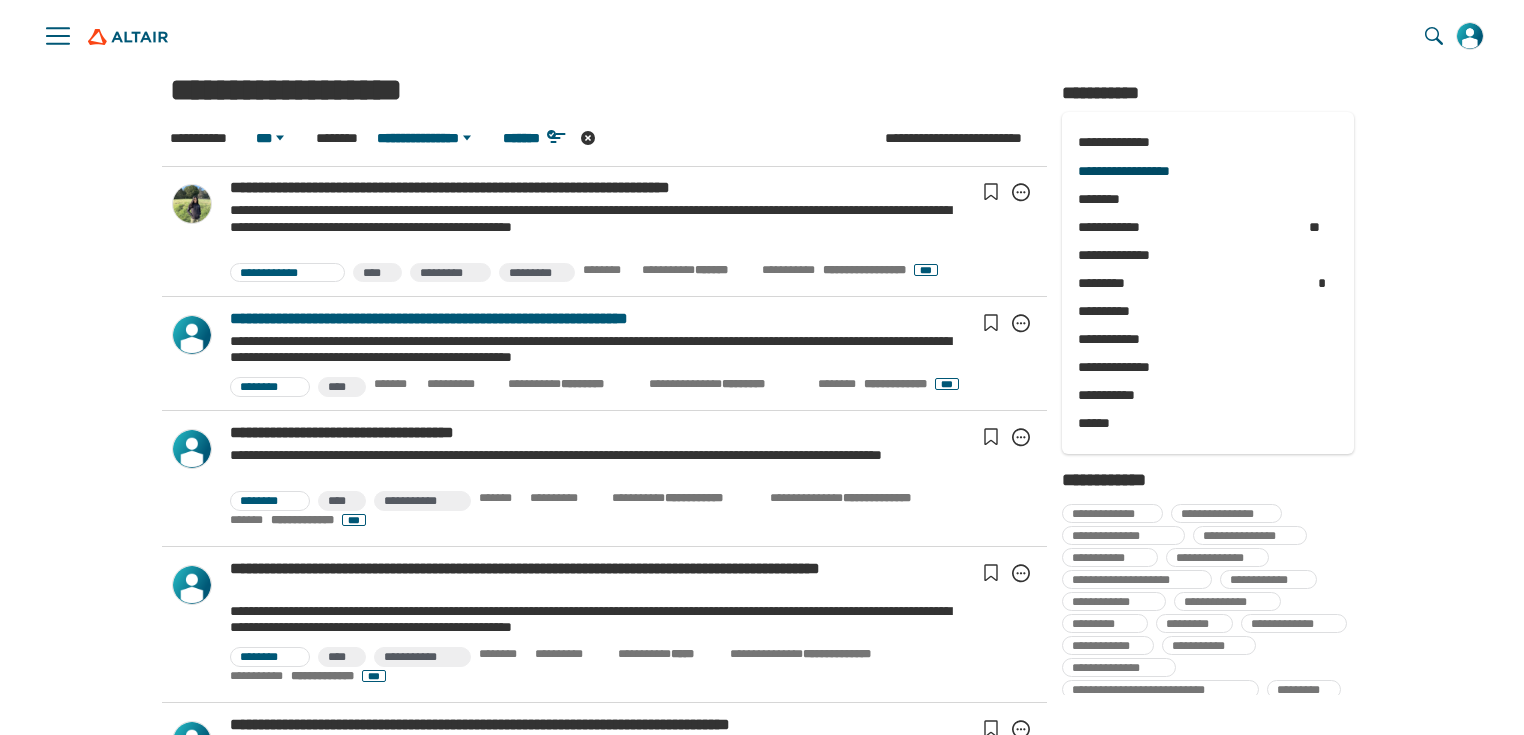 click on "**********" at bounding box center [596, 319] 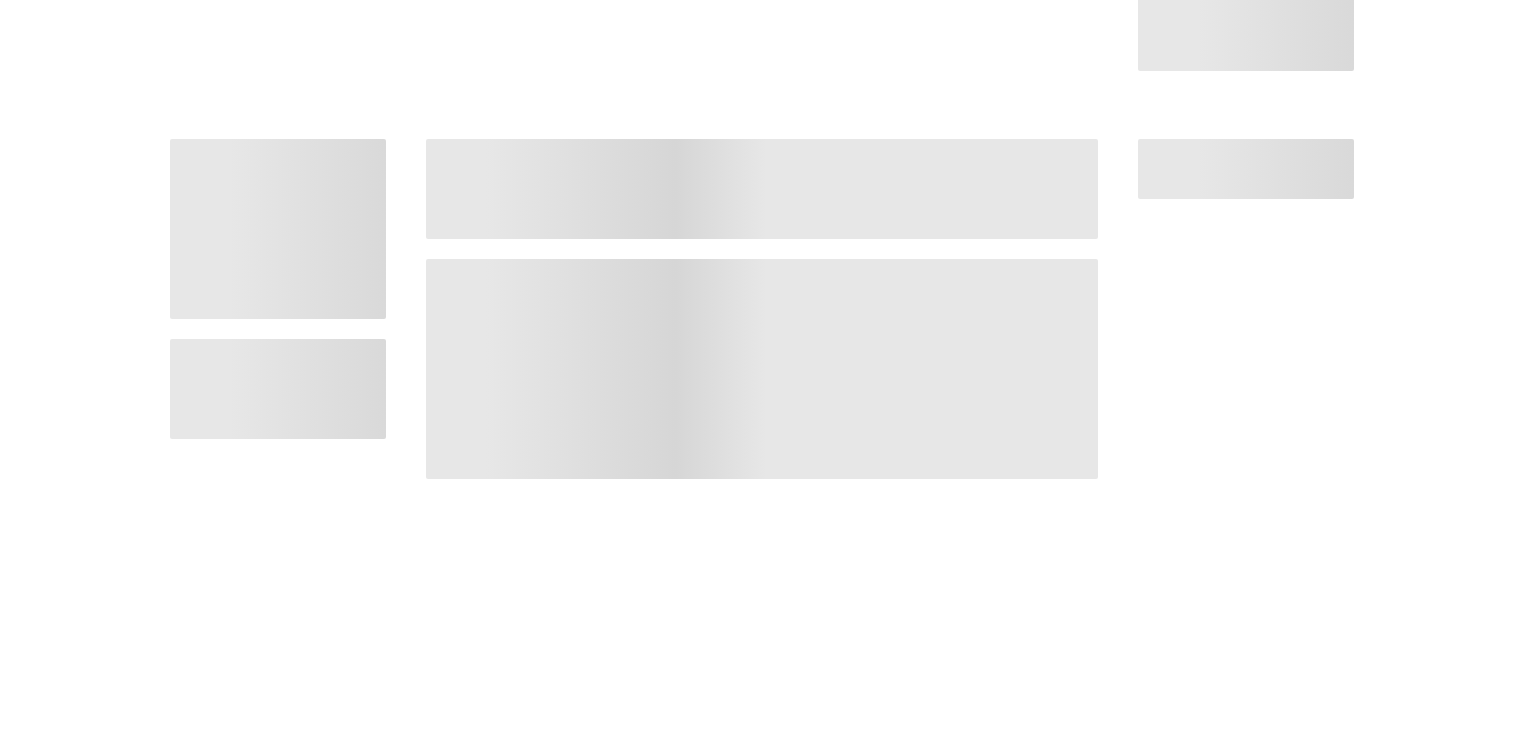 scroll, scrollTop: 0, scrollLeft: 0, axis: both 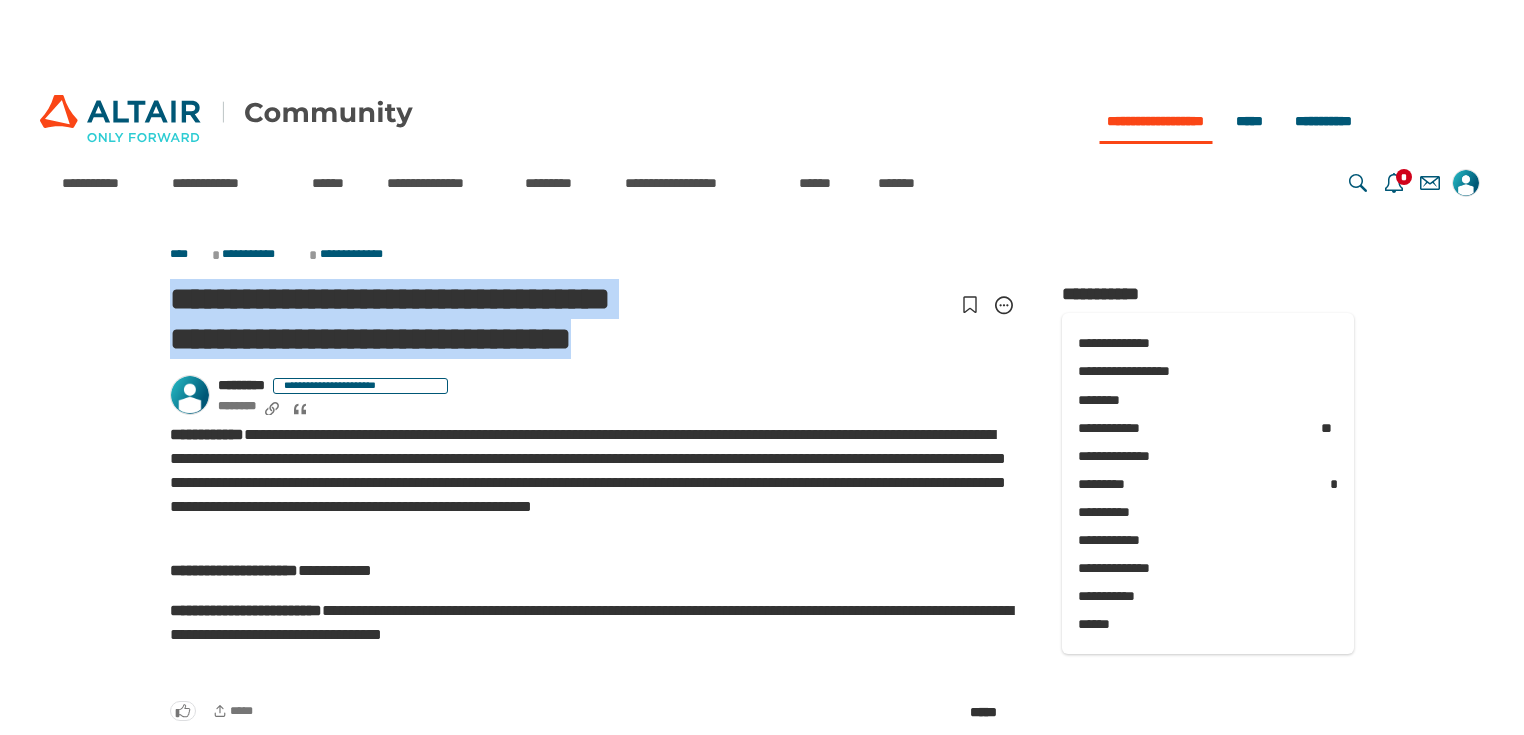 drag, startPoint x: 175, startPoint y: 295, endPoint x: 756, endPoint y: 321, distance: 581.5815 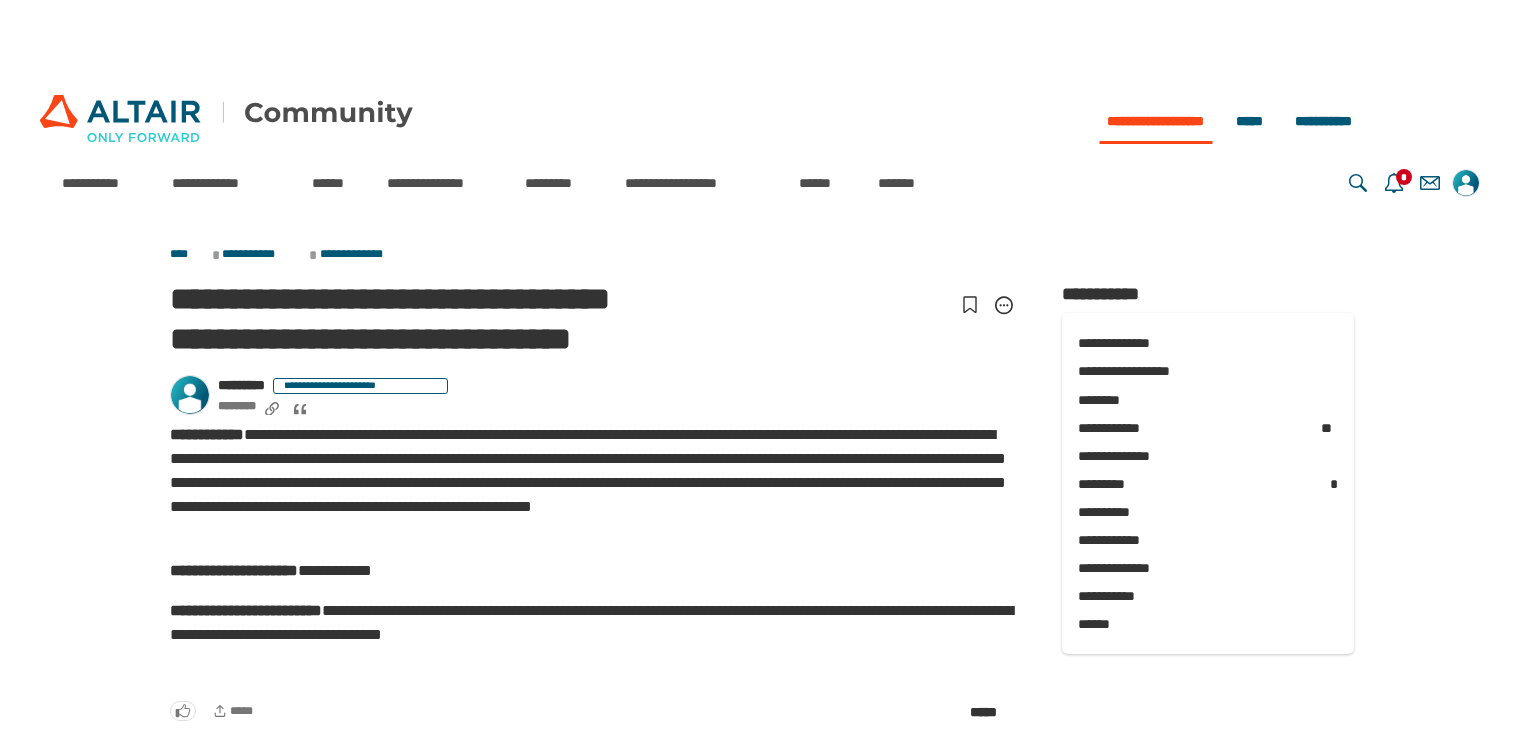 click on "**********" at bounding box center [596, 483] 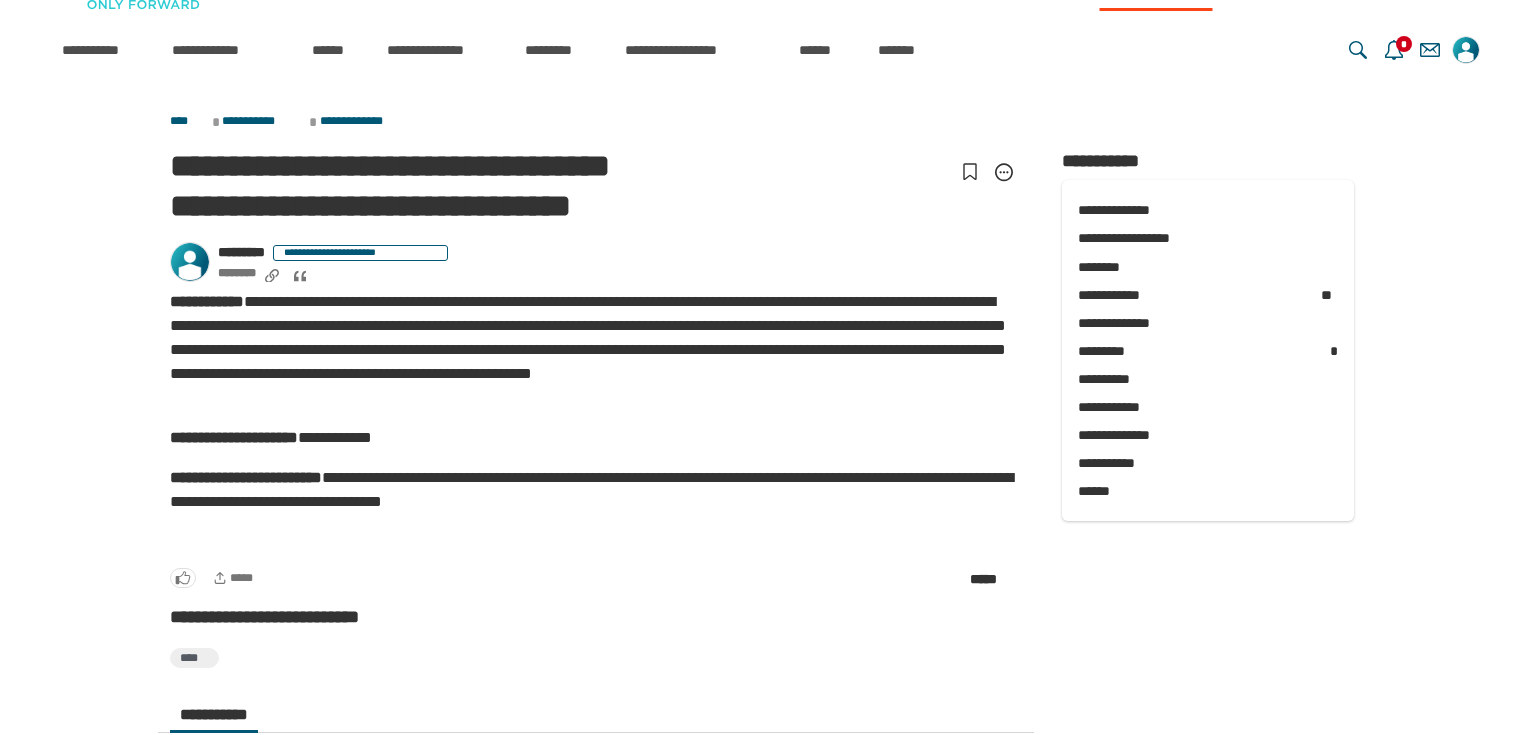 scroll, scrollTop: 0, scrollLeft: 0, axis: both 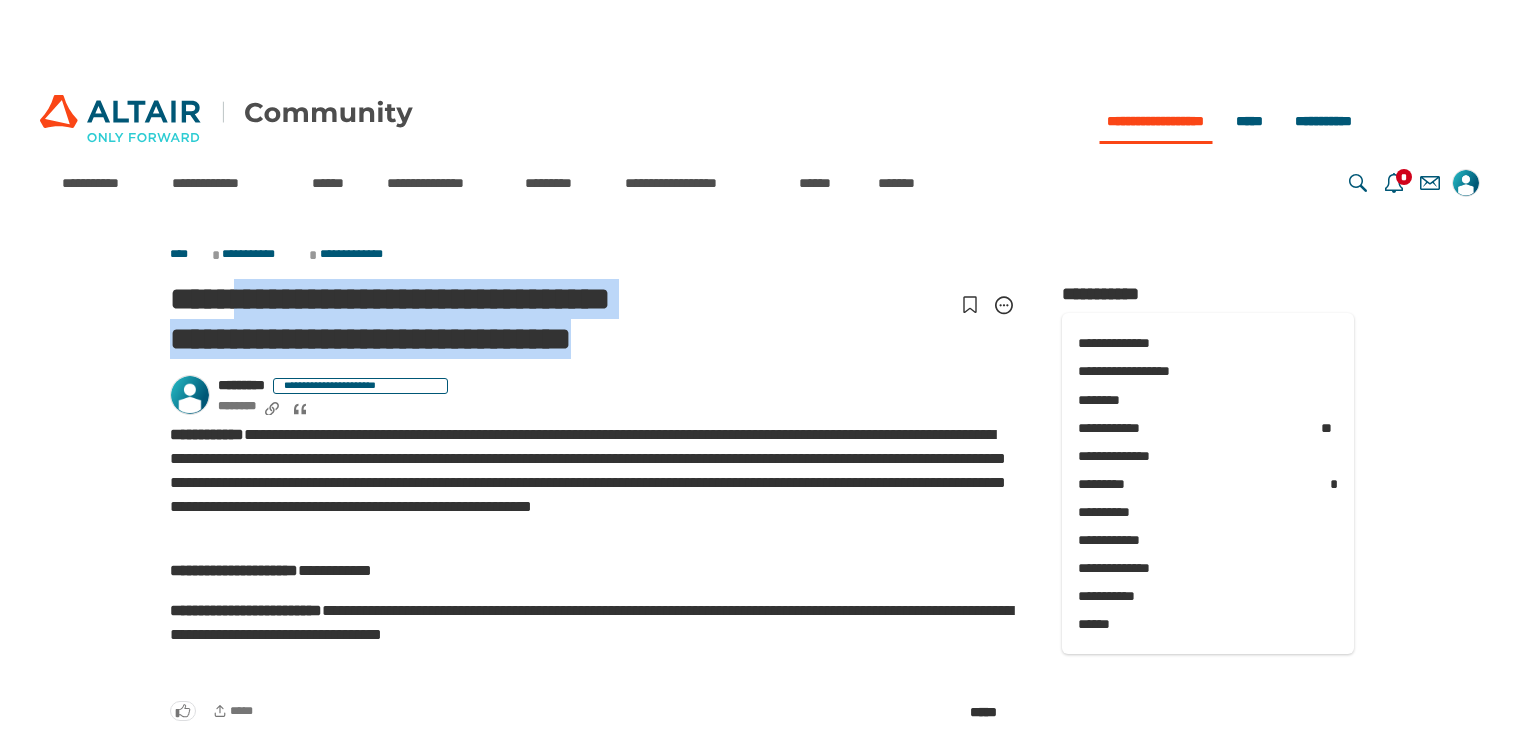 drag, startPoint x: 748, startPoint y: 332, endPoint x: 302, endPoint y: 326, distance: 446.04034 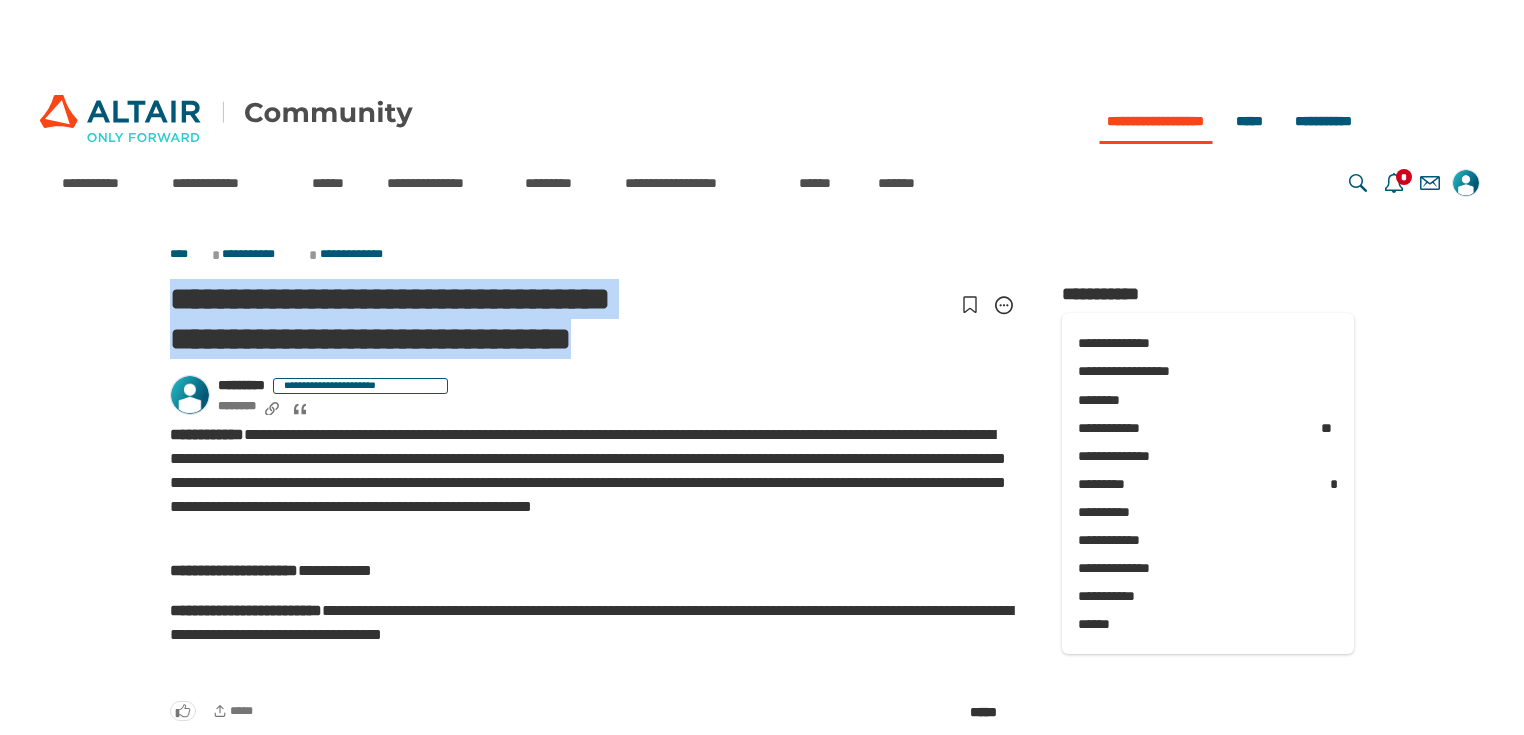drag, startPoint x: 167, startPoint y: 292, endPoint x: 750, endPoint y: 334, distance: 584.5109 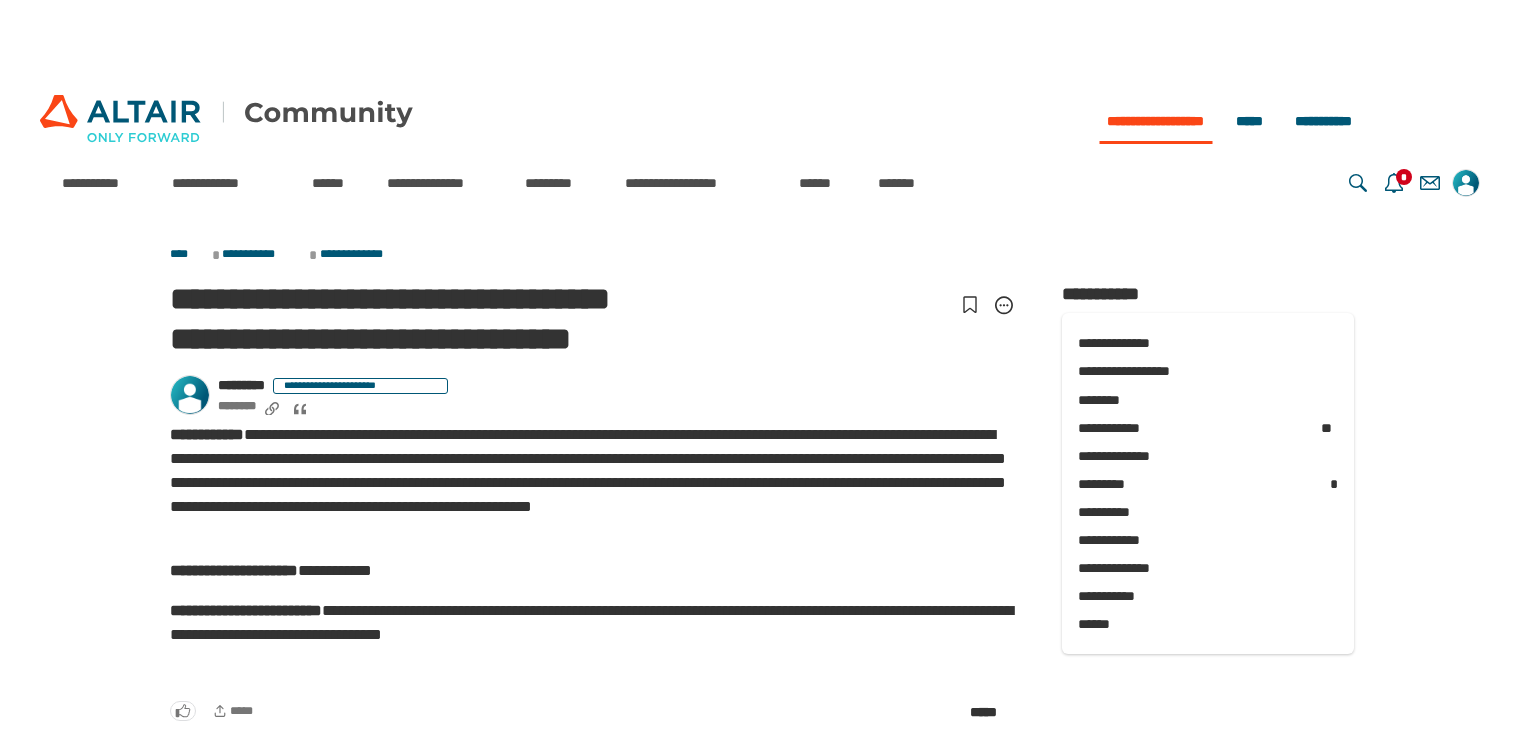 click on "**********" at bounding box center (596, 571) 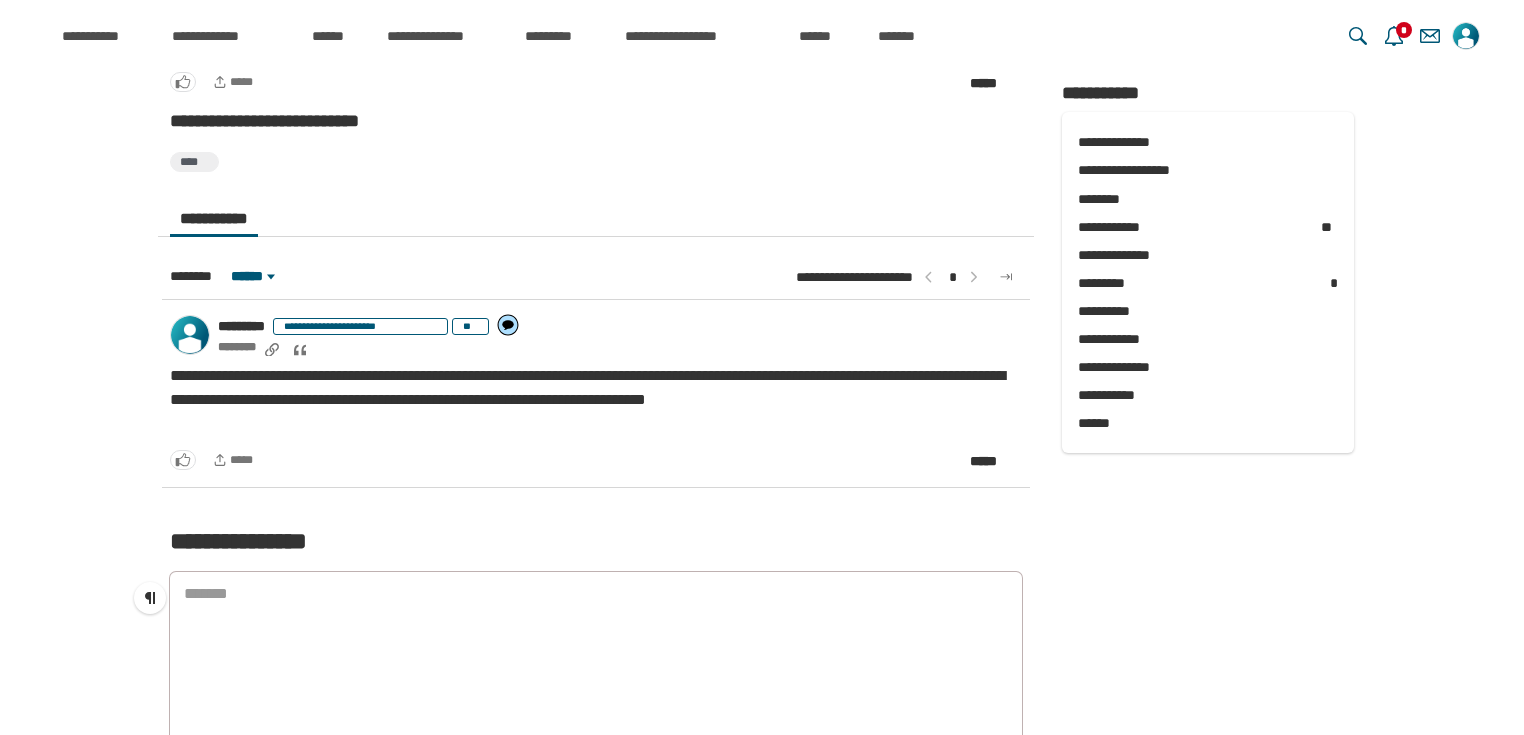 scroll, scrollTop: 667, scrollLeft: 0, axis: vertical 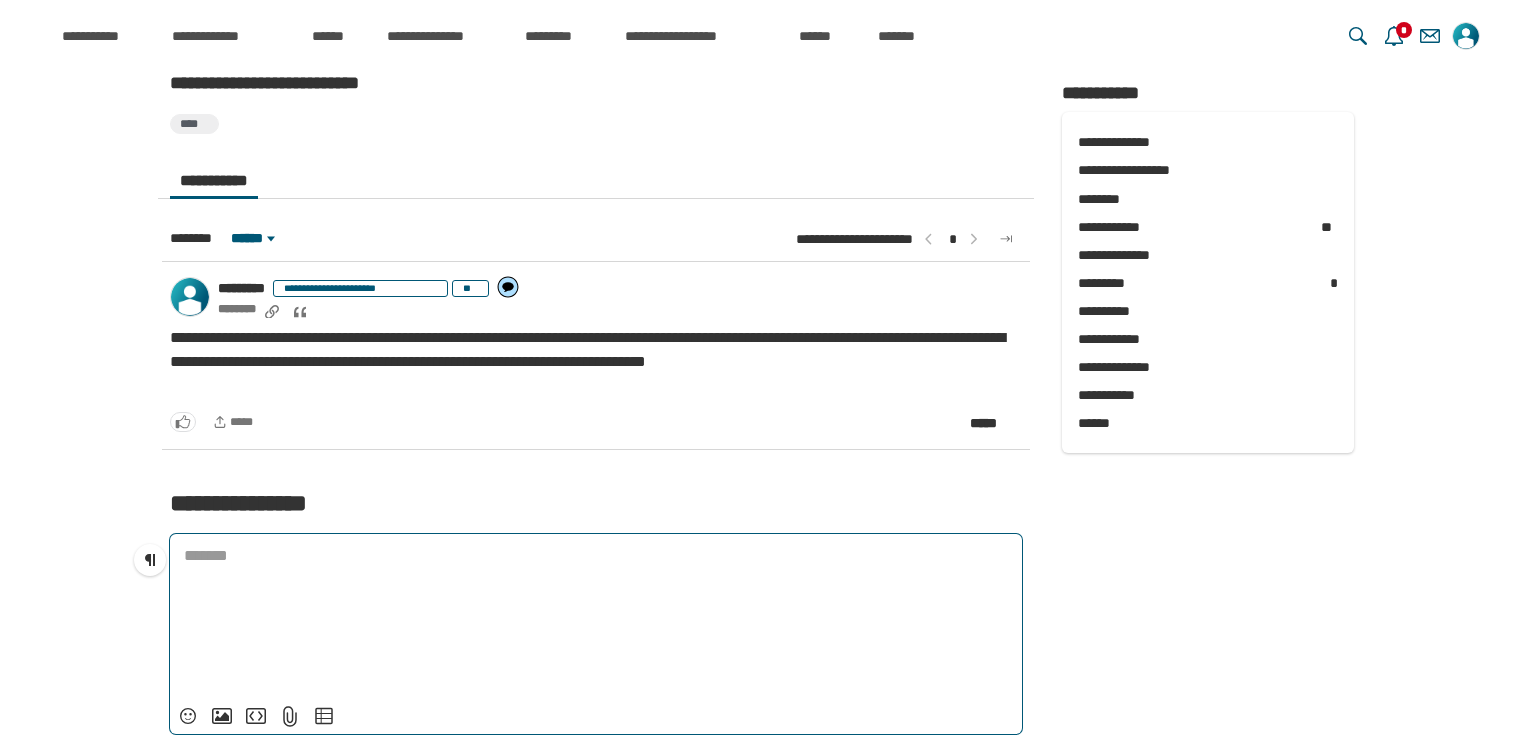 click on "﻿" at bounding box center (596, 560) 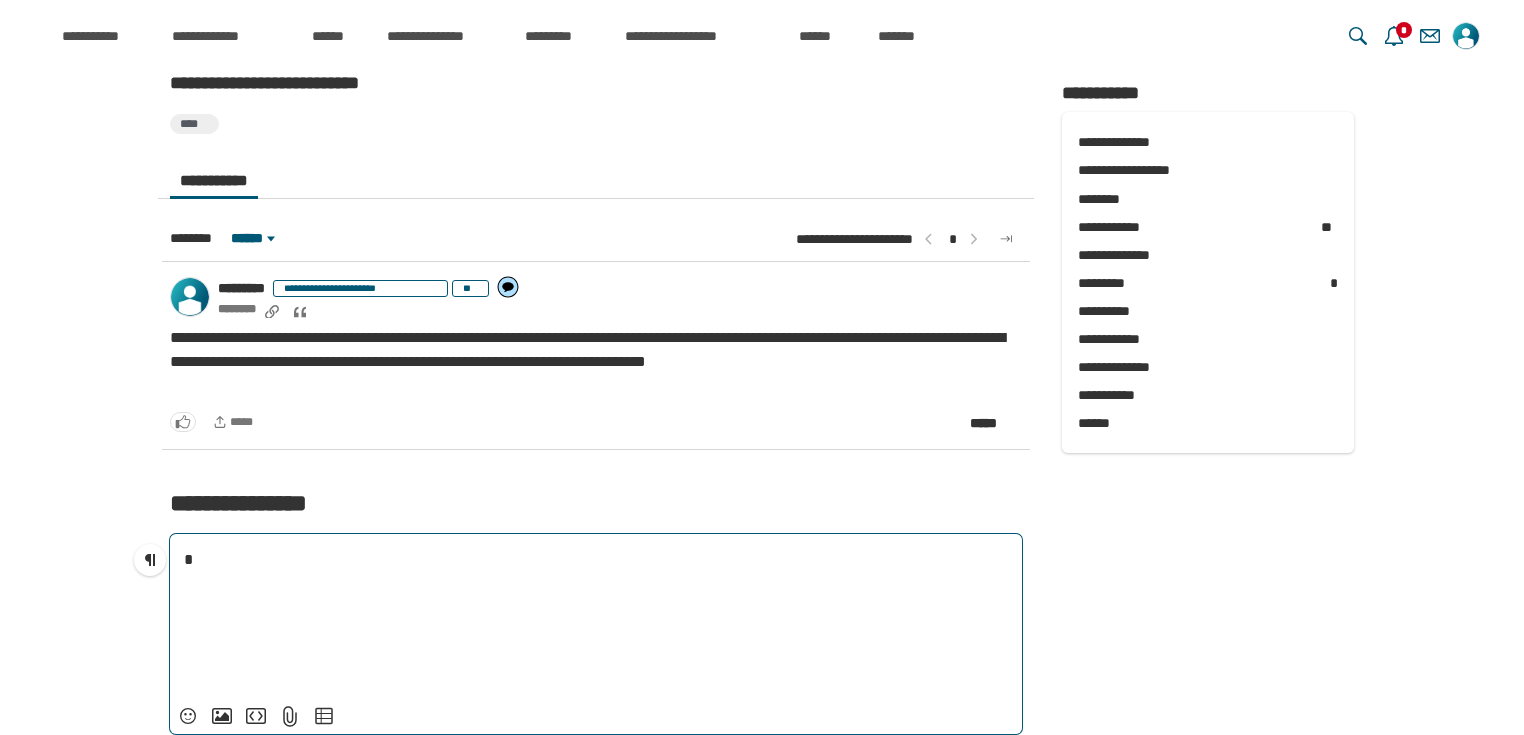 type 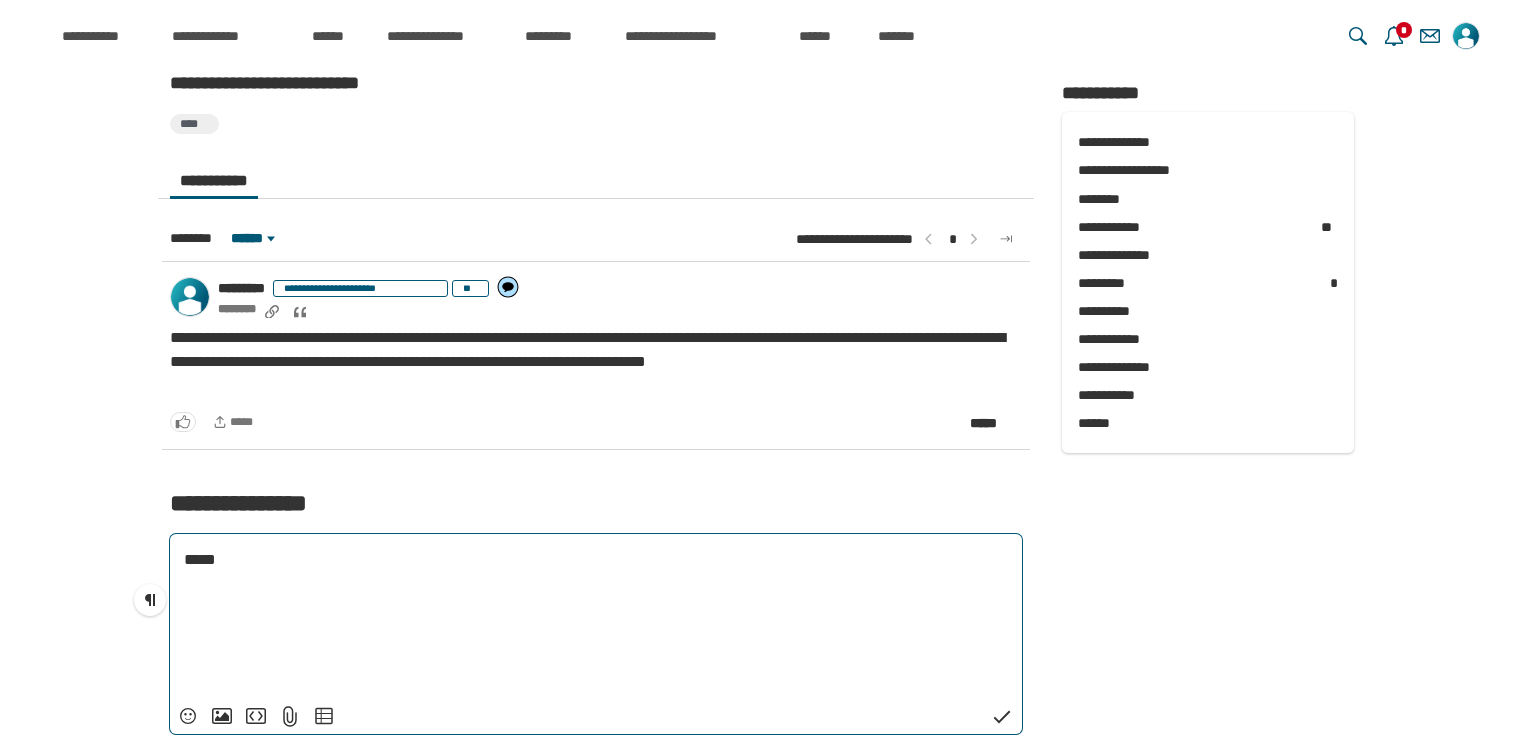 click on "*****" at bounding box center [596, 560] 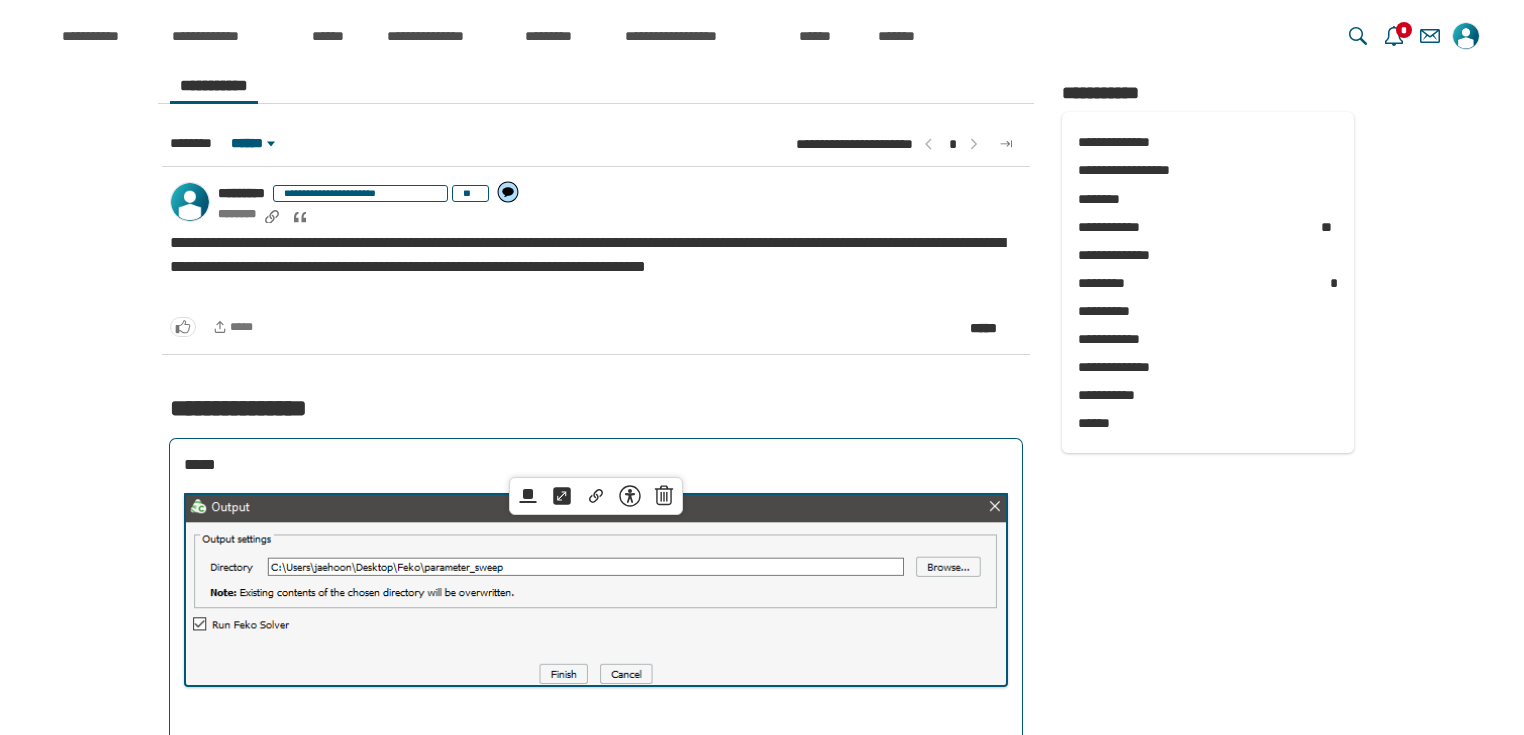 scroll, scrollTop: 800, scrollLeft: 0, axis: vertical 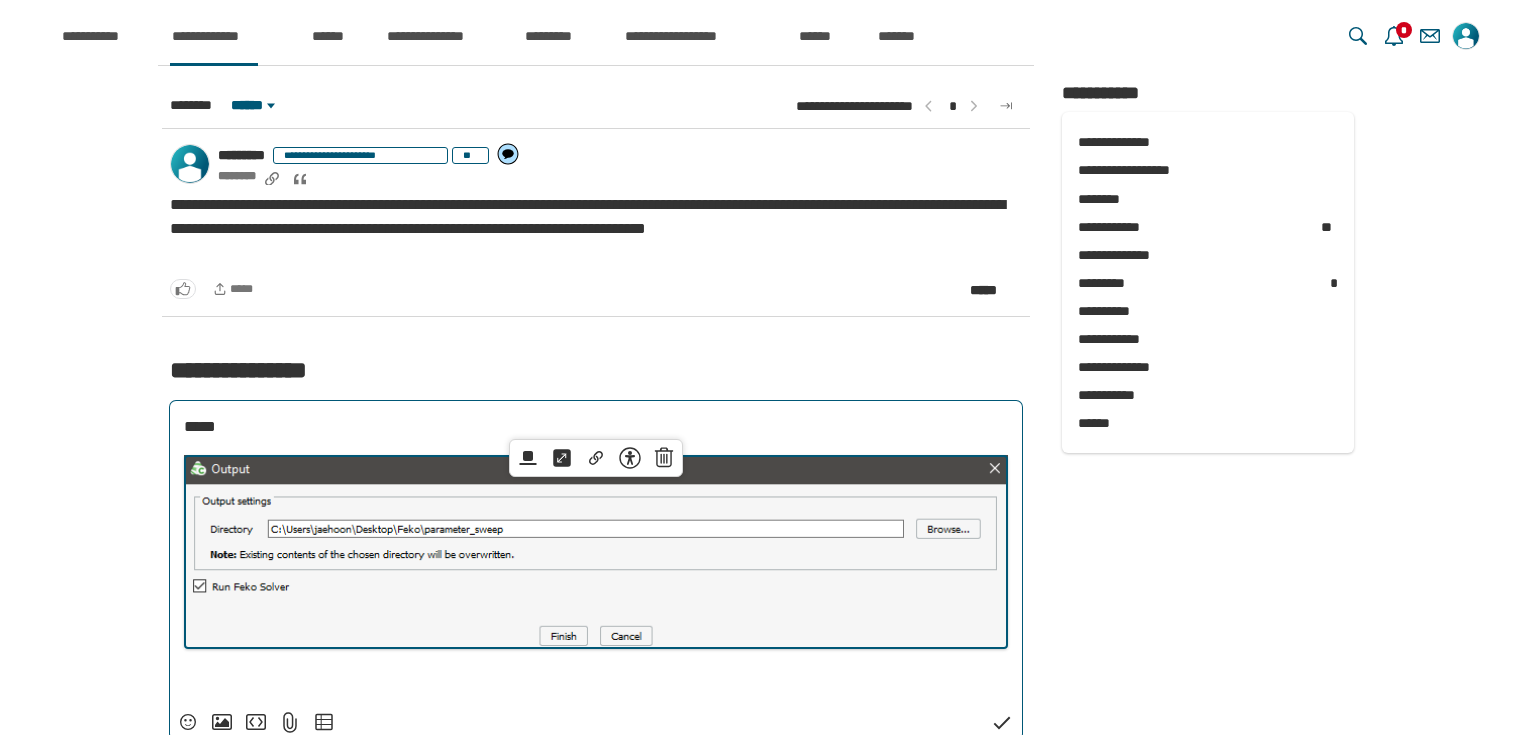 click on "*****" at bounding box center [596, 427] 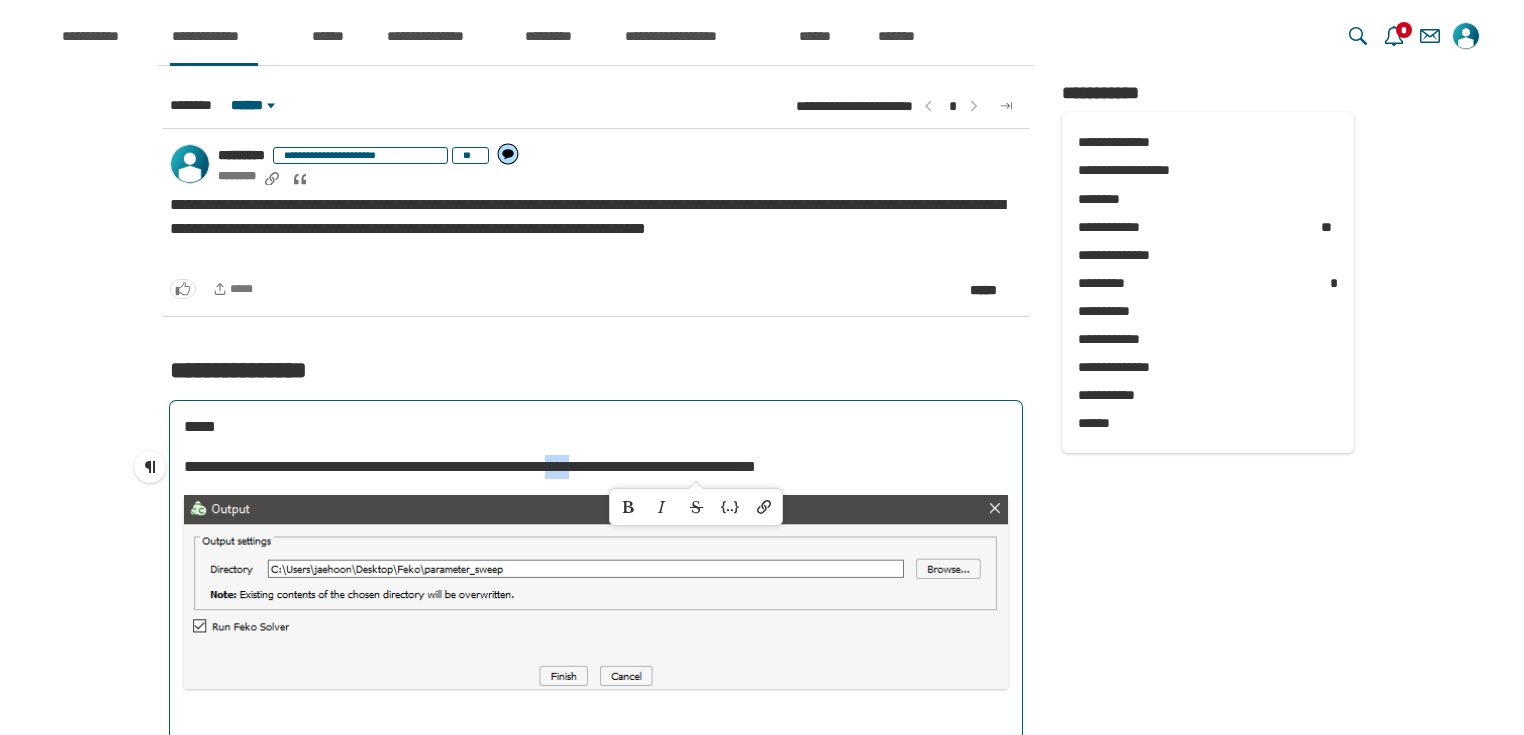 drag, startPoint x: 711, startPoint y: 466, endPoint x: 683, endPoint y: 466, distance: 28 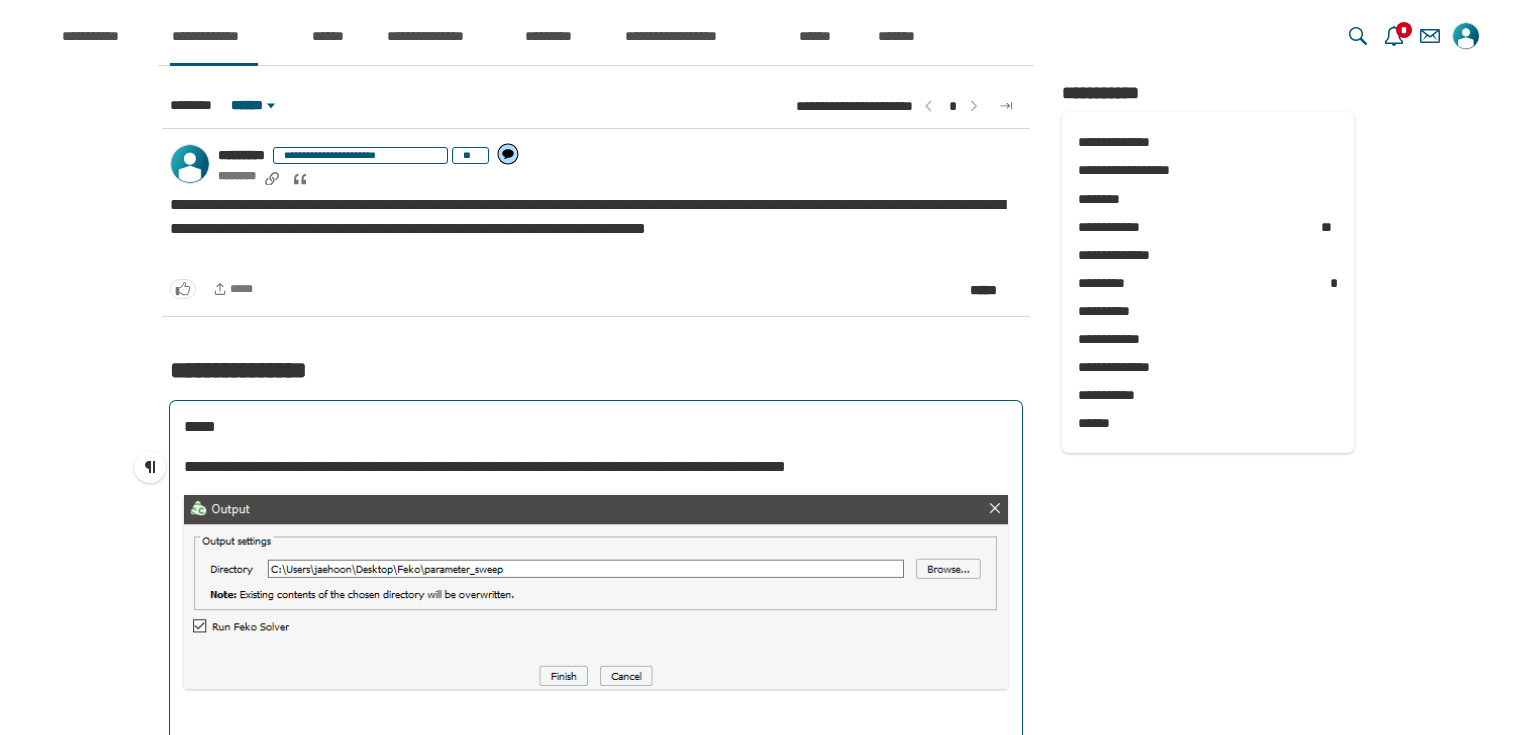 click on "**********" at bounding box center (596, 467) 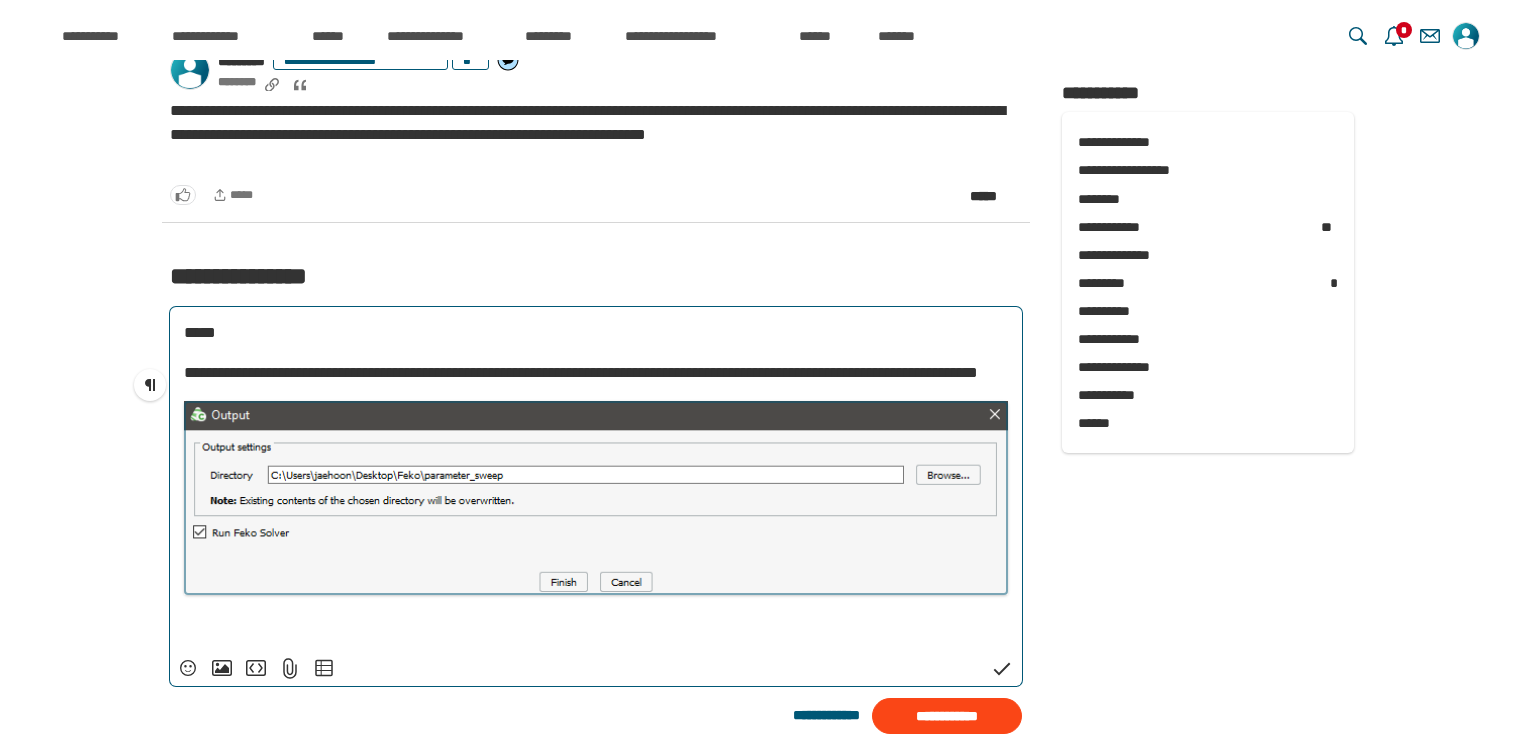 scroll, scrollTop: 933, scrollLeft: 0, axis: vertical 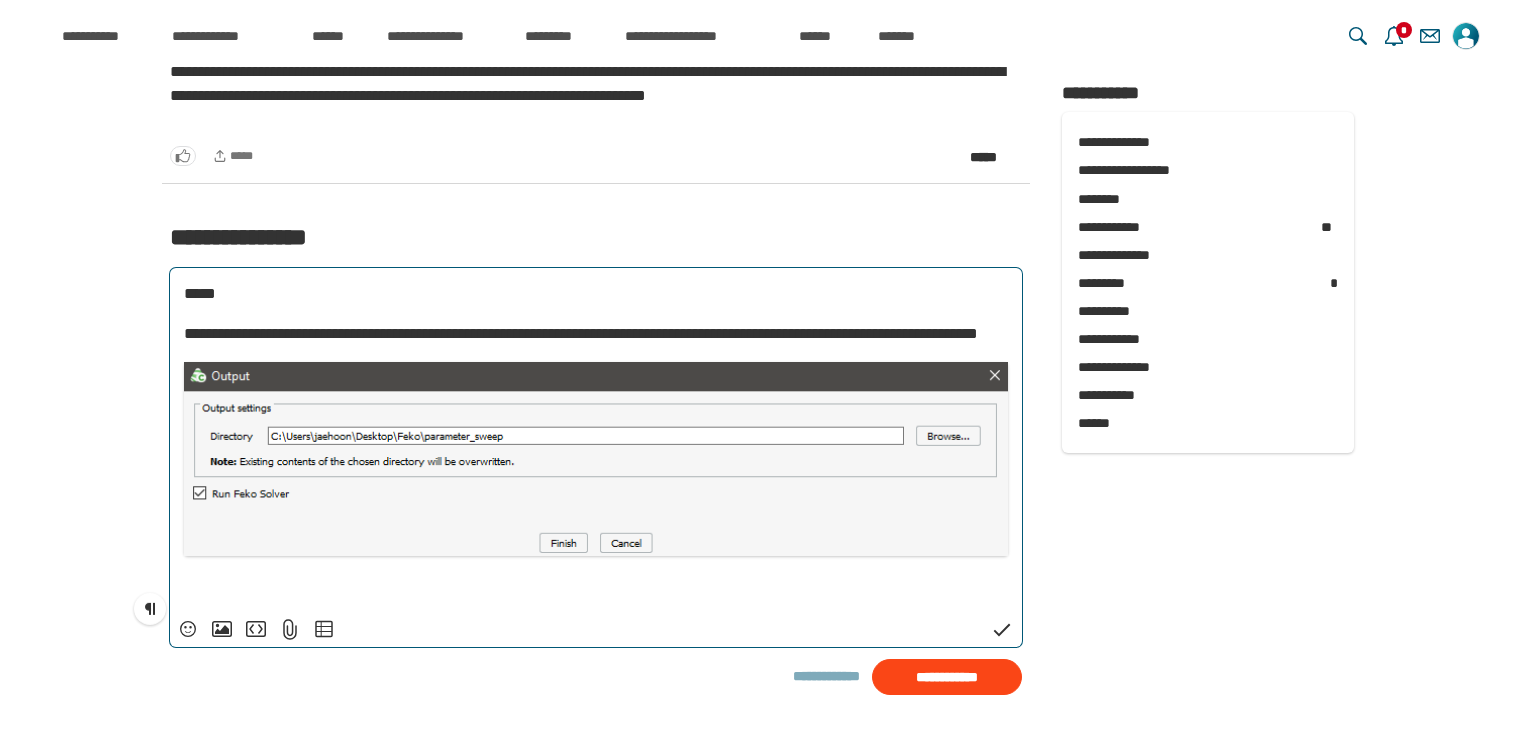 click on "﻿" at bounding box center (596, 585) 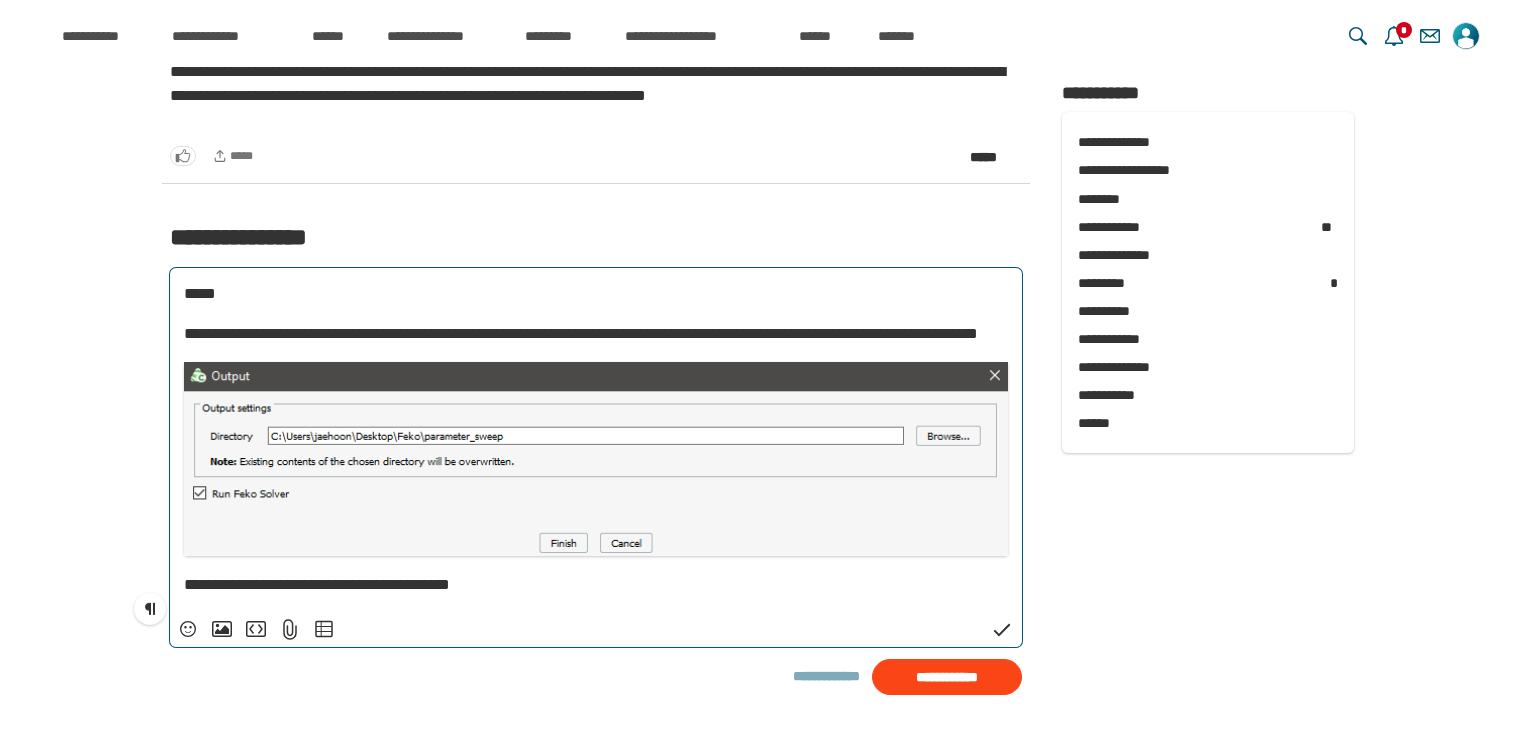 click on "**********" at bounding box center (317, 584) 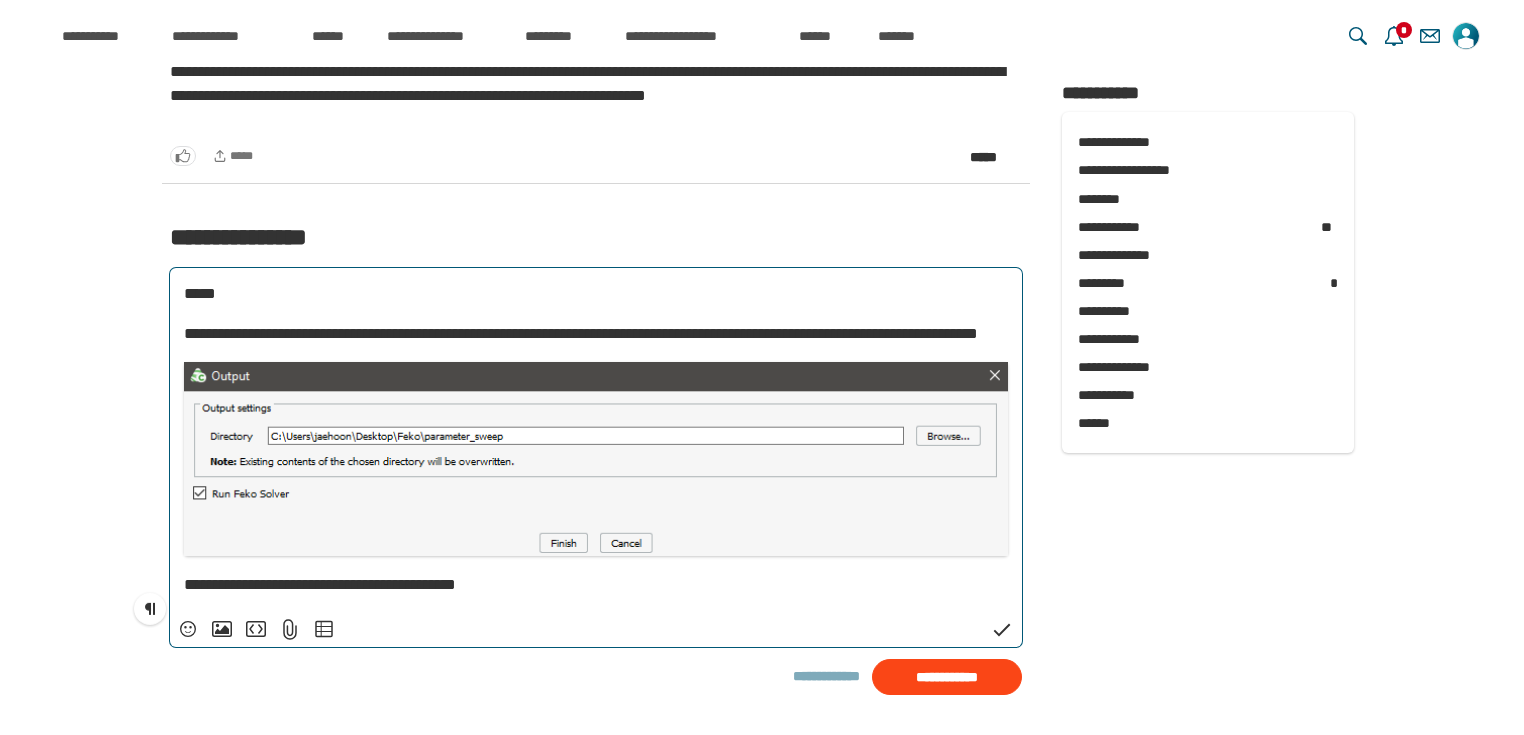 click on "**********" at bounding box center [596, 585] 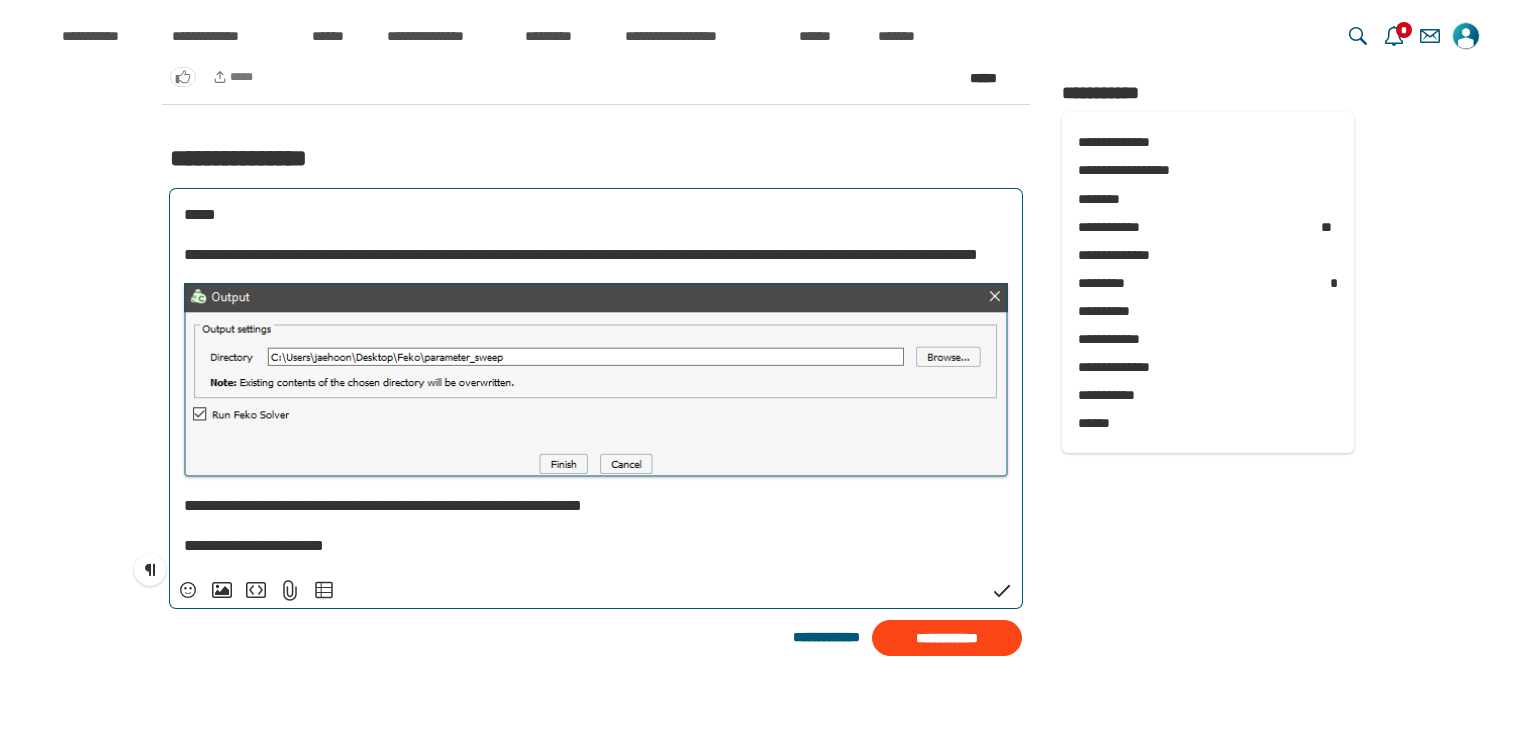 scroll, scrollTop: 1067, scrollLeft: 0, axis: vertical 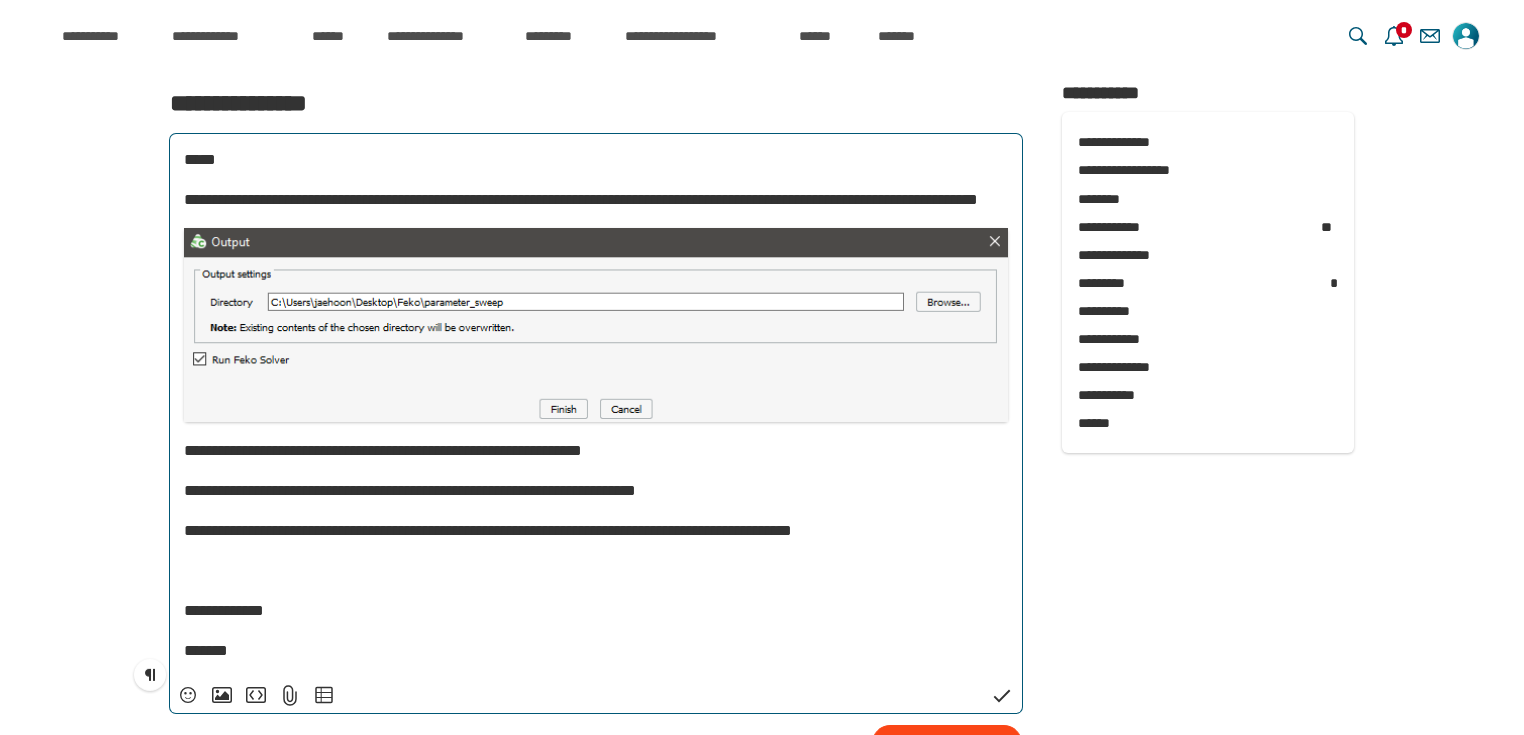 click on "**********" at bounding box center (596, 451) 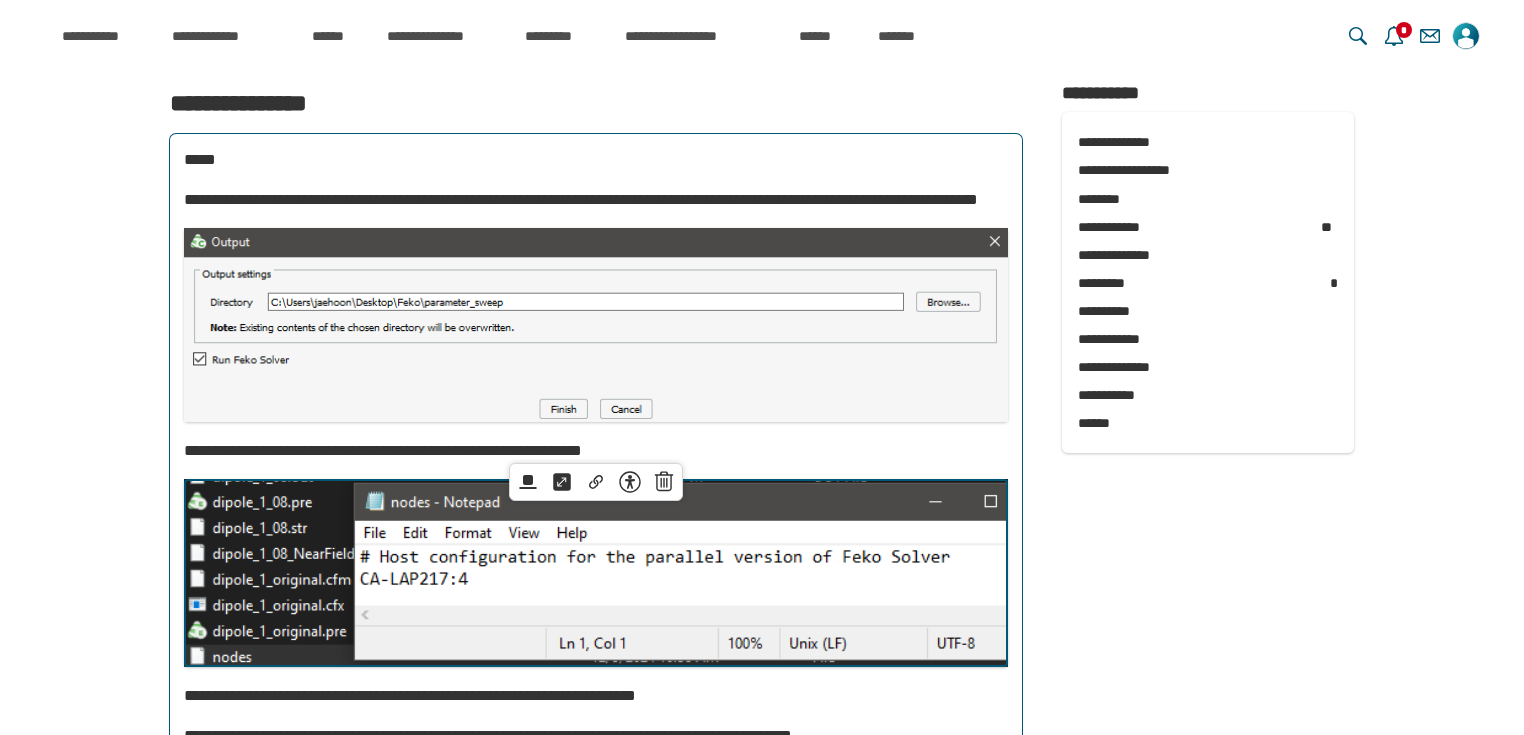 drag, startPoint x: 484, startPoint y: 628, endPoint x: 444, endPoint y: 624, distance: 40.1995 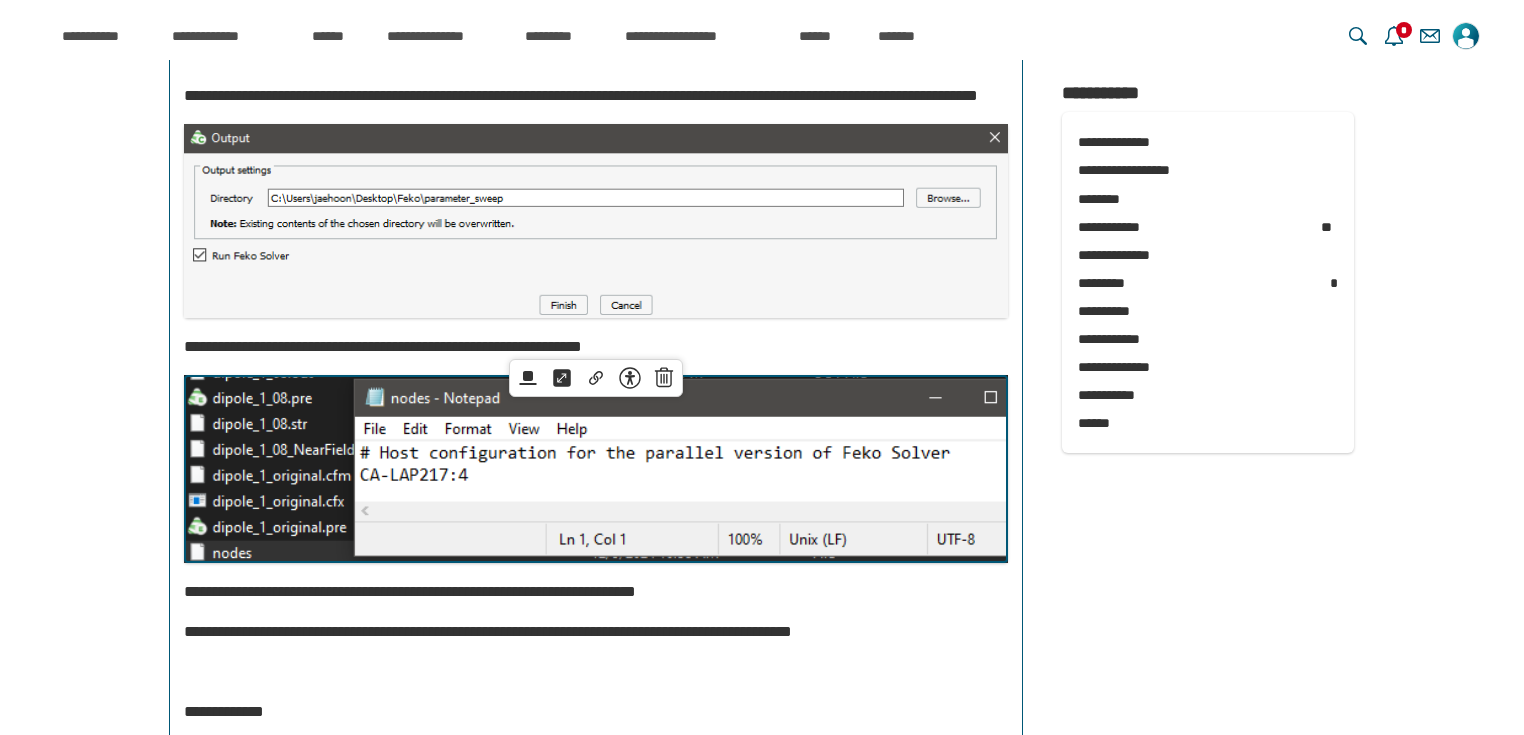 scroll, scrollTop: 1200, scrollLeft: 0, axis: vertical 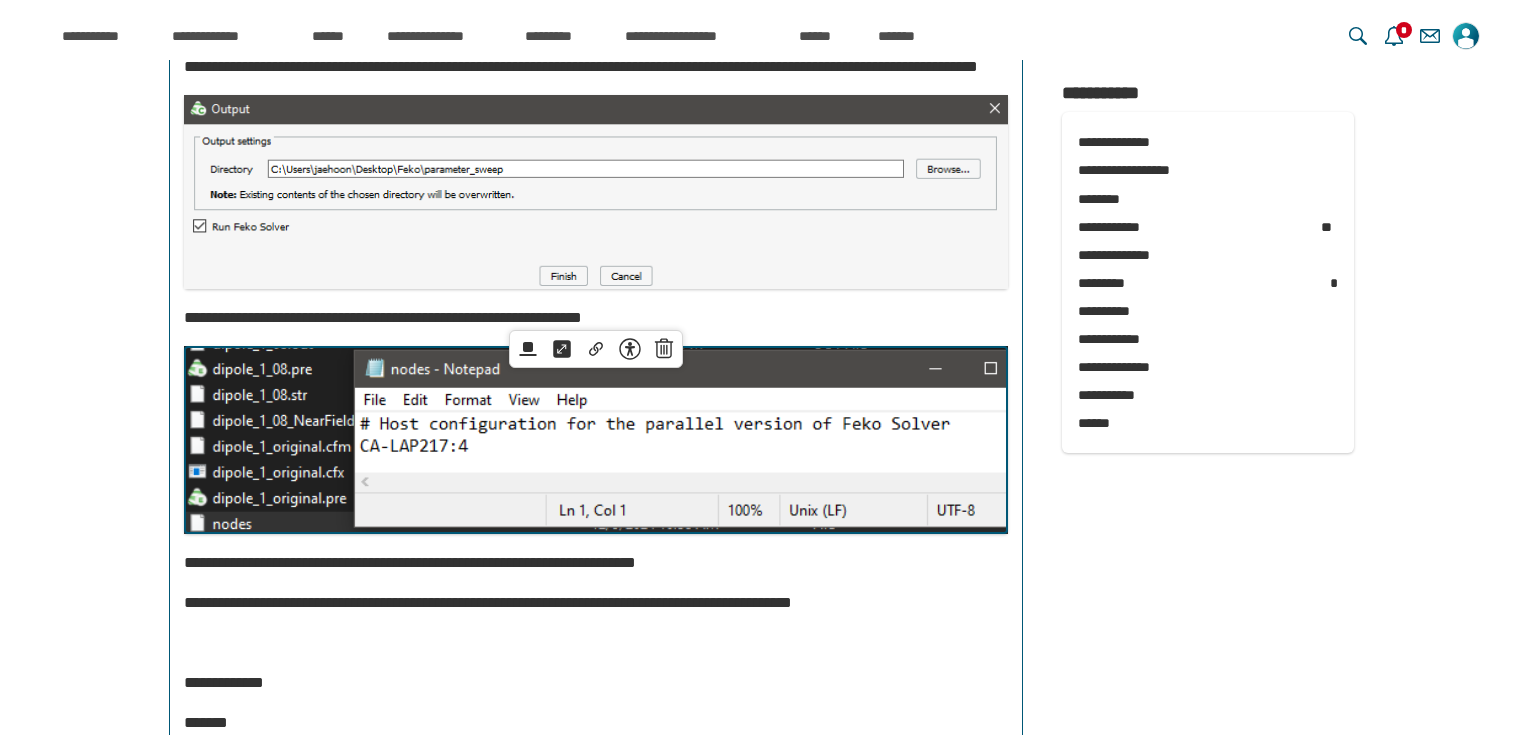 click on "**********" at bounding box center [596, 318] 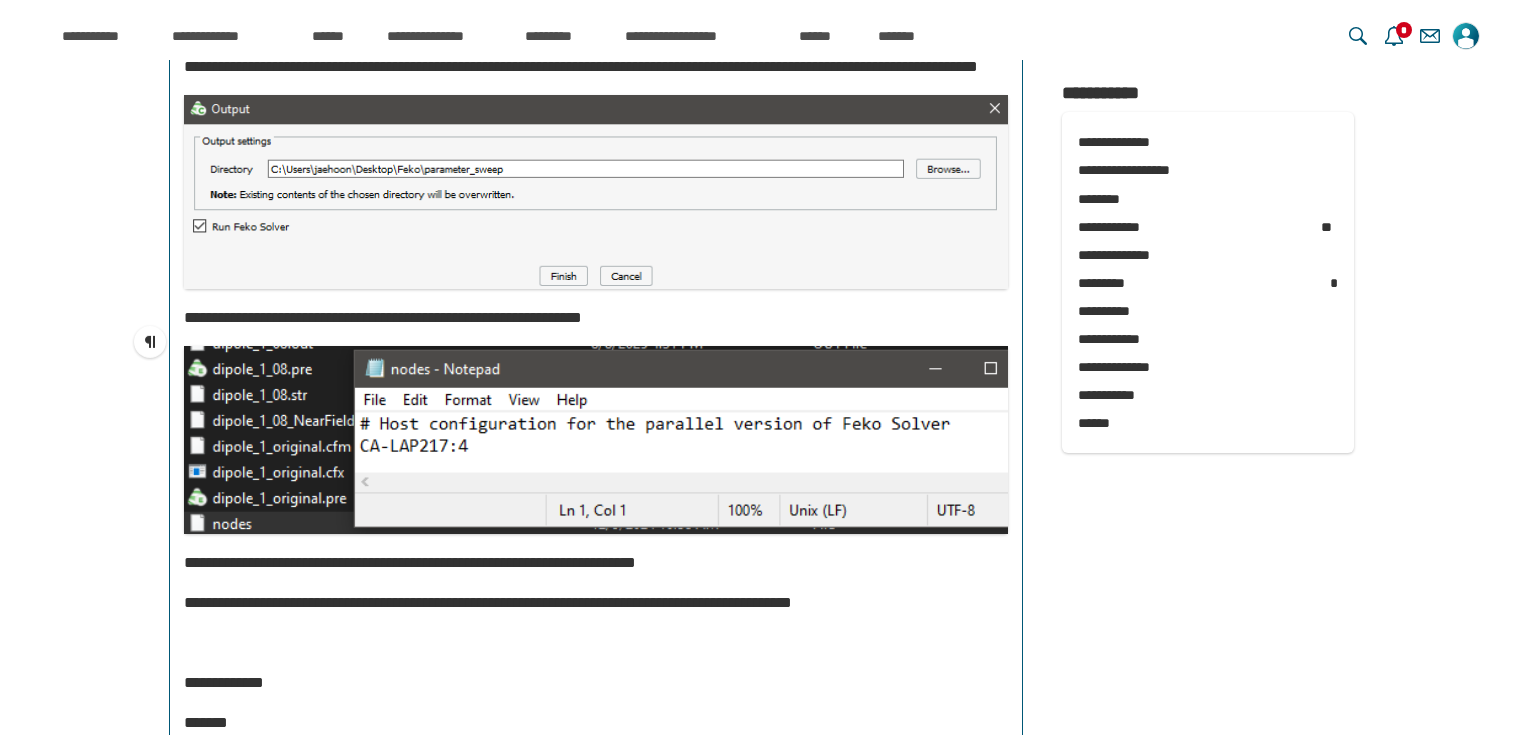 click on "**********" at bounding box center [410, 562] 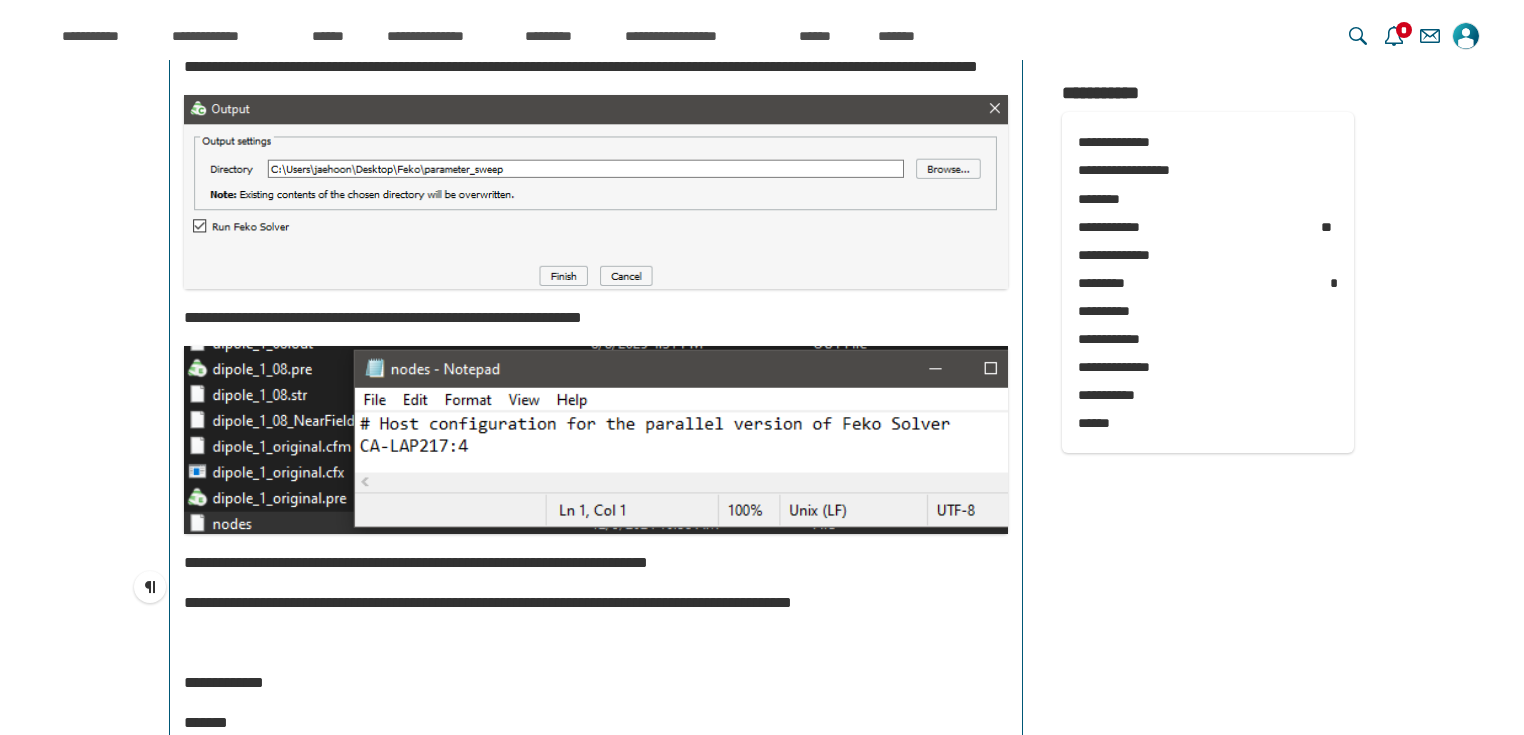 scroll, scrollTop: 1333, scrollLeft: 0, axis: vertical 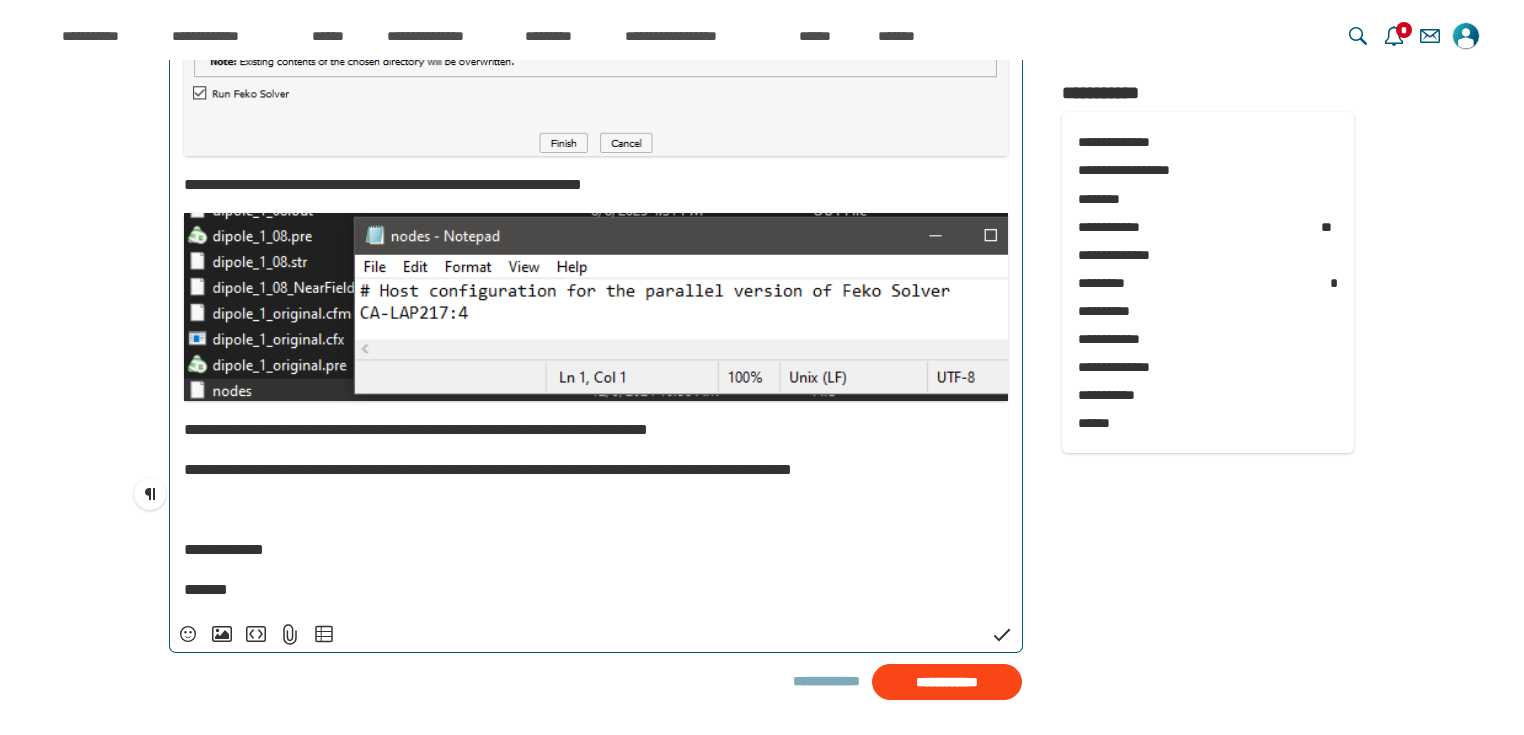 click on "**********" at bounding box center (488, 469) 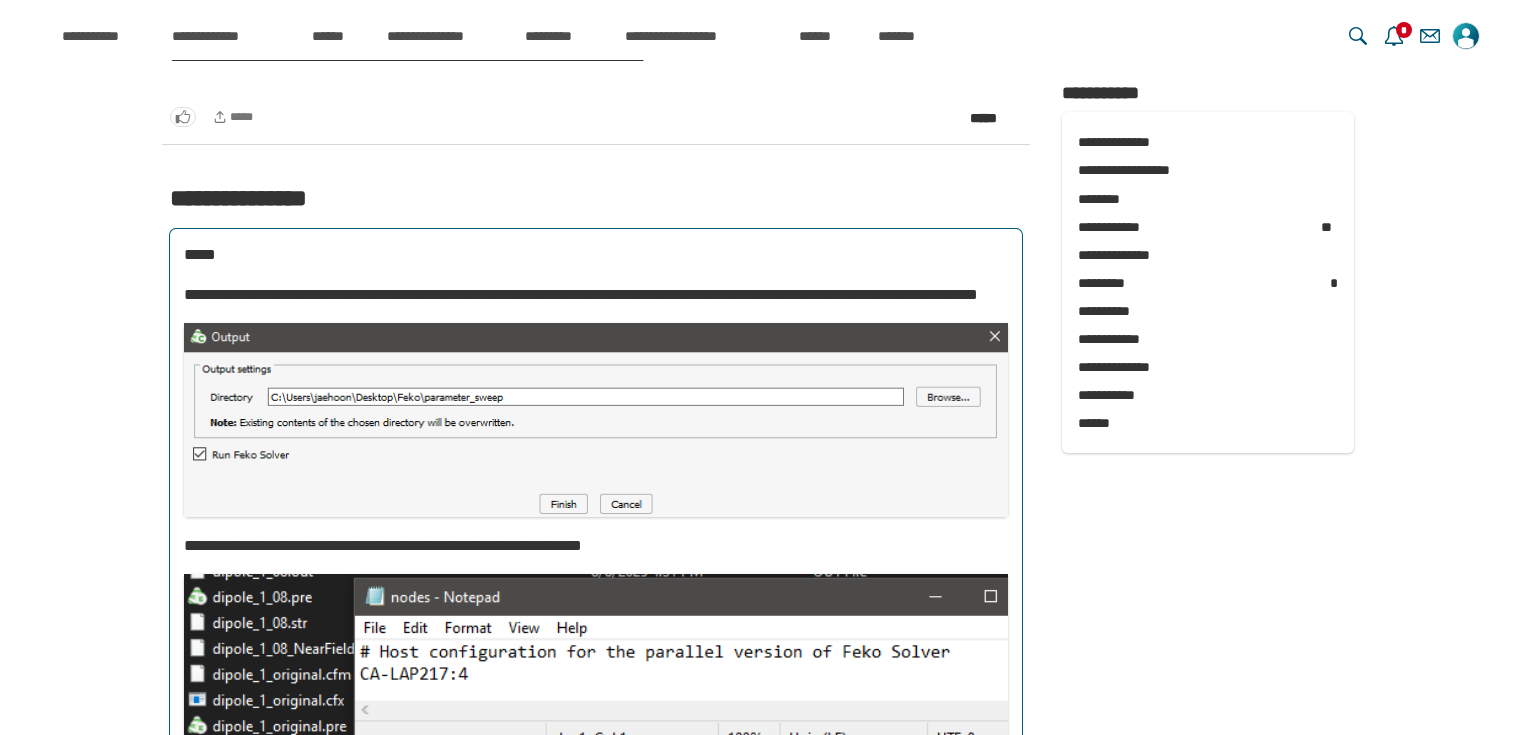 scroll, scrollTop: 933, scrollLeft: 0, axis: vertical 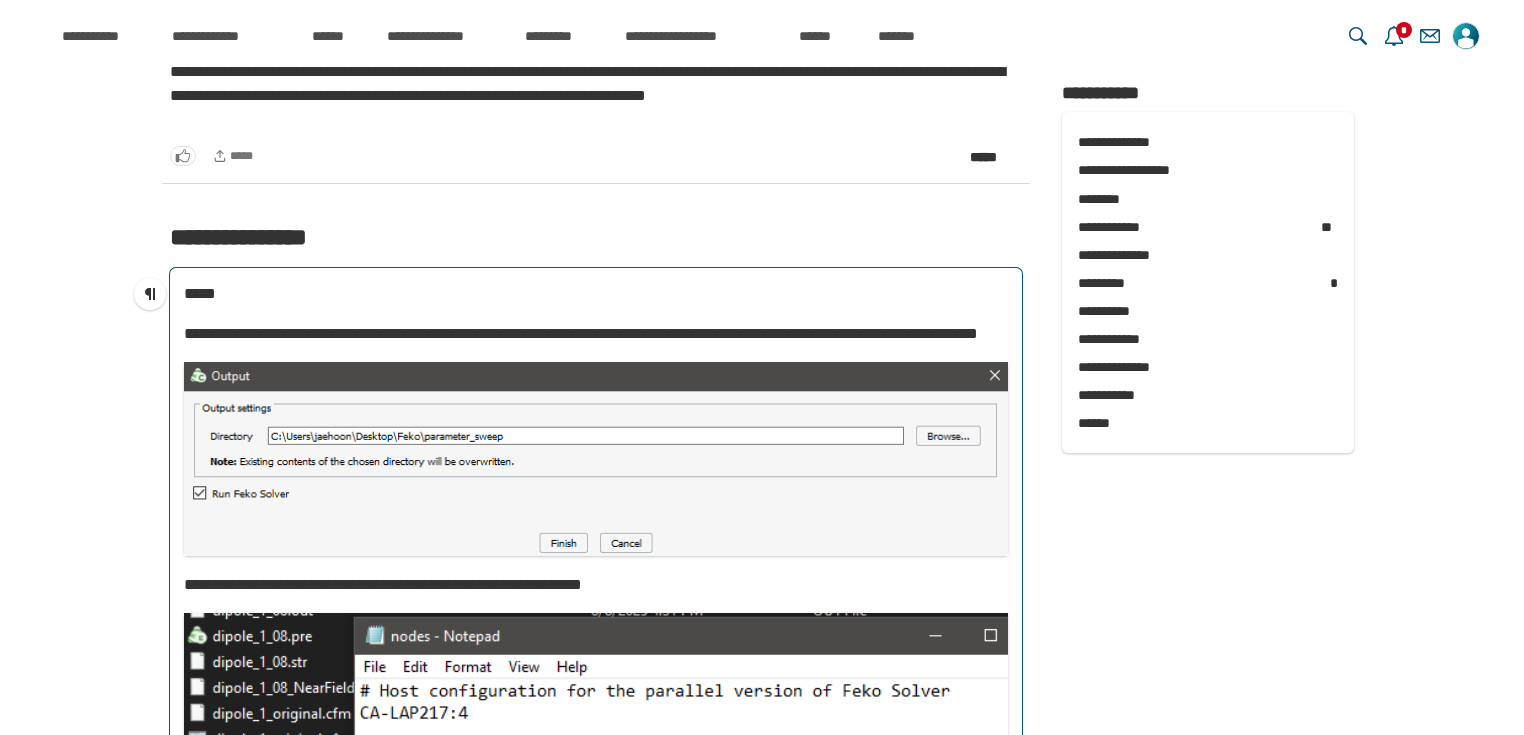 click on "*****" at bounding box center [596, 294] 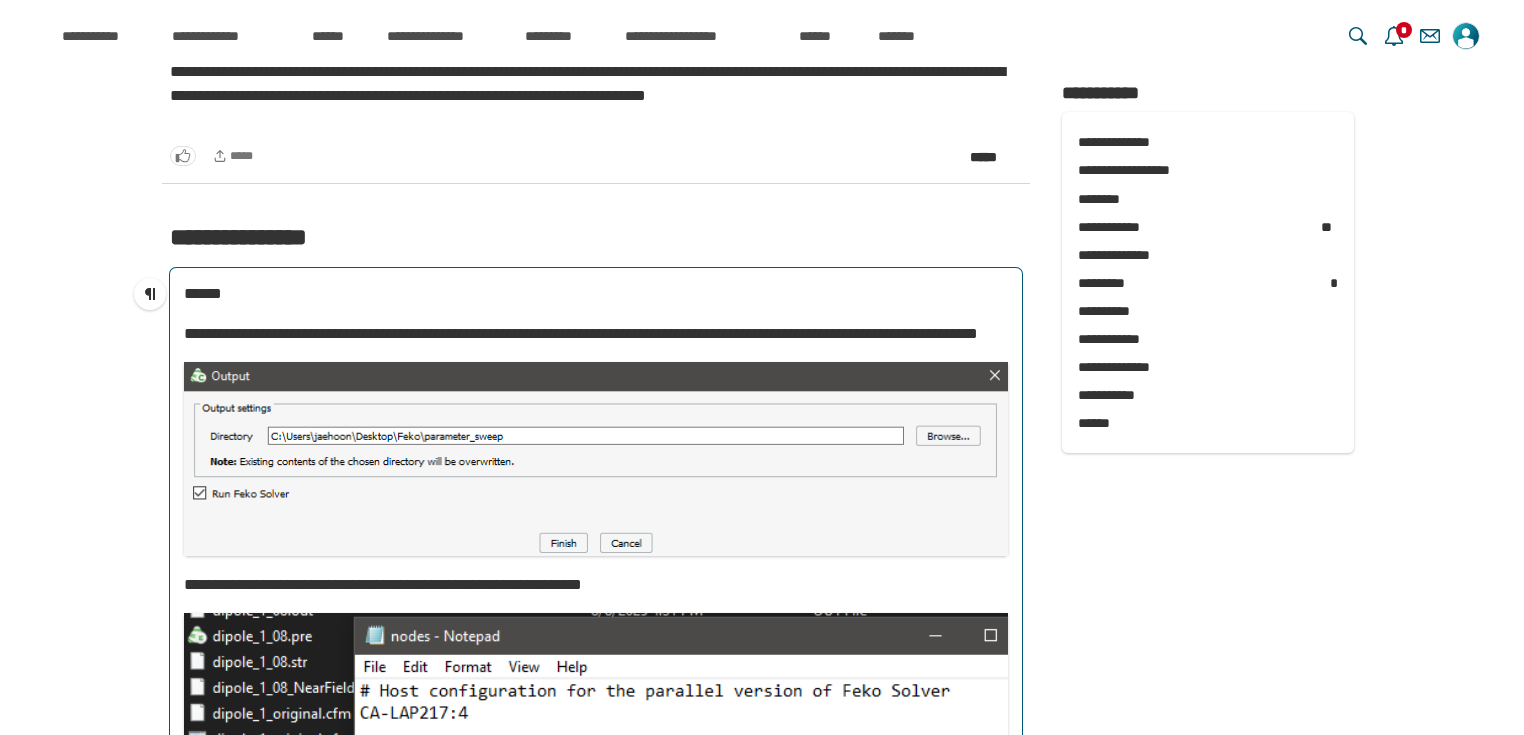 drag, startPoint x: 344, startPoint y: 333, endPoint x: 345, endPoint y: 348, distance: 15.033297 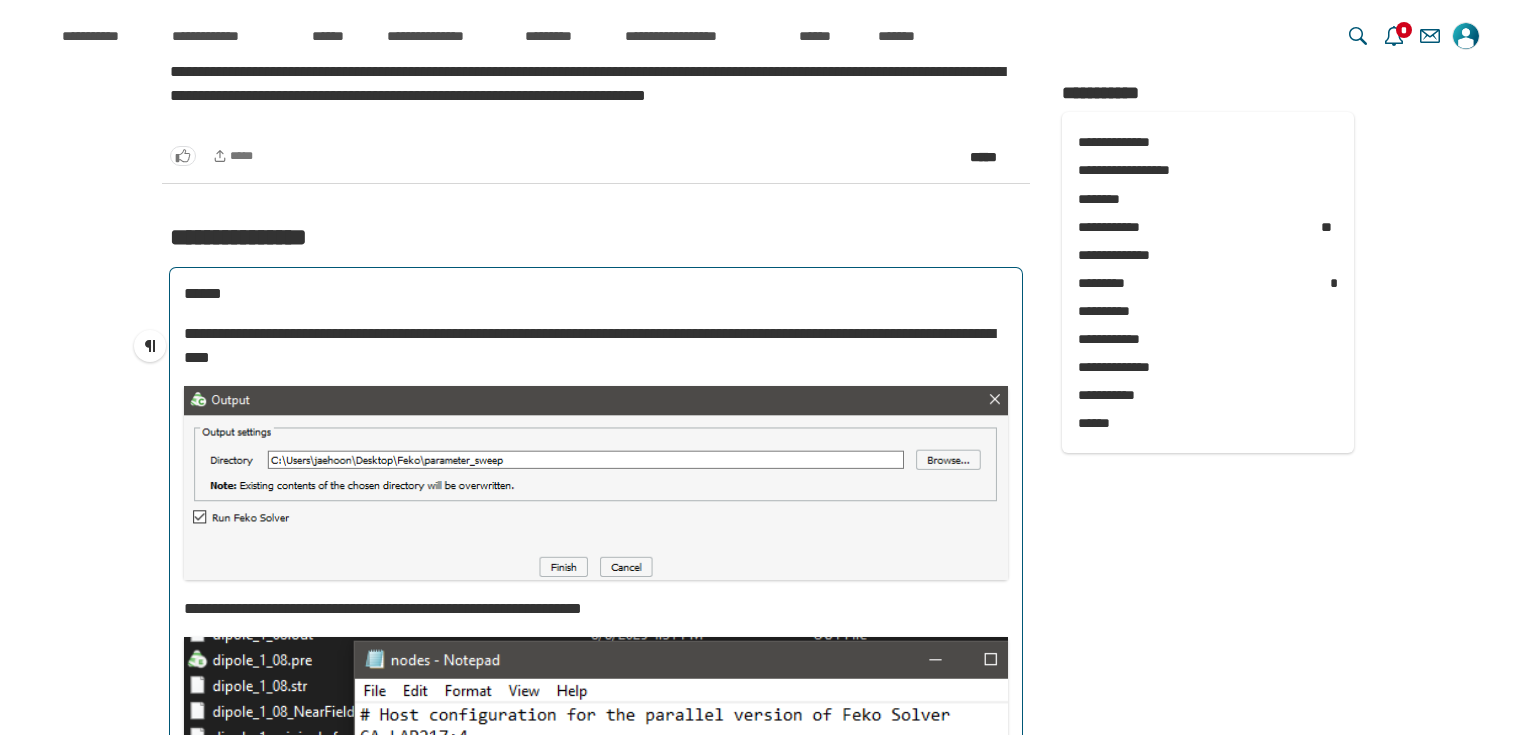 click on "**********" at bounding box center (589, 345) 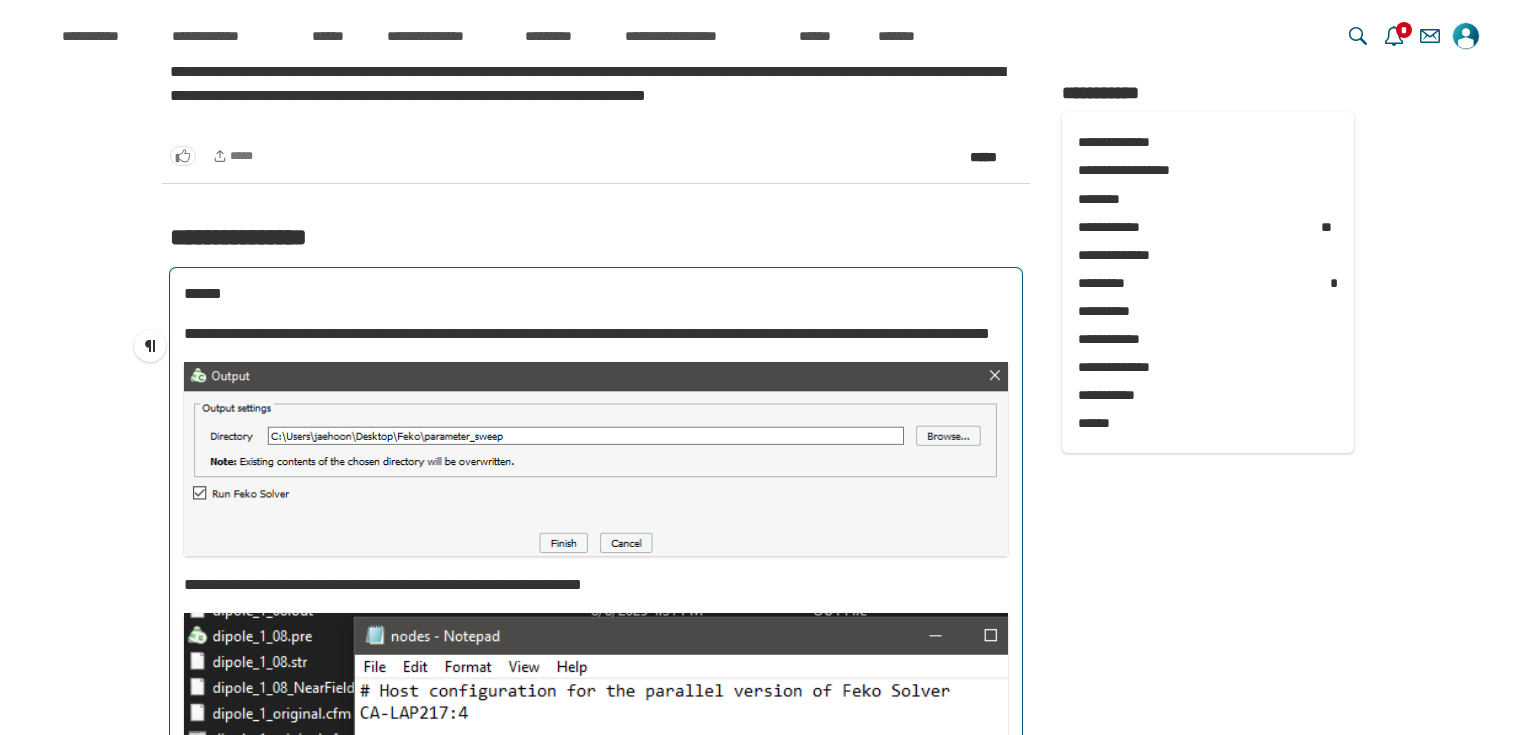 click on "**********" at bounding box center [587, 333] 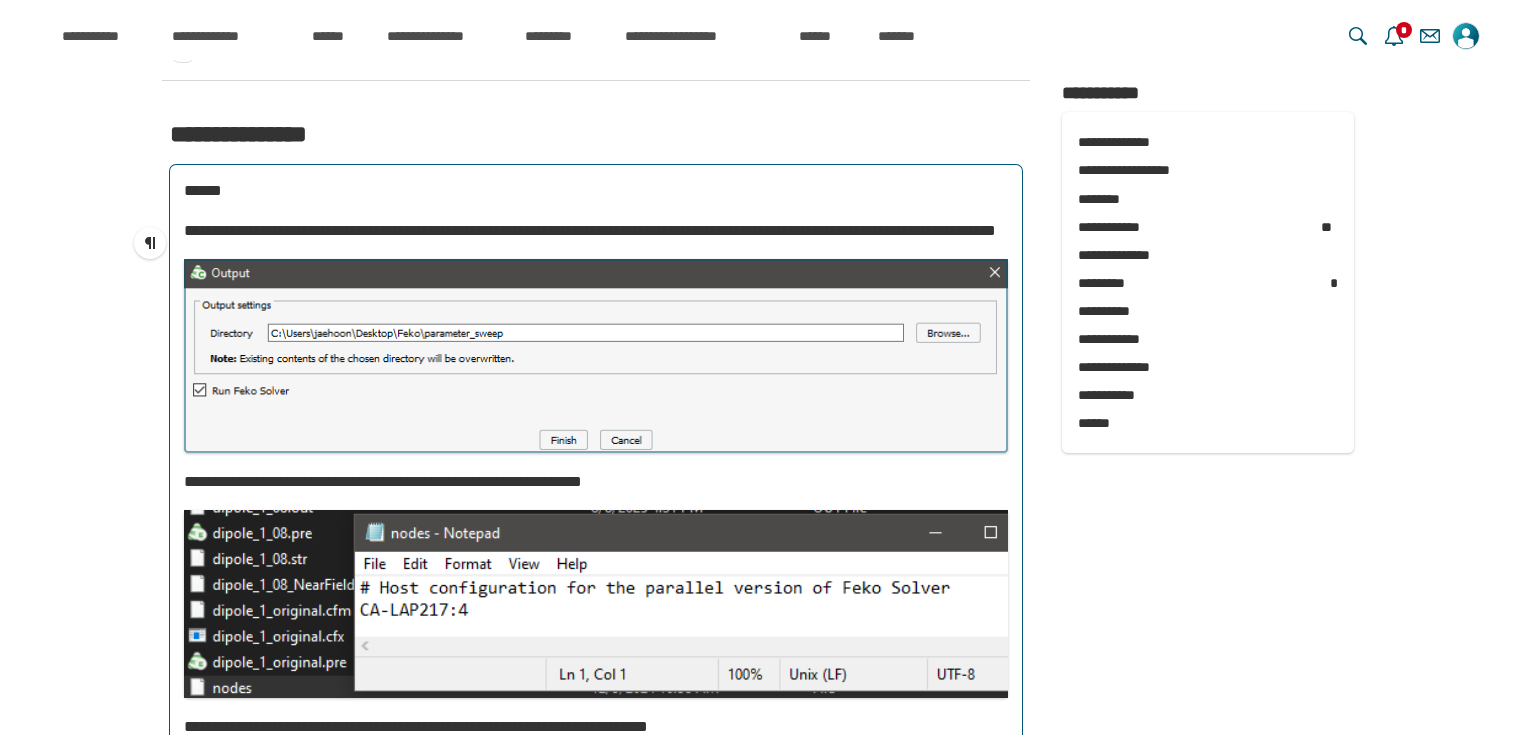scroll, scrollTop: 1067, scrollLeft: 0, axis: vertical 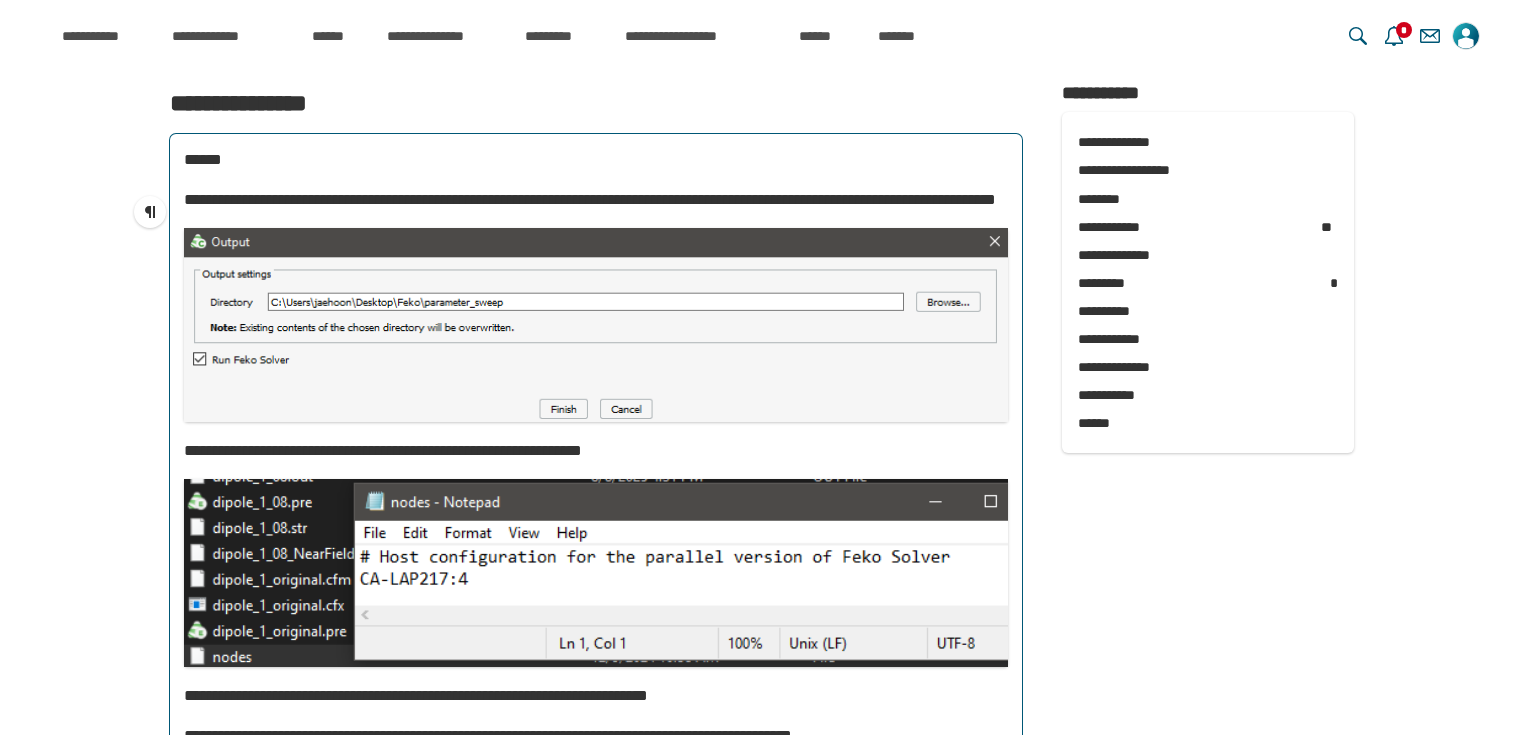 click on "**********" at bounding box center (596, 451) 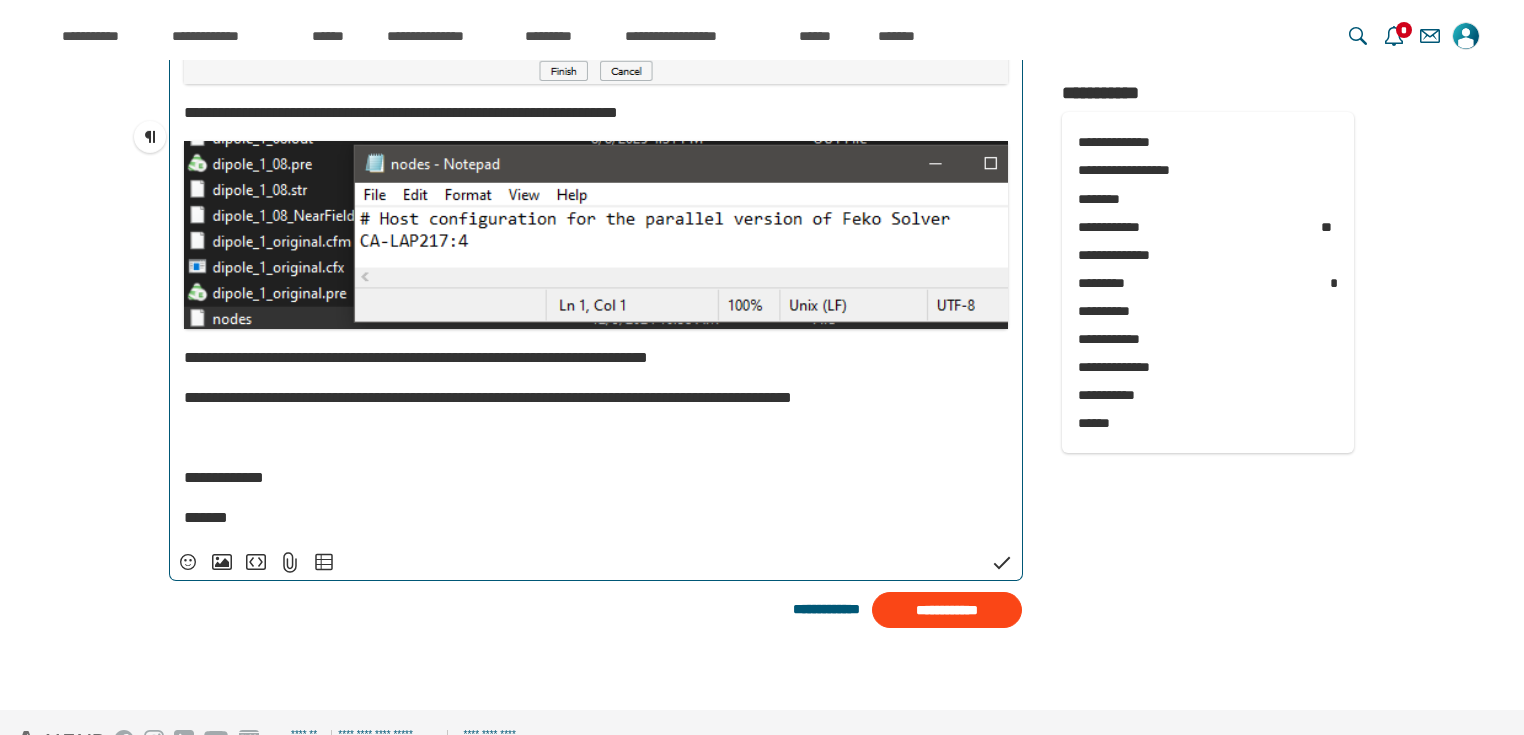 scroll, scrollTop: 1444, scrollLeft: 0, axis: vertical 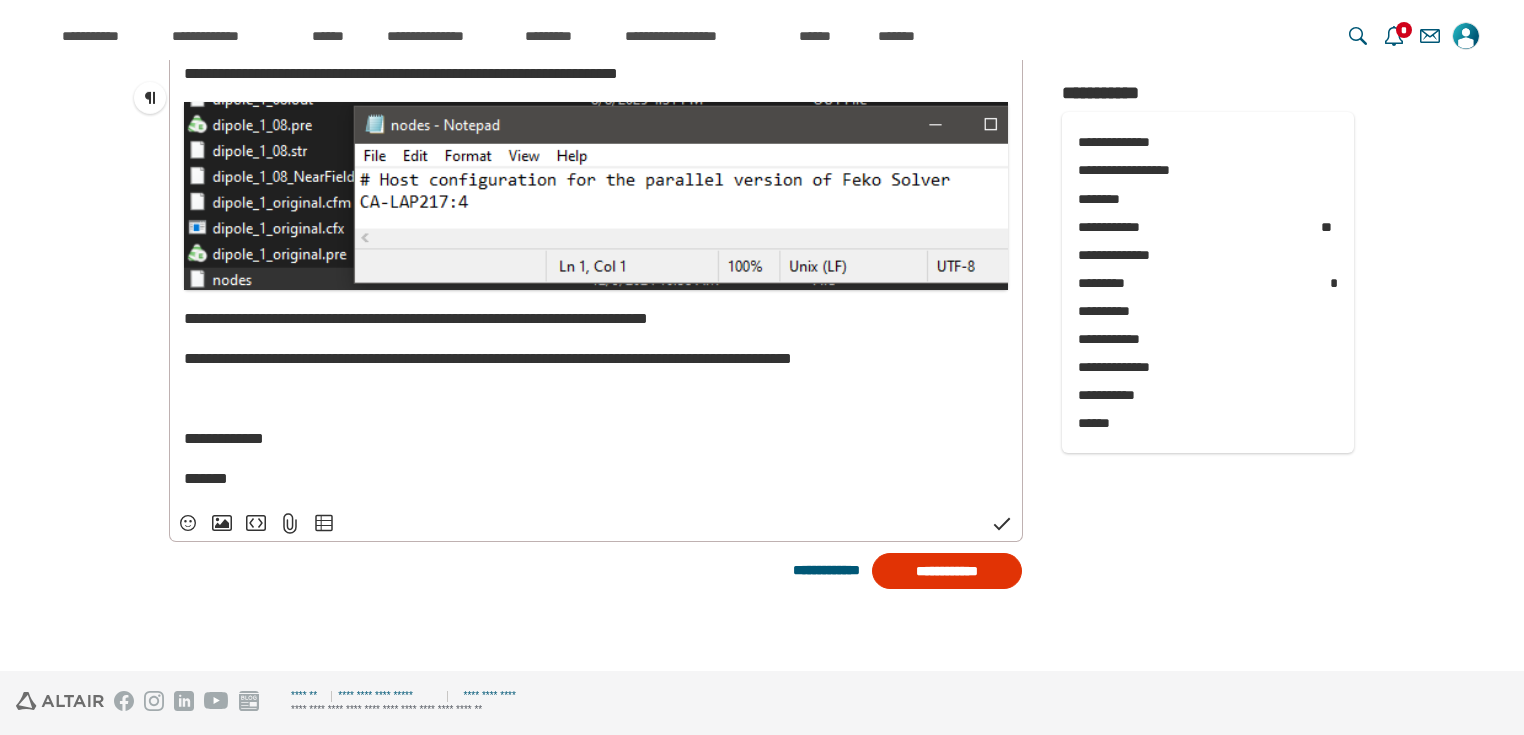 click on "**********" at bounding box center [947, 571] 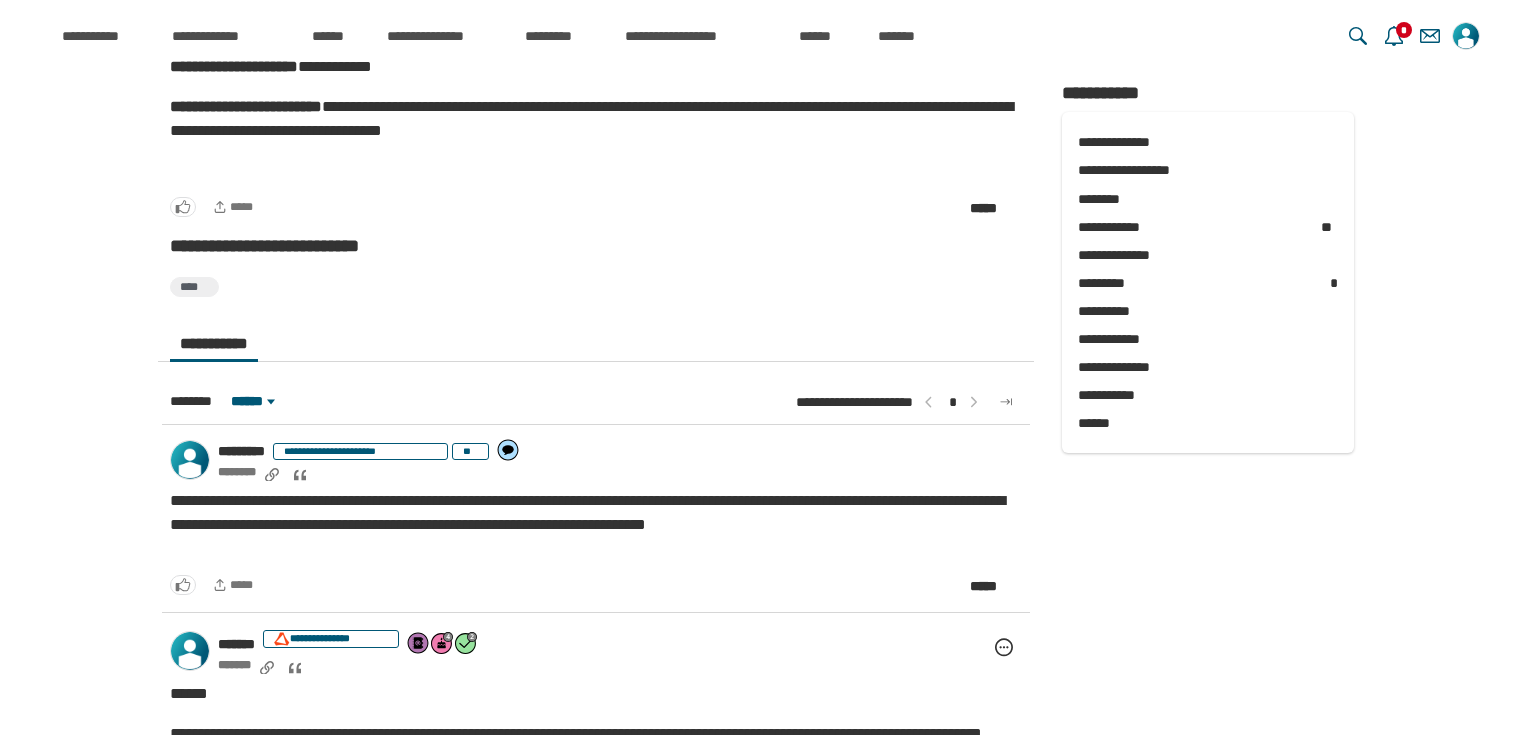 scroll, scrollTop: 104, scrollLeft: 0, axis: vertical 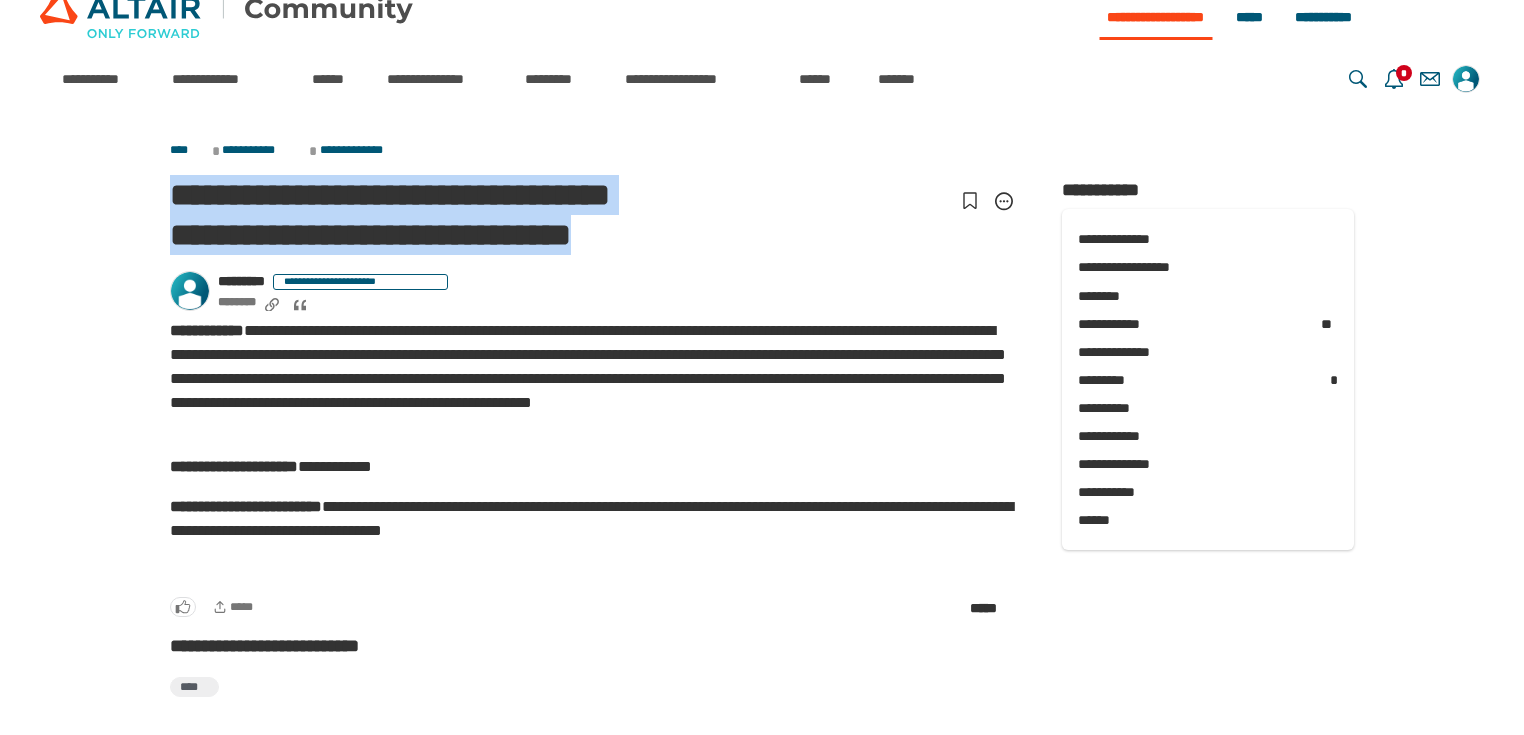 drag, startPoint x: 745, startPoint y: 233, endPoint x: 178, endPoint y: 176, distance: 569.85785 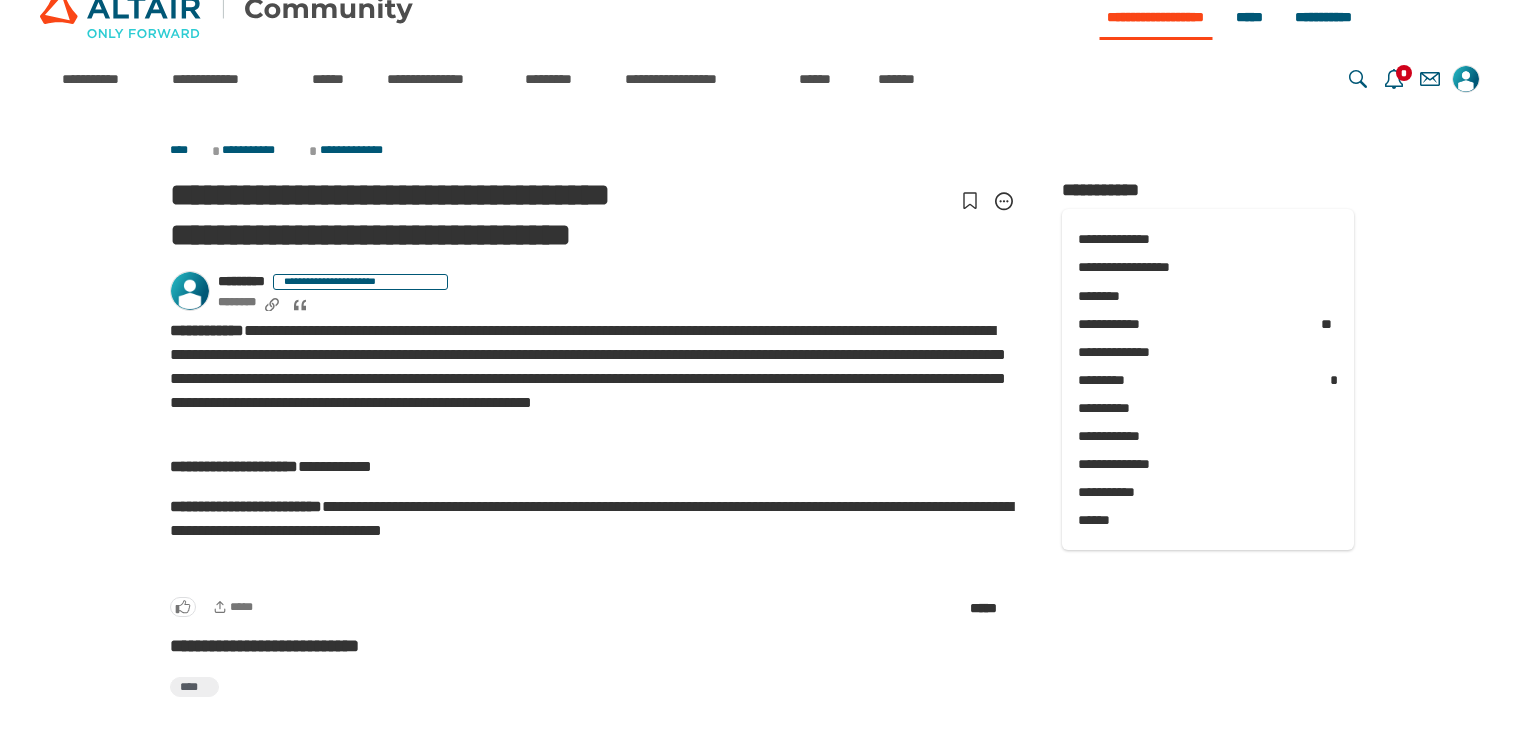 click on "**********" at bounding box center (596, 467) 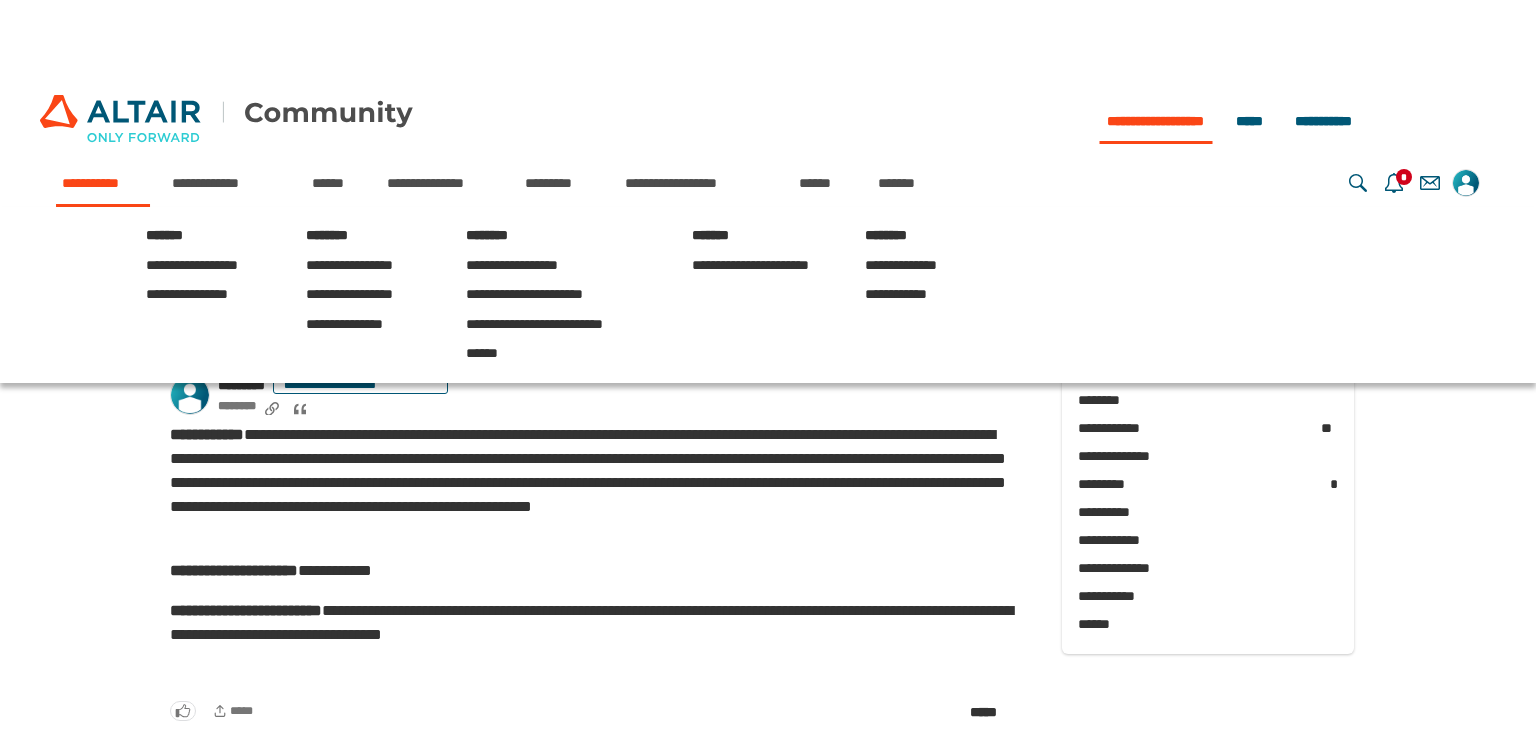 click on "**********" at bounding box center [103, 183] 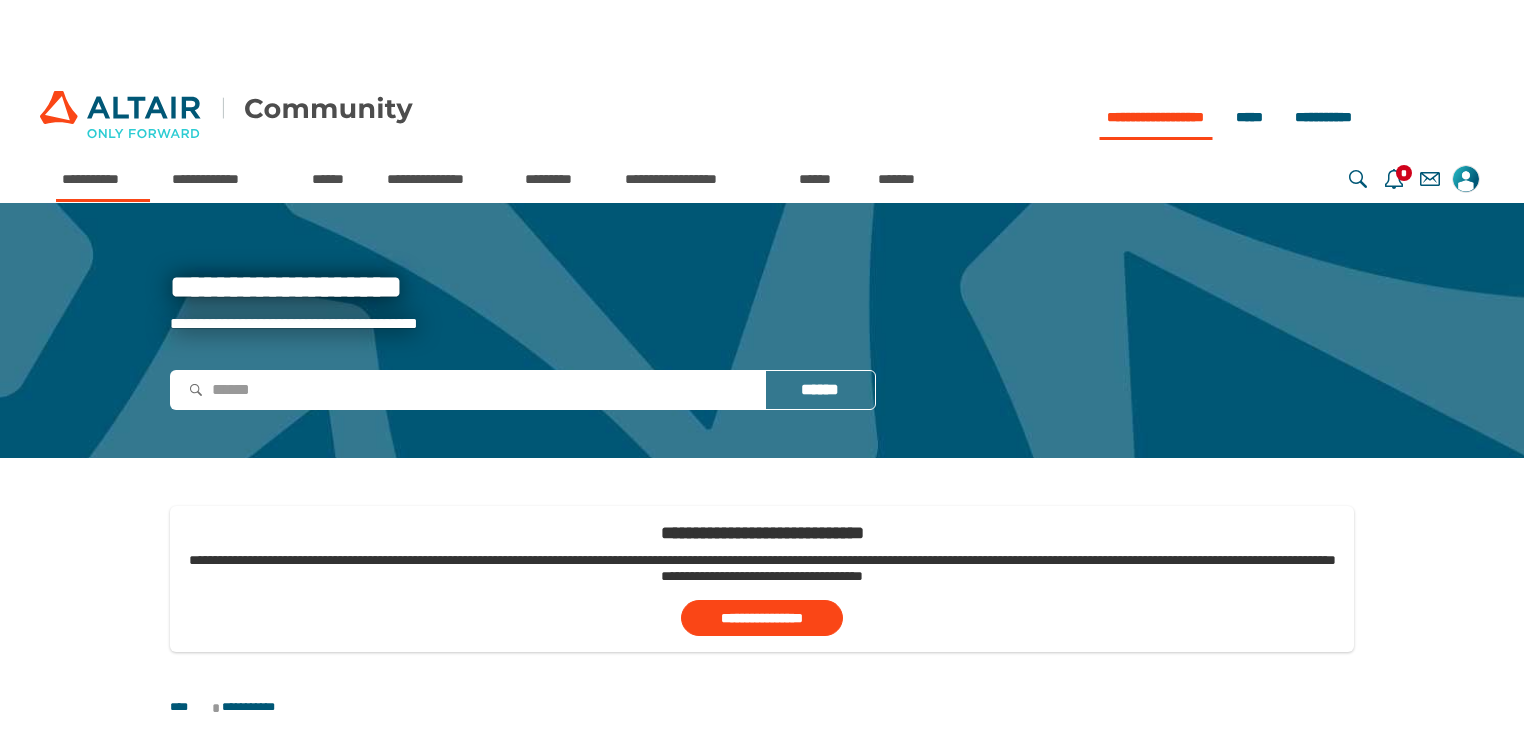 scroll, scrollTop: 0, scrollLeft: 0, axis: both 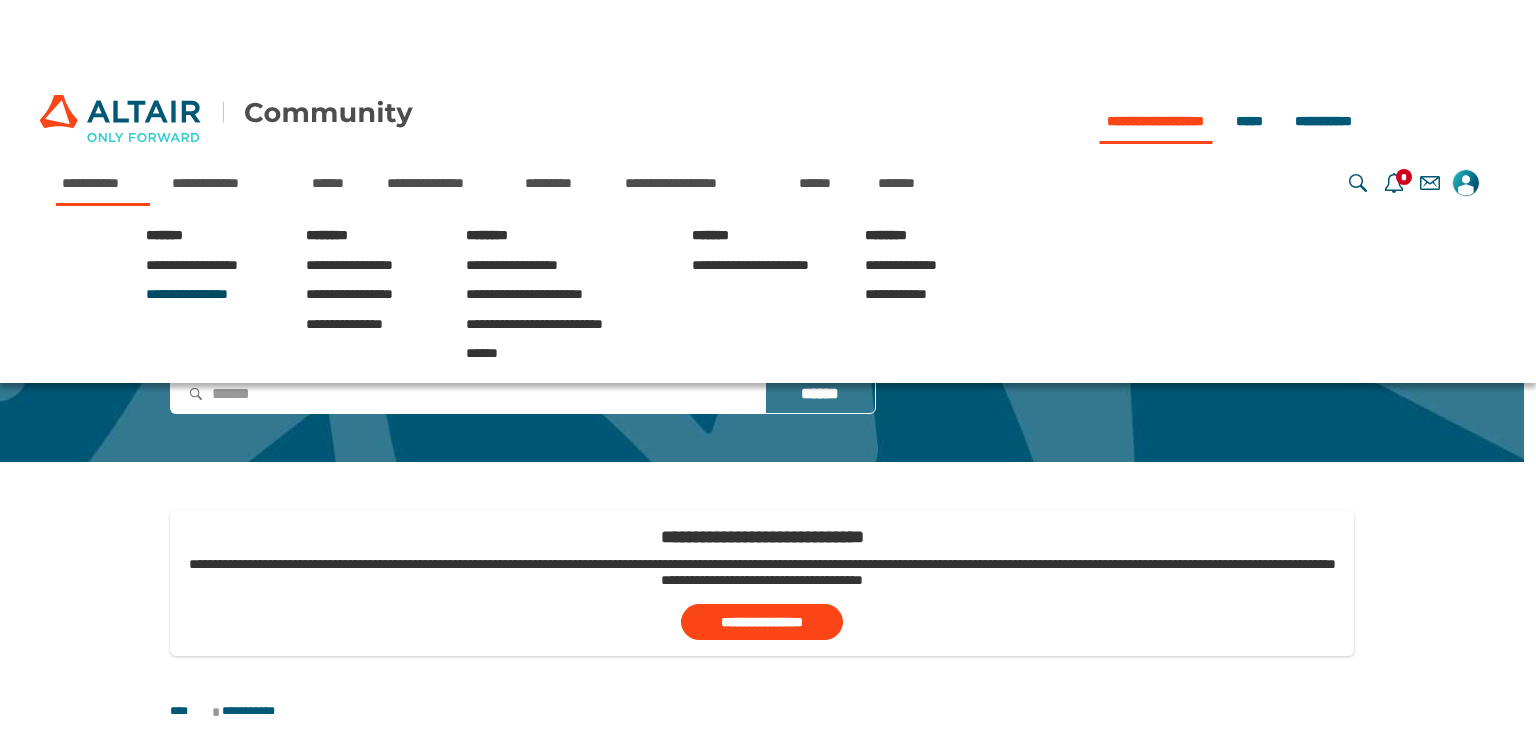 click on "**********" at bounding box center [187, 294] 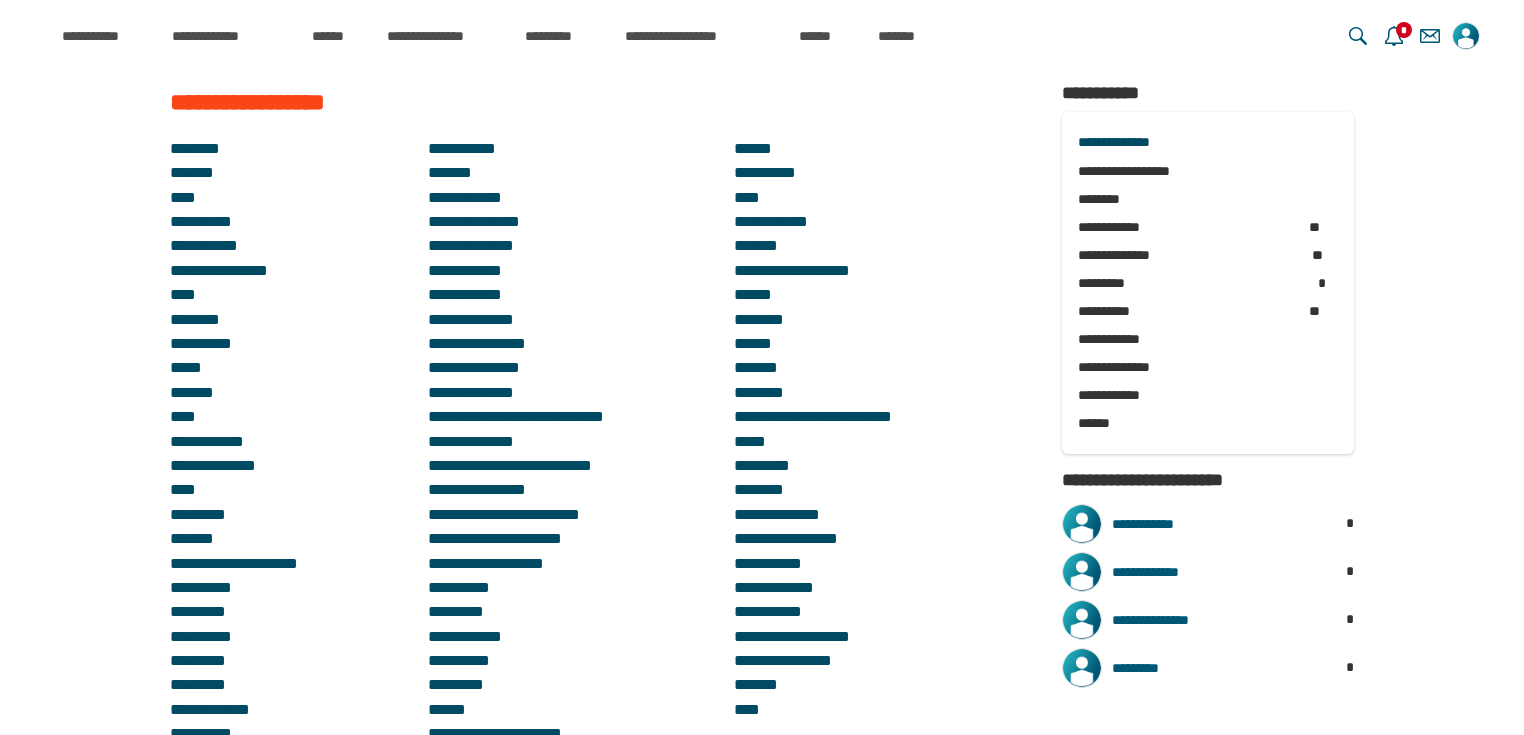 scroll, scrollTop: 933, scrollLeft: 0, axis: vertical 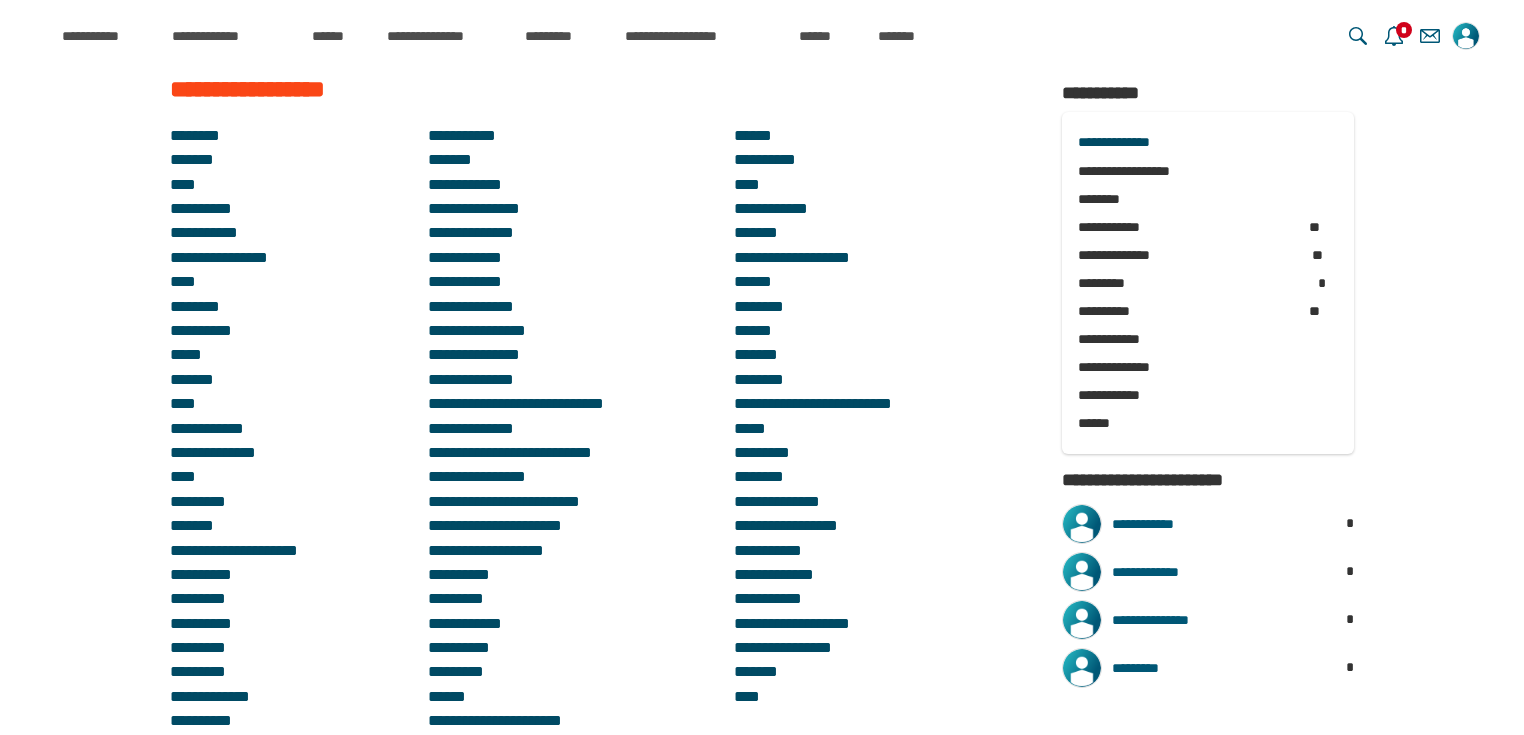 click on "****" at bounding box center (183, 403) 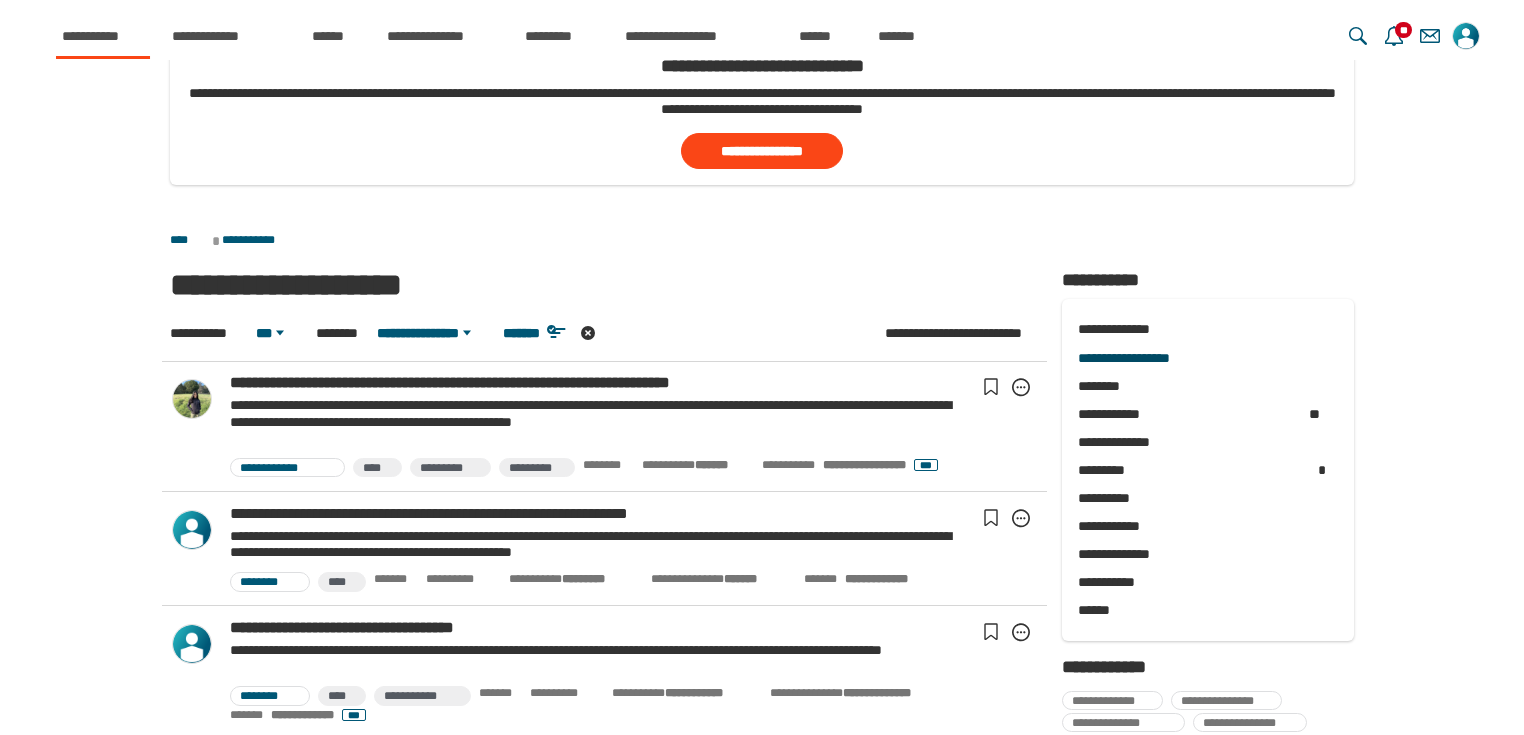 scroll, scrollTop: 604, scrollLeft: 0, axis: vertical 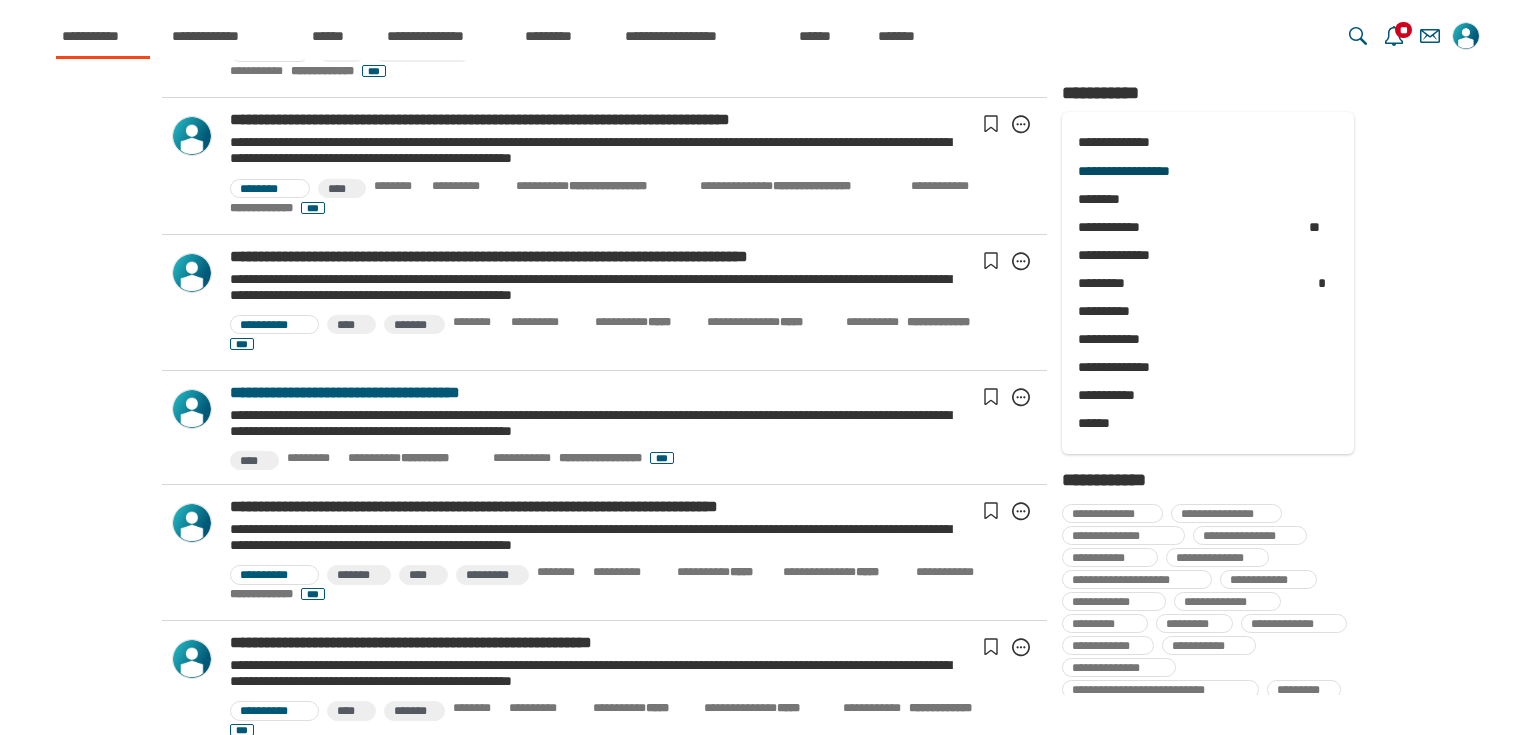 click on "**********" at bounding box center (596, 393) 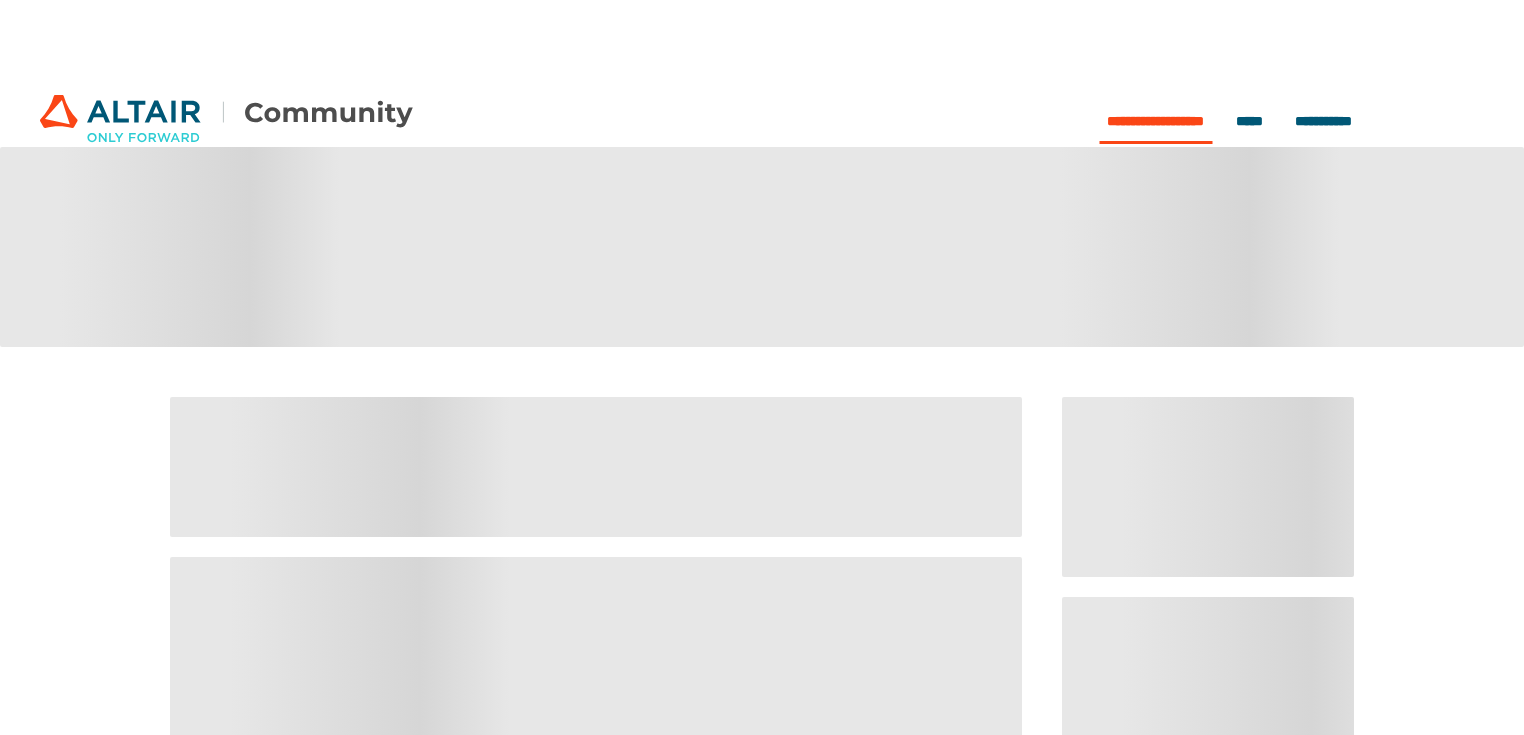click at bounding box center (596, 467) 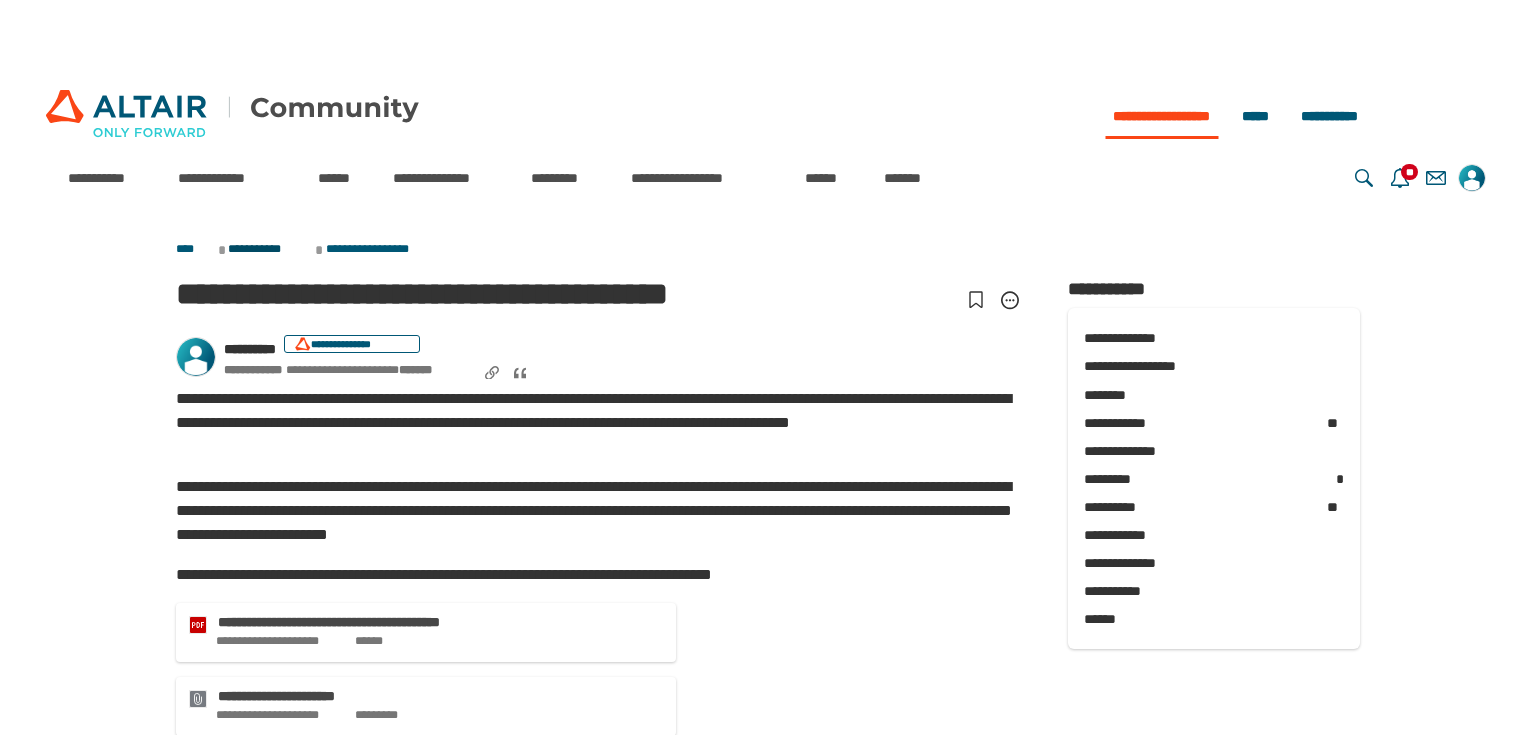 scroll, scrollTop: 0, scrollLeft: 0, axis: both 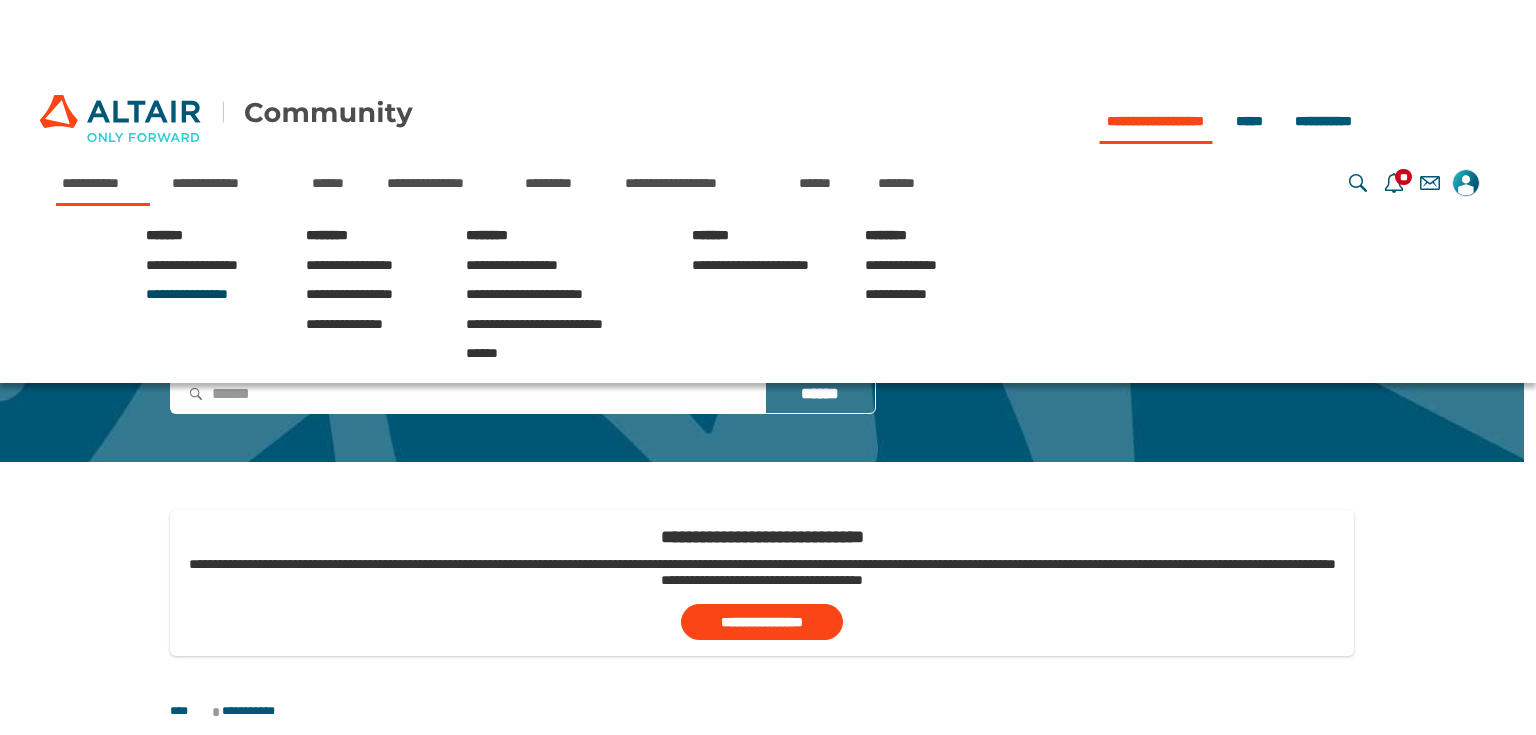click on "**********" at bounding box center (187, 294) 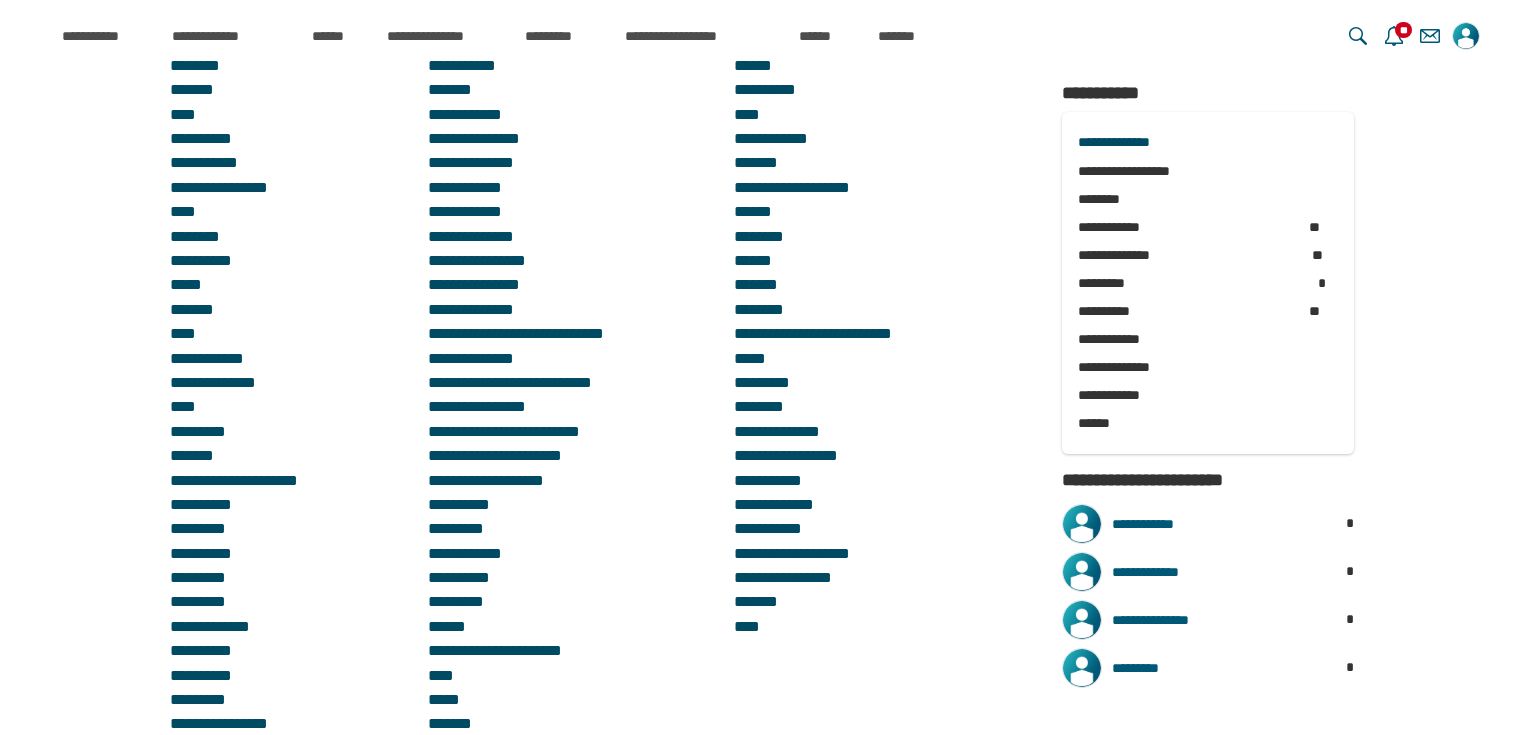 scroll, scrollTop: 1200, scrollLeft: 0, axis: vertical 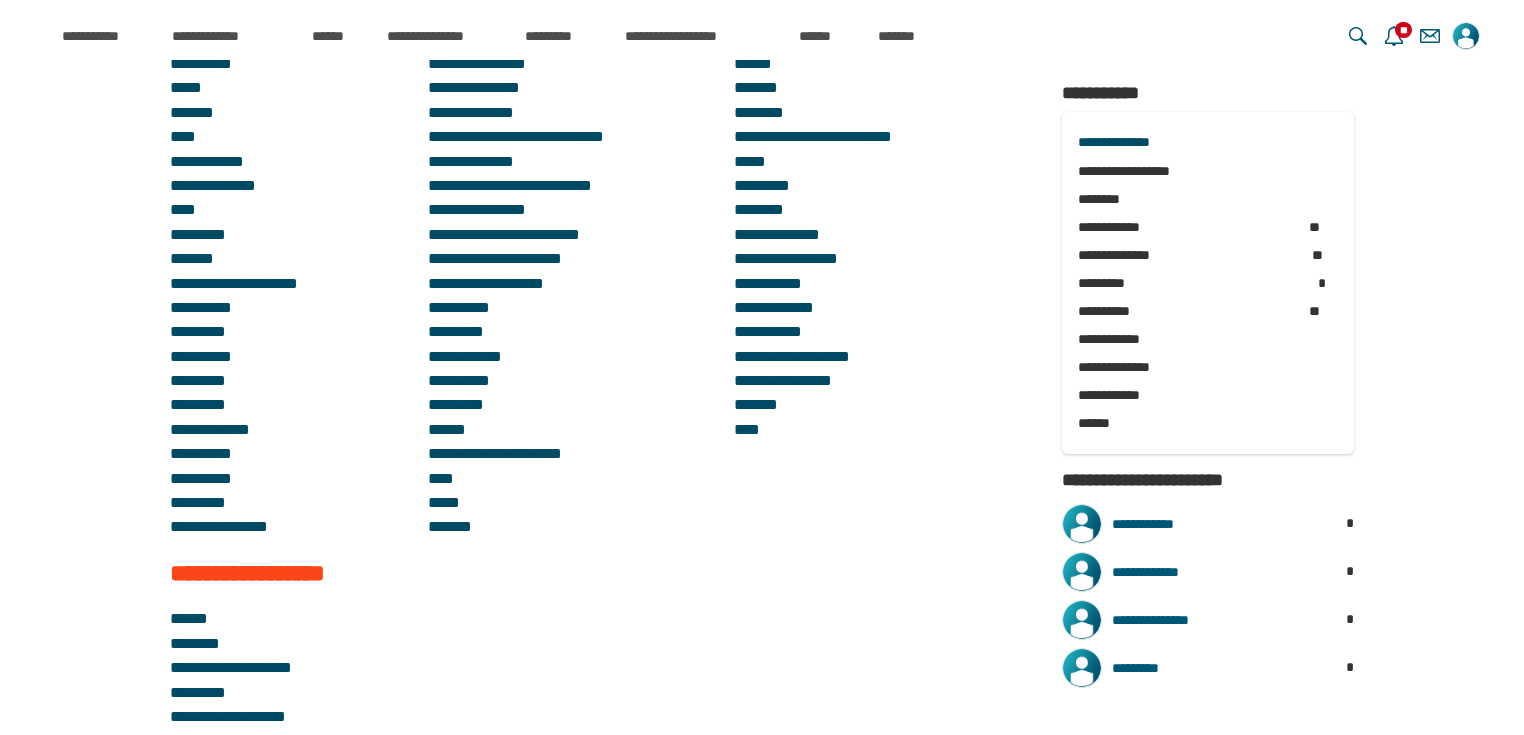 click on "*******" at bounding box center (756, 404) 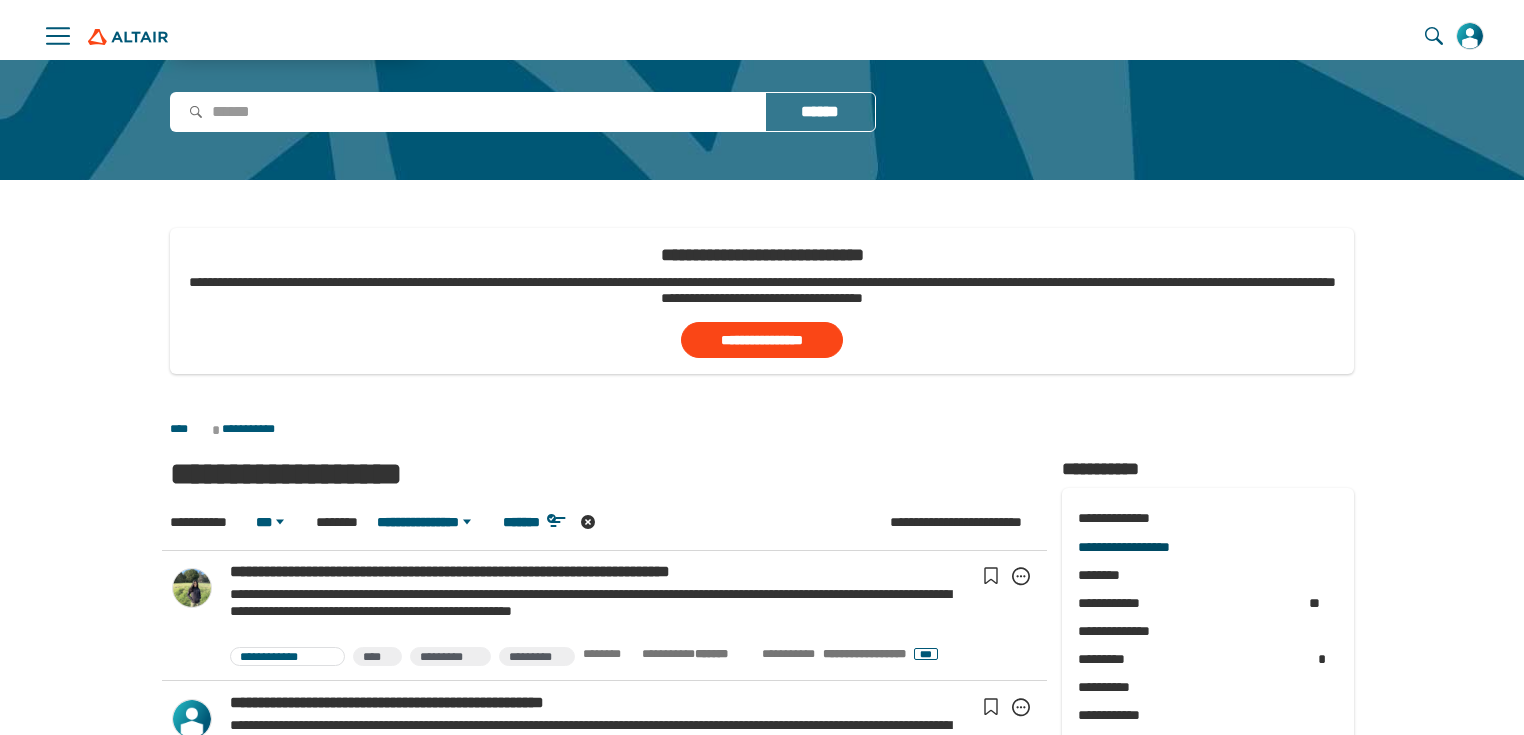 scroll, scrollTop: 400, scrollLeft: 0, axis: vertical 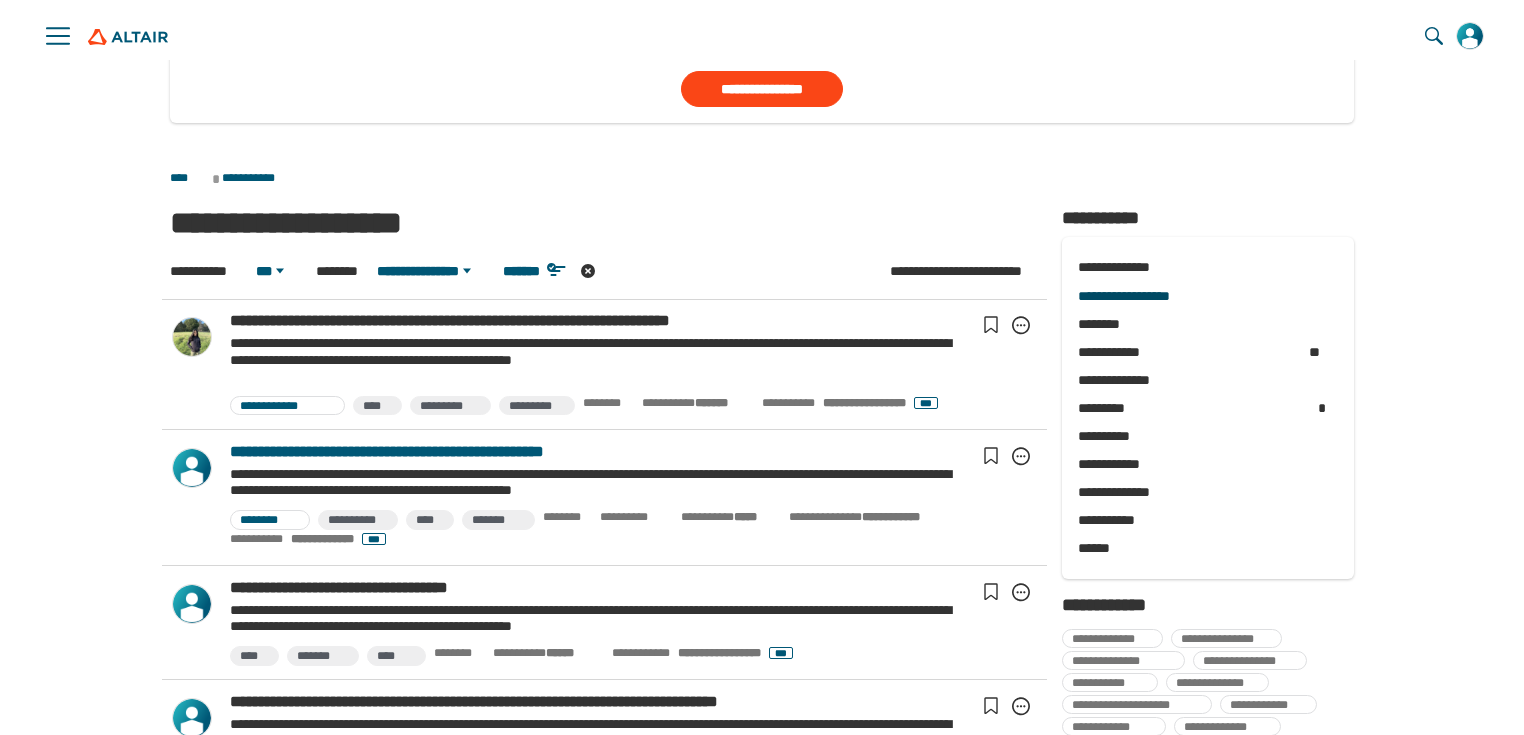 click on "**********" at bounding box center [596, 452] 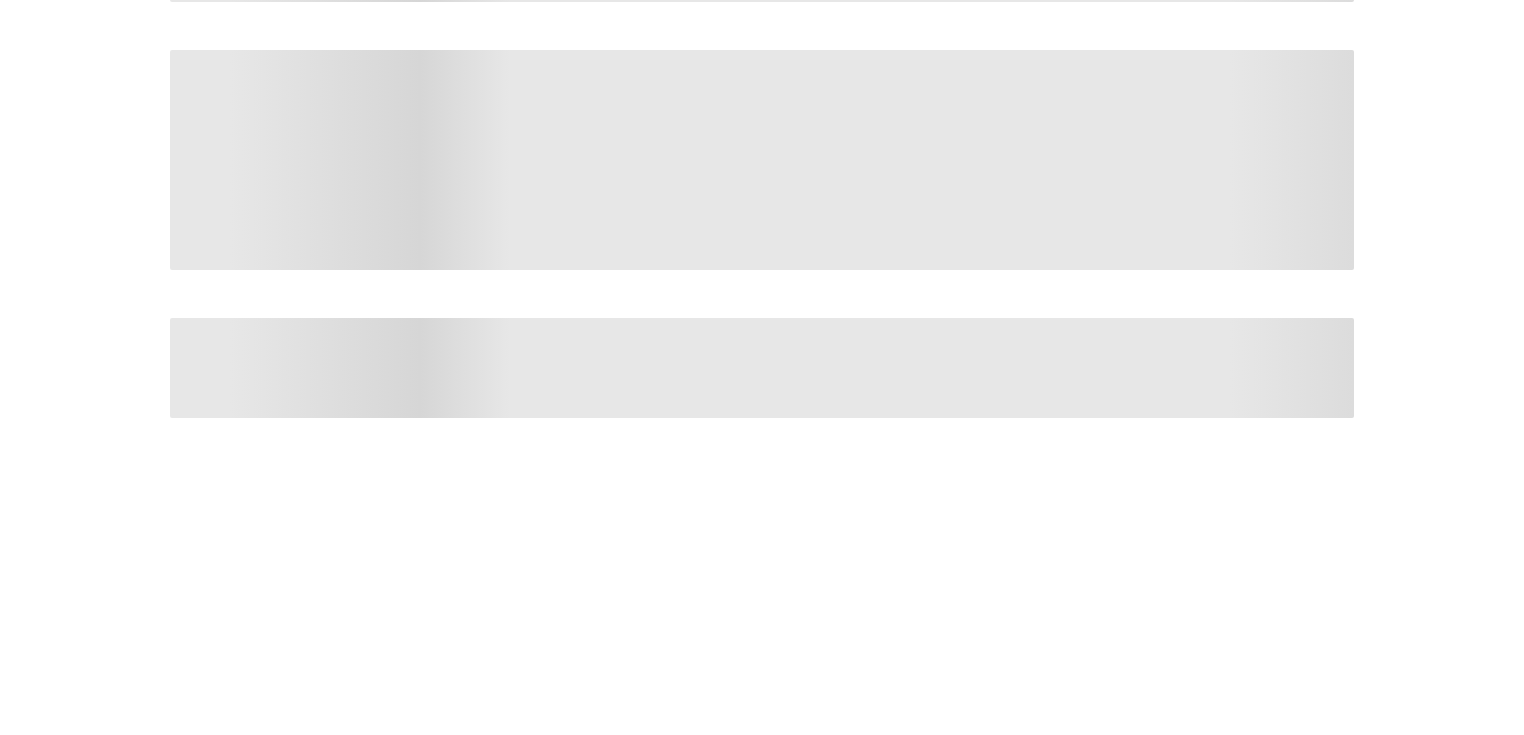 scroll, scrollTop: 0, scrollLeft: 0, axis: both 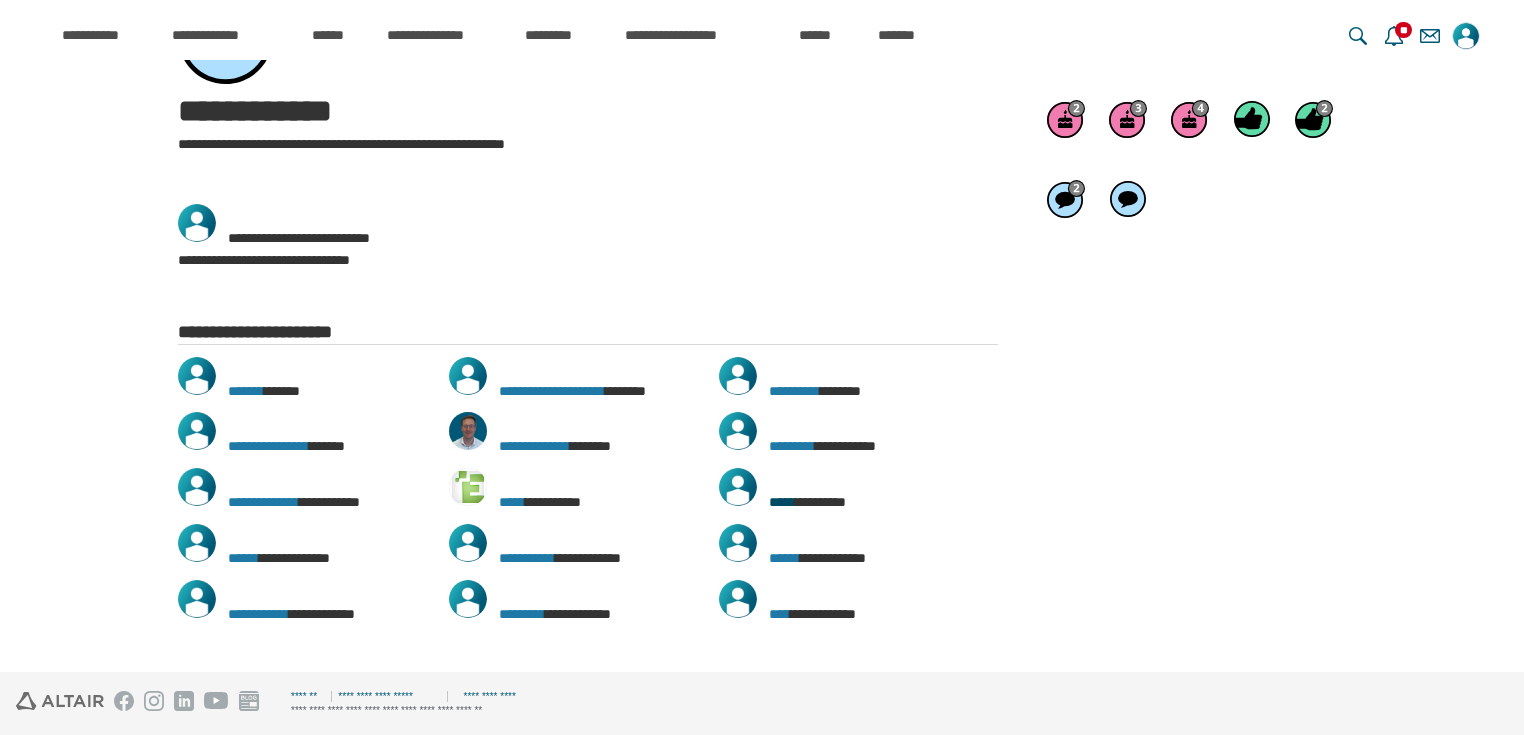 click on "*****" at bounding box center [782, 502] 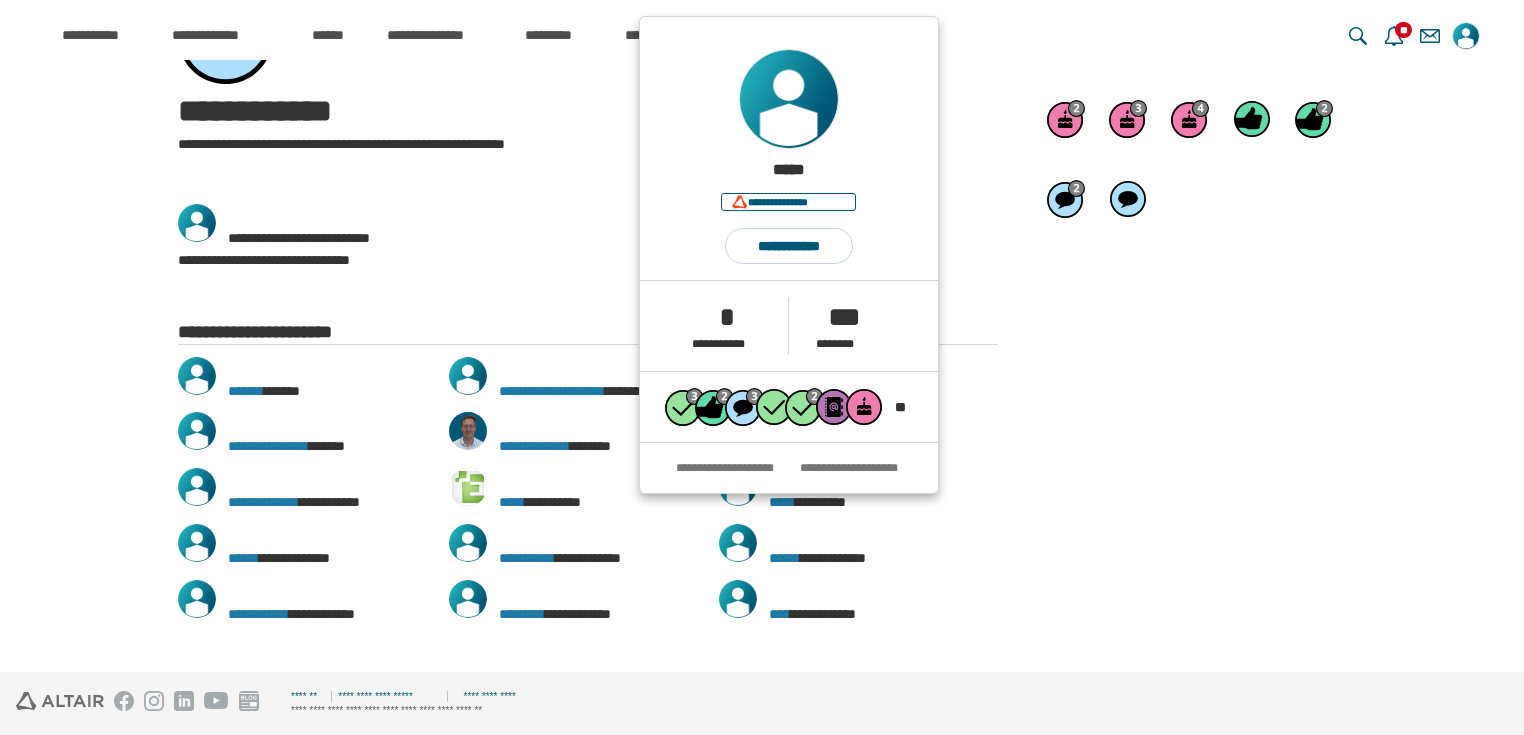 click on "[ADDRESS]" at bounding box center [762, 304] 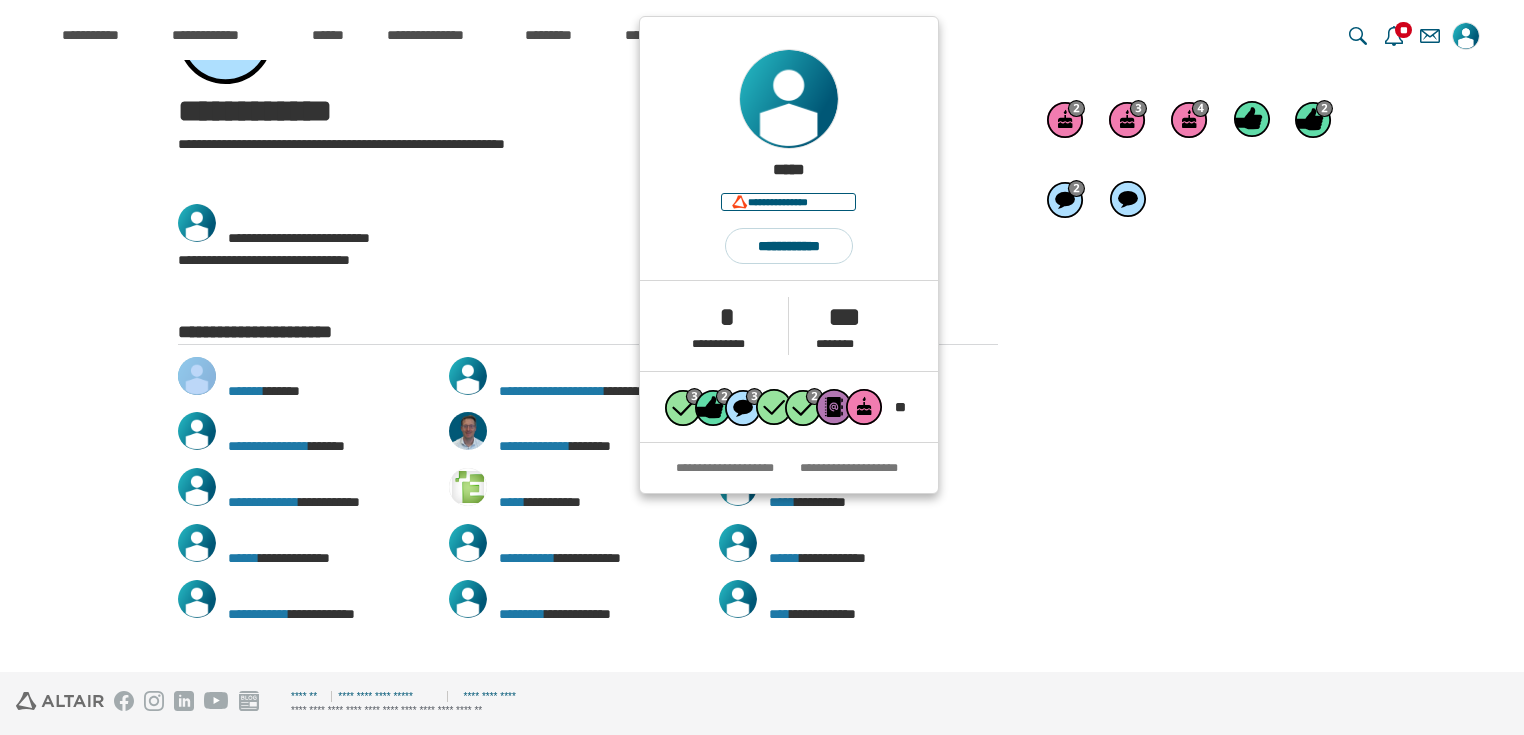 click on "[ADDRESS]" at bounding box center (762, 304) 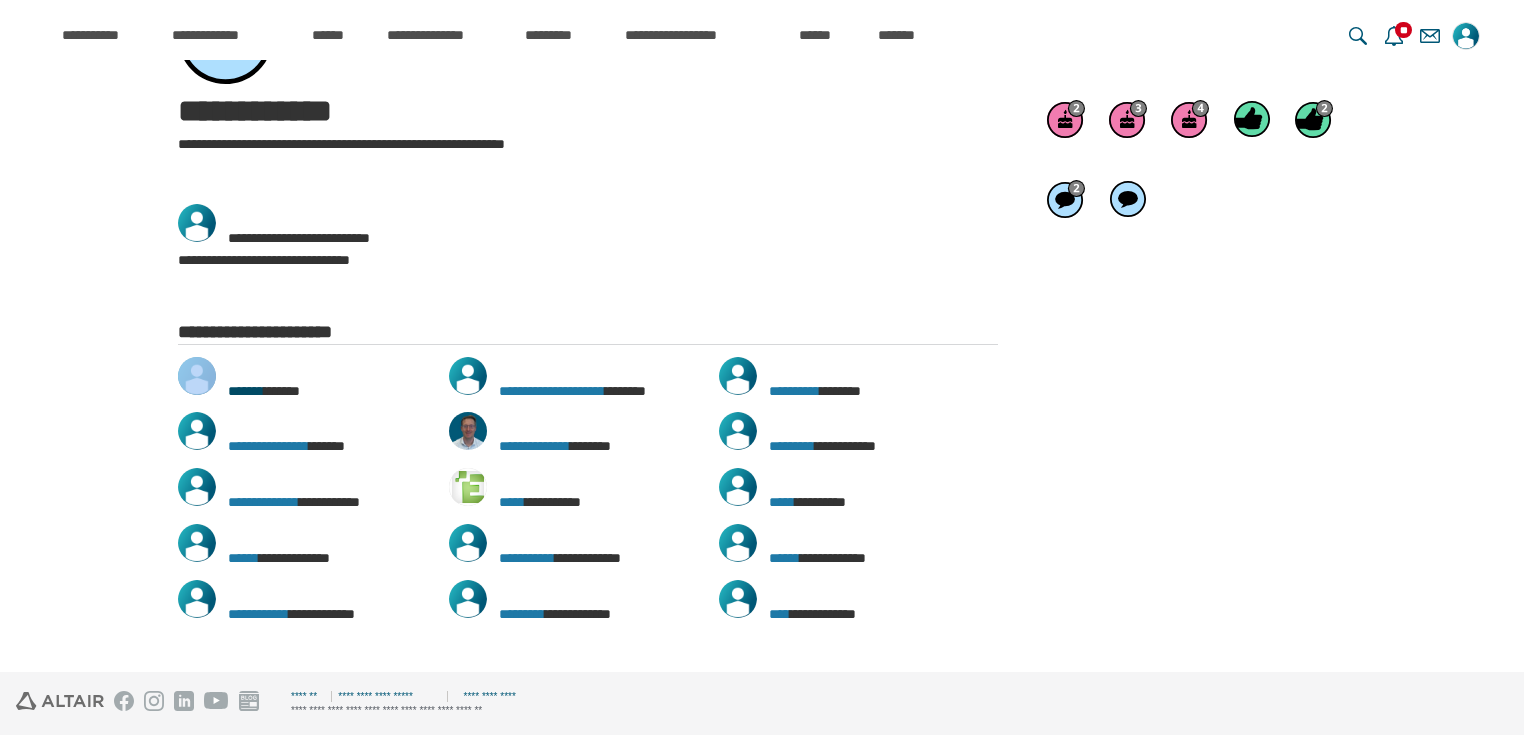 click on "*******" at bounding box center (246, 391) 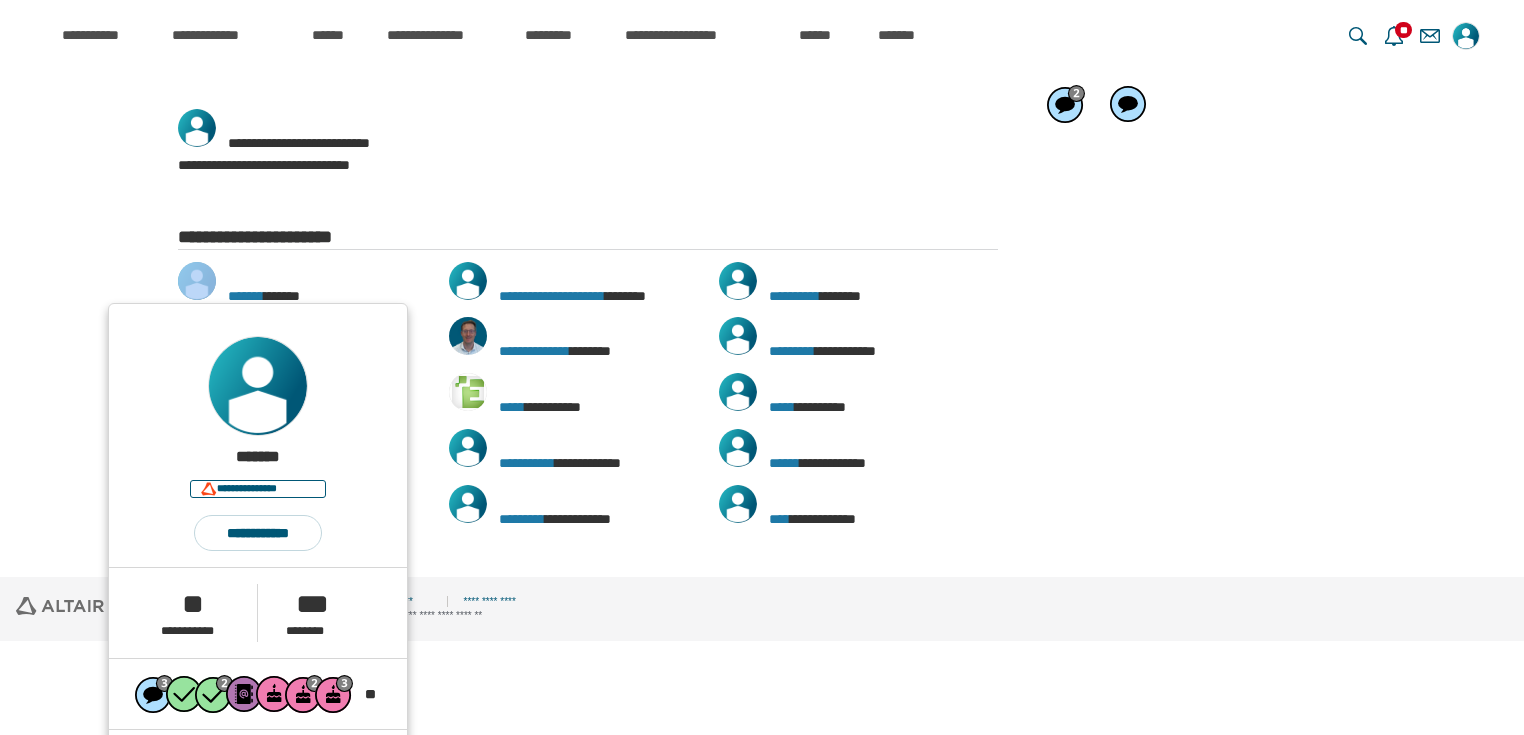 scroll, scrollTop: 474, scrollLeft: 0, axis: vertical 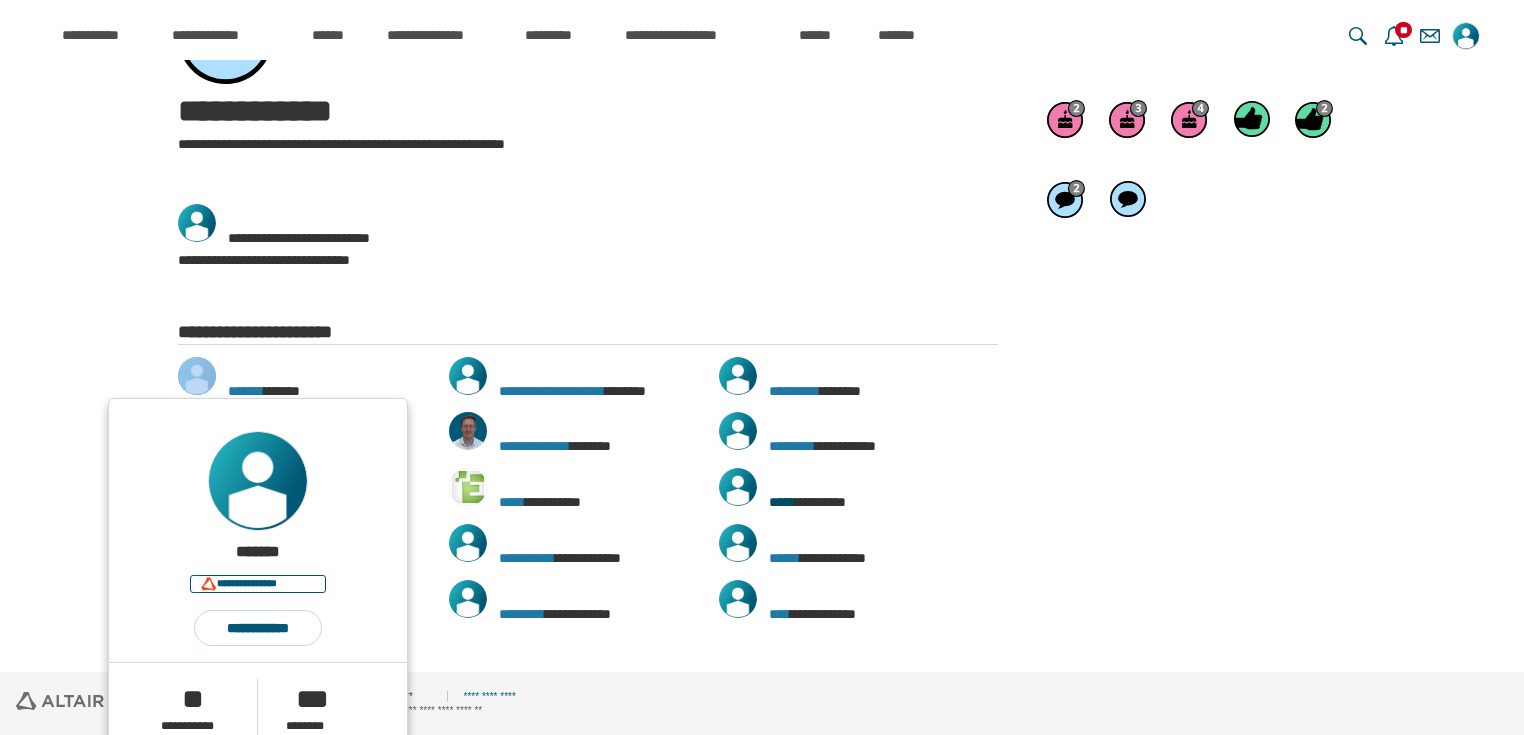 click on "[ADDRESS]" at bounding box center (588, 345) 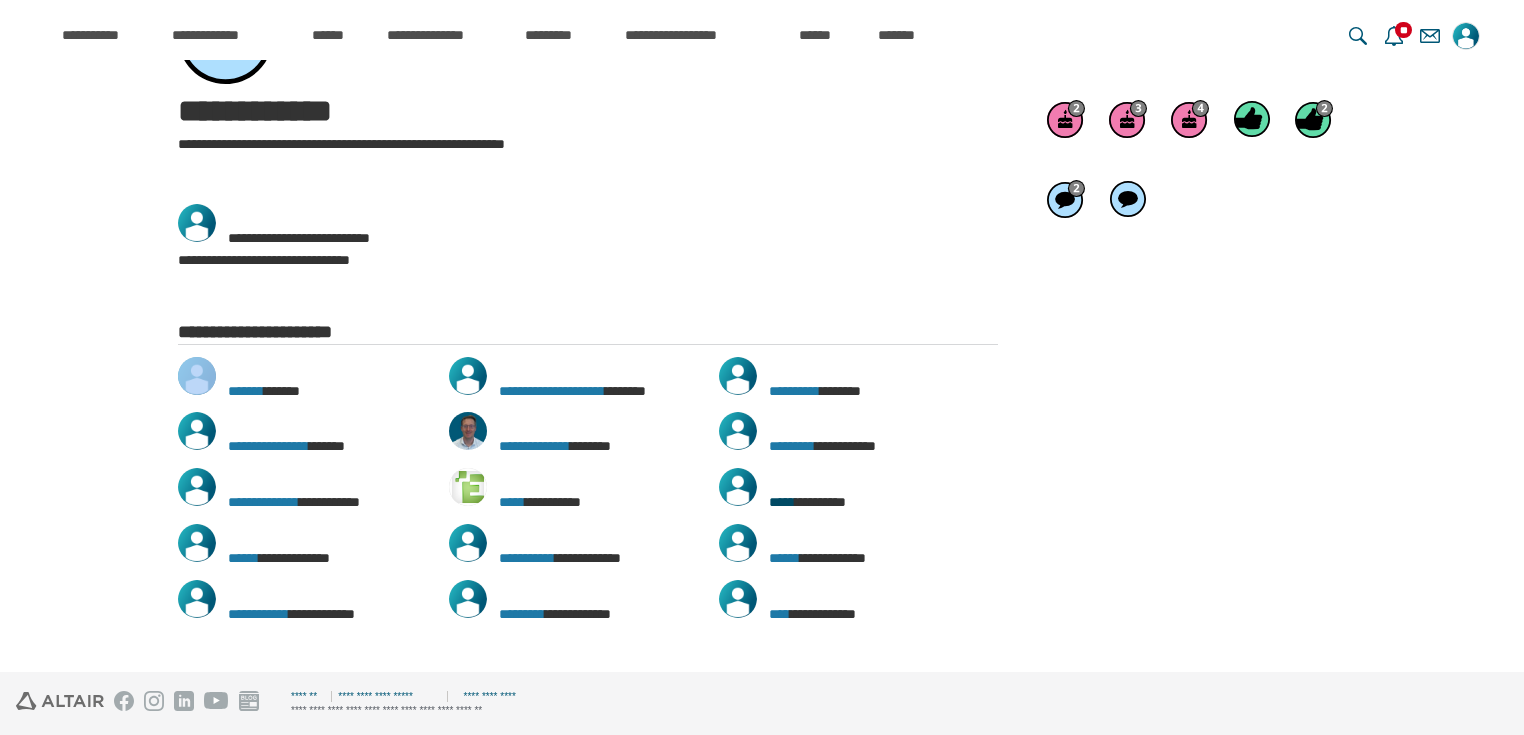 click on "*****" at bounding box center [782, 502] 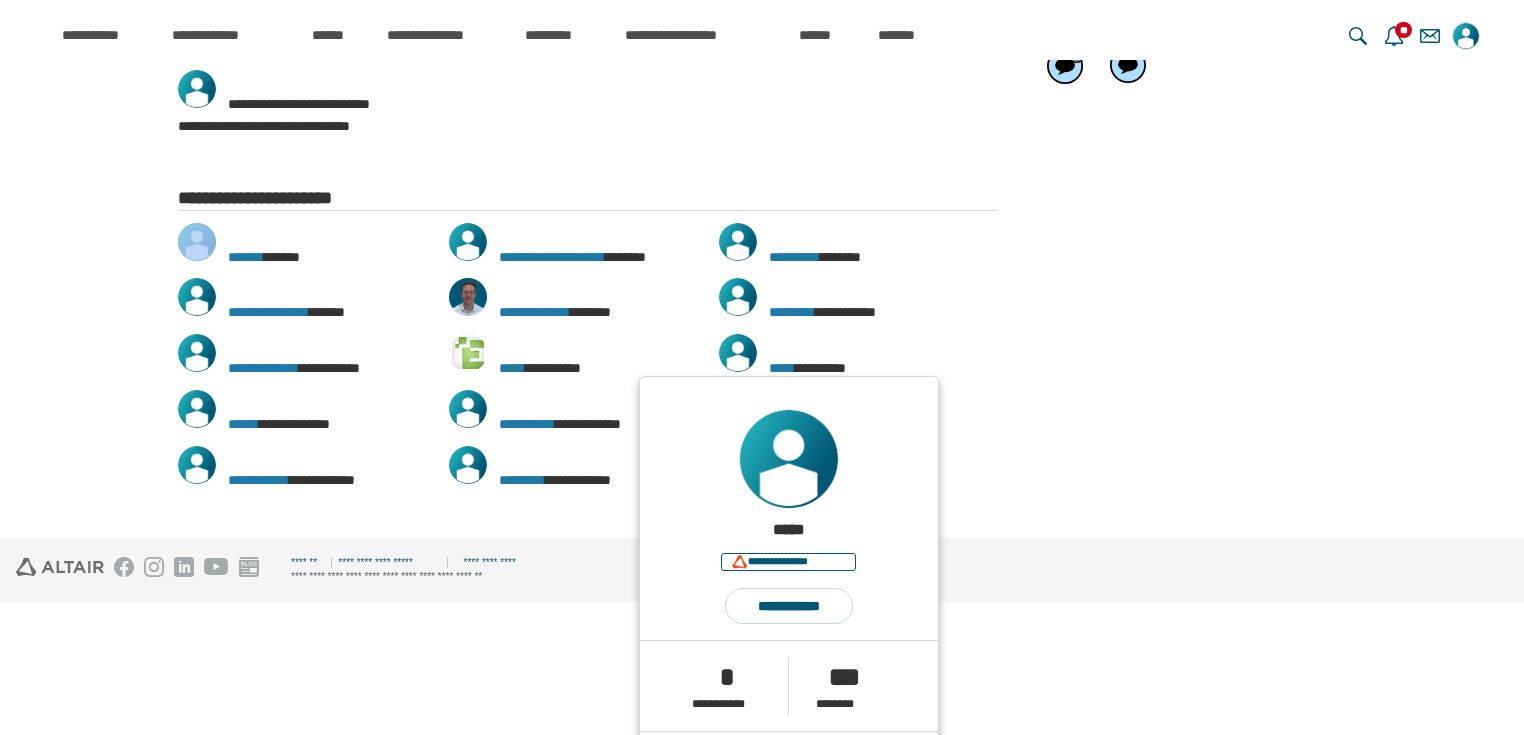 click on "[ADDRESS]" at bounding box center [762, 137] 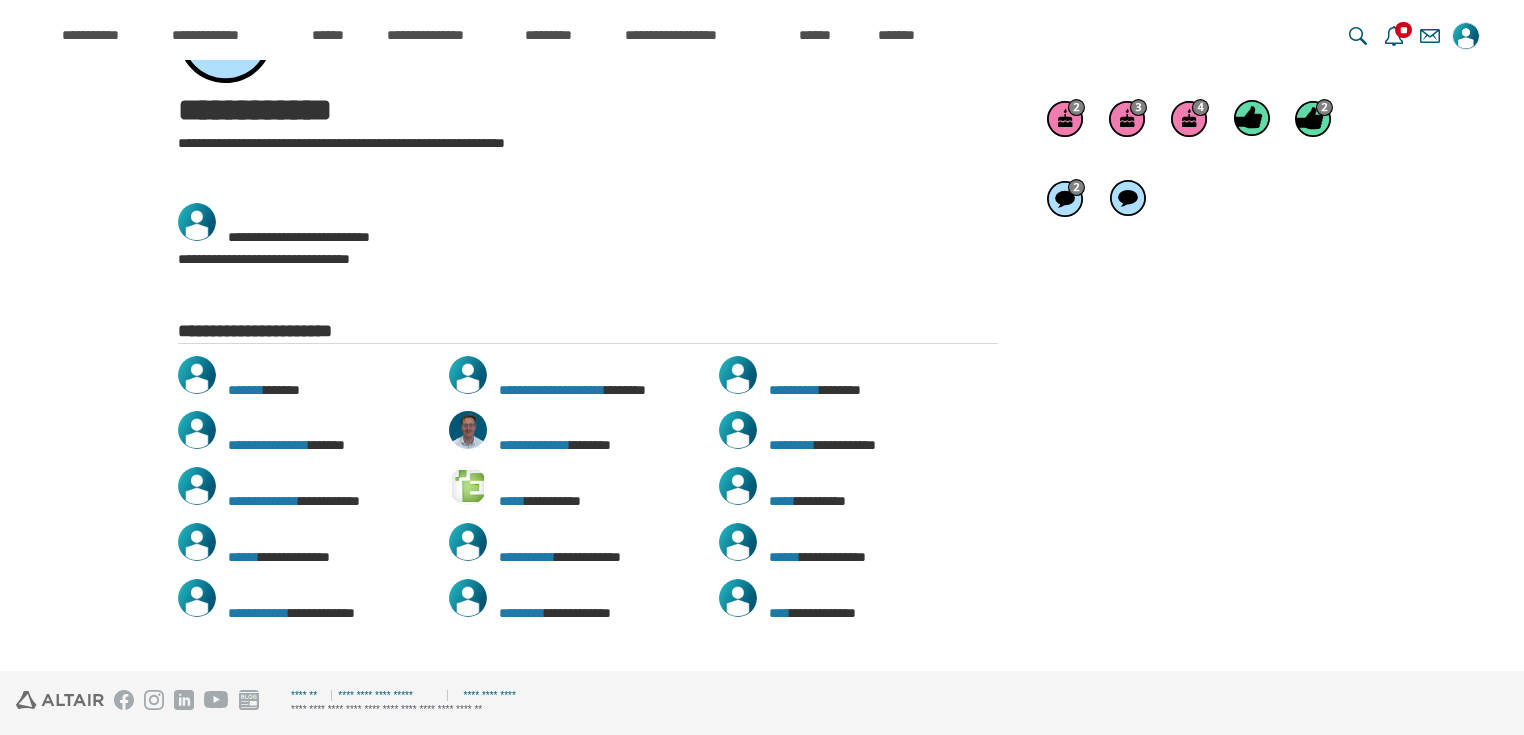 scroll, scrollTop: 340, scrollLeft: 0, axis: vertical 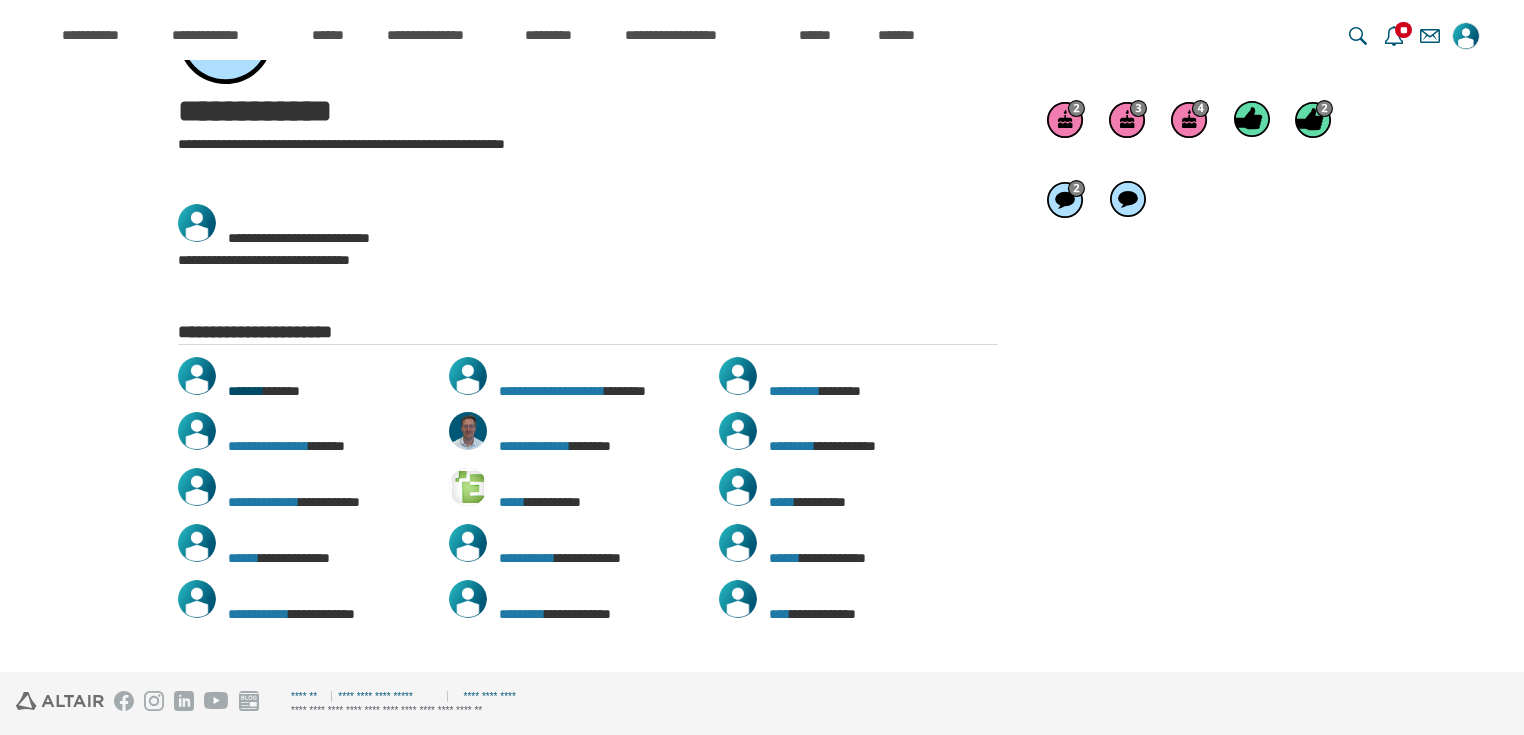 click on "*******" at bounding box center (246, 391) 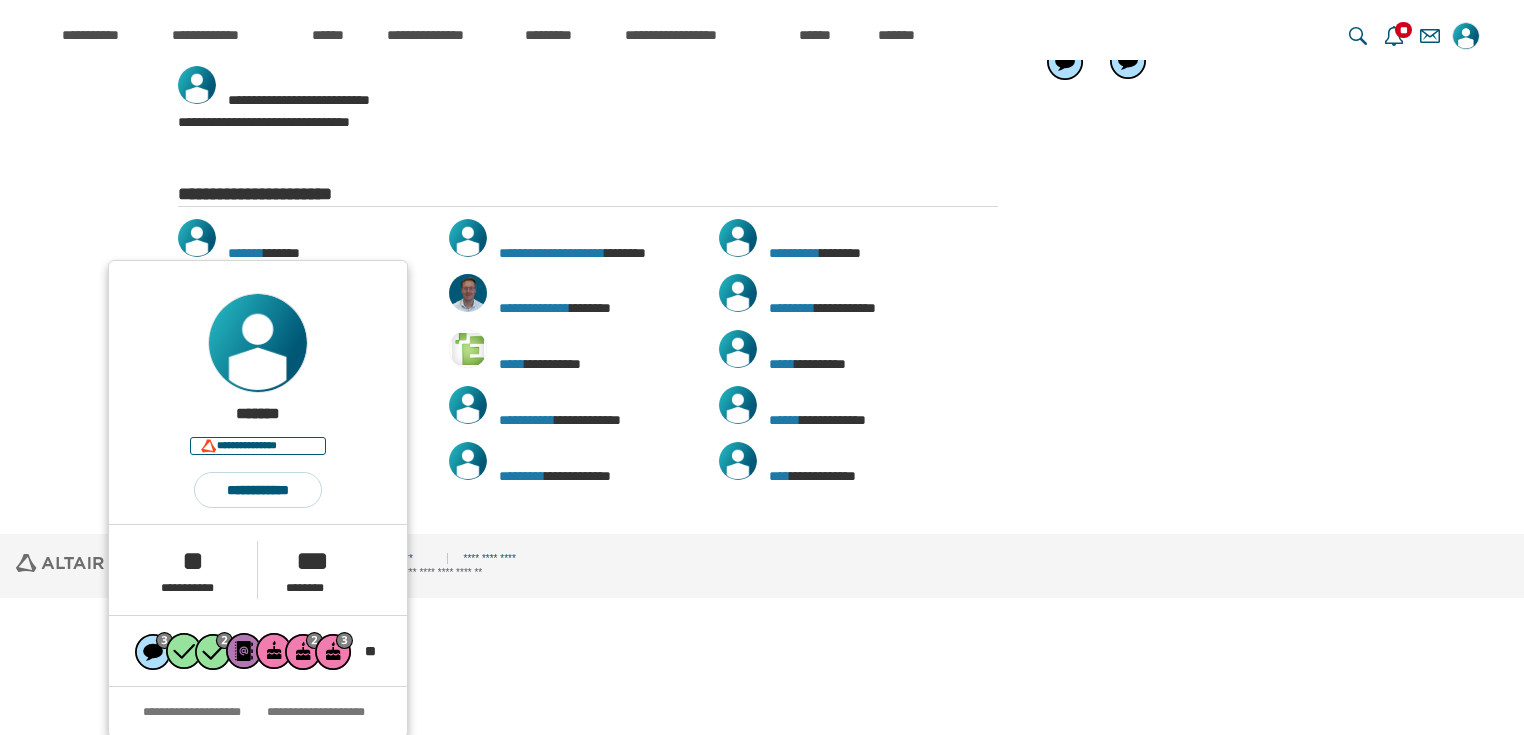 scroll, scrollTop: 479, scrollLeft: 0, axis: vertical 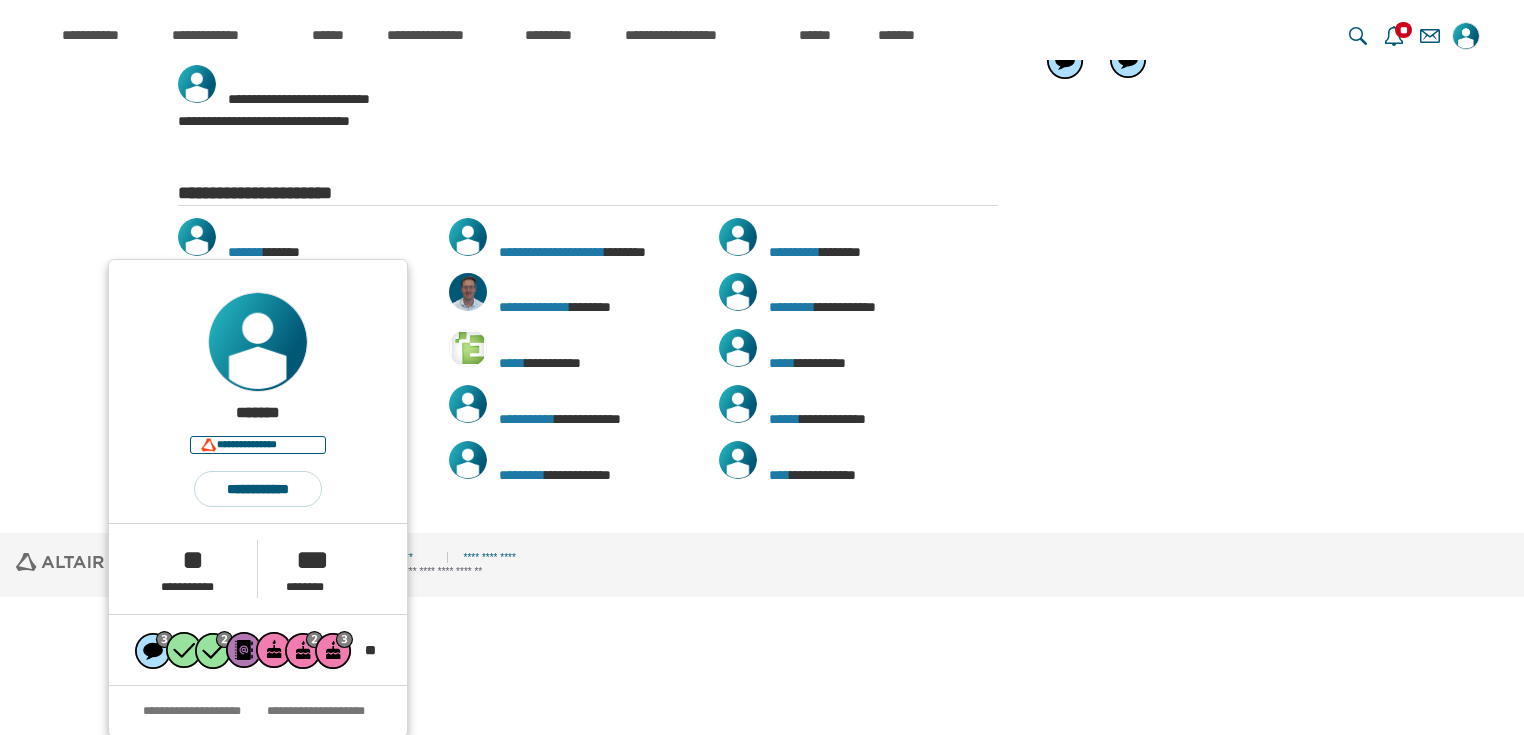 click on "[ADDRESS]" at bounding box center (762, 565) 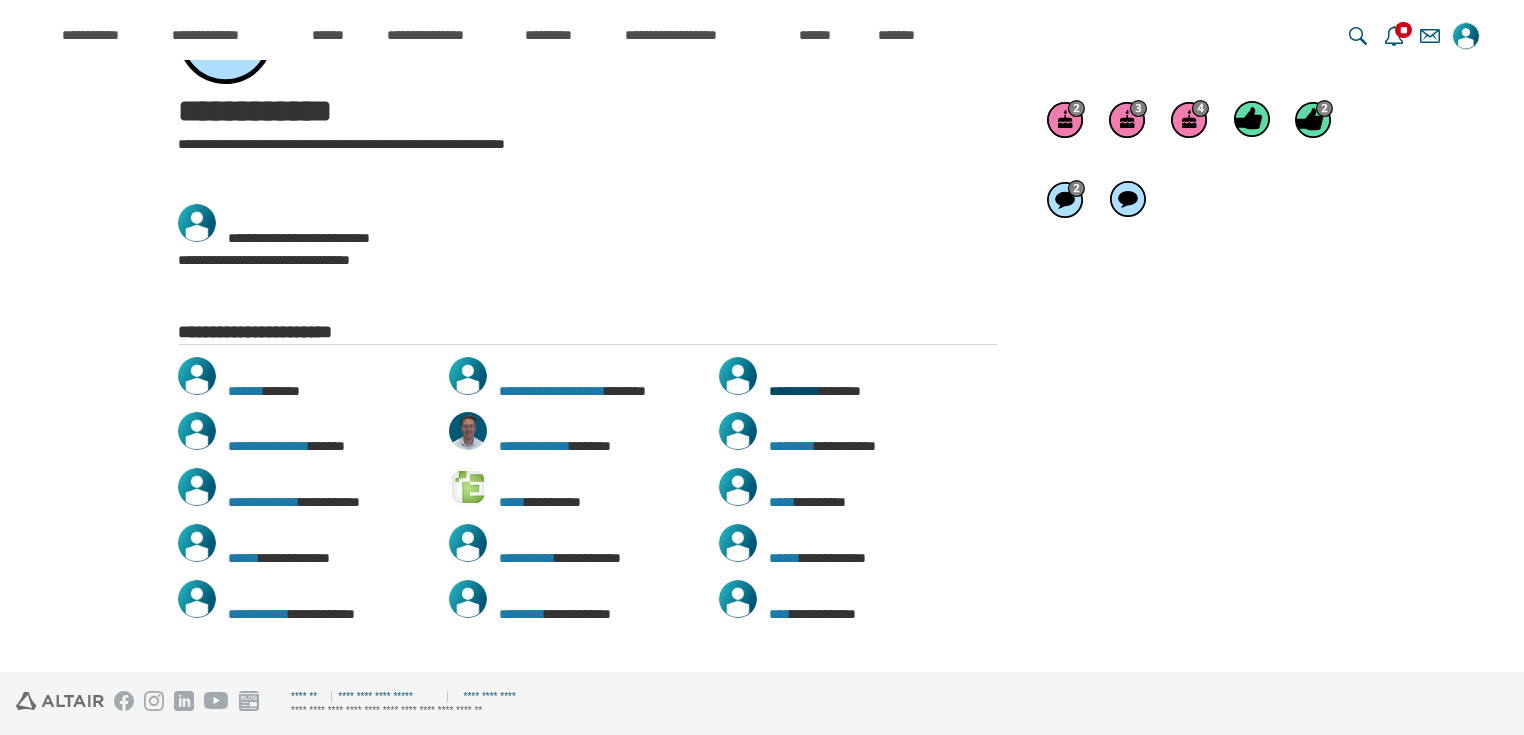 click on "**********" at bounding box center (794, 391) 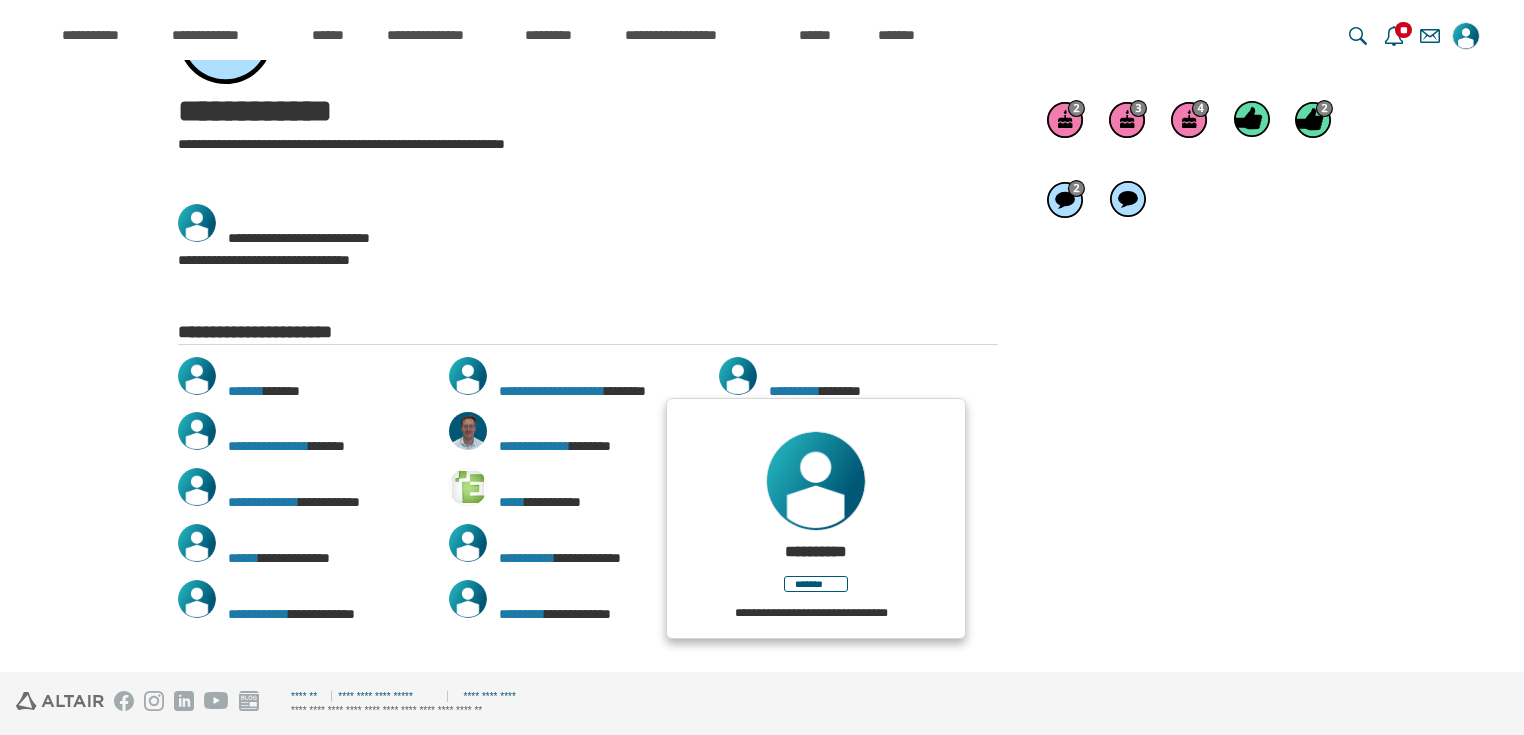 click on "[ADDRESS]" at bounding box center [762, 304] 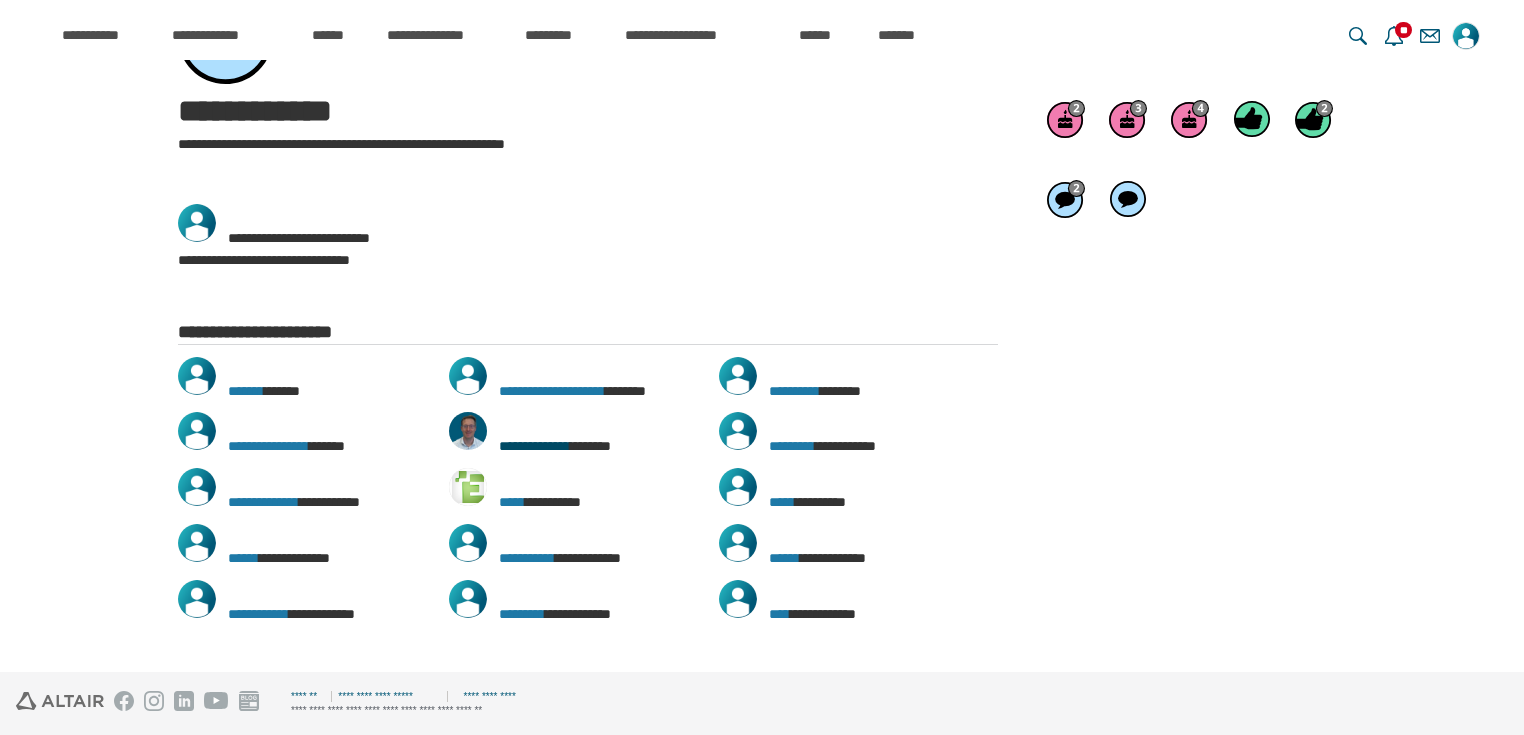 click on "**********" at bounding box center (534, 446) 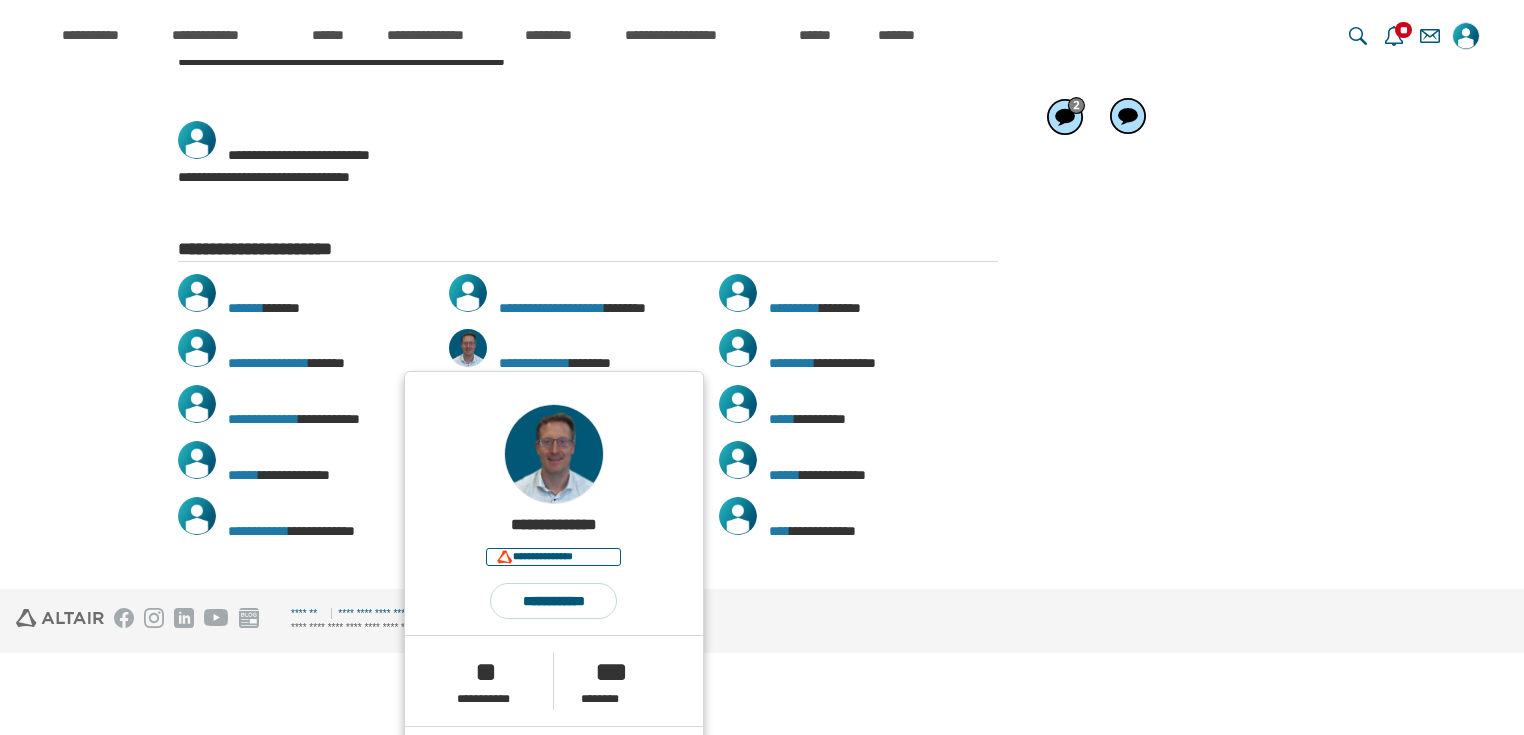 scroll, scrollTop: 474, scrollLeft: 0, axis: vertical 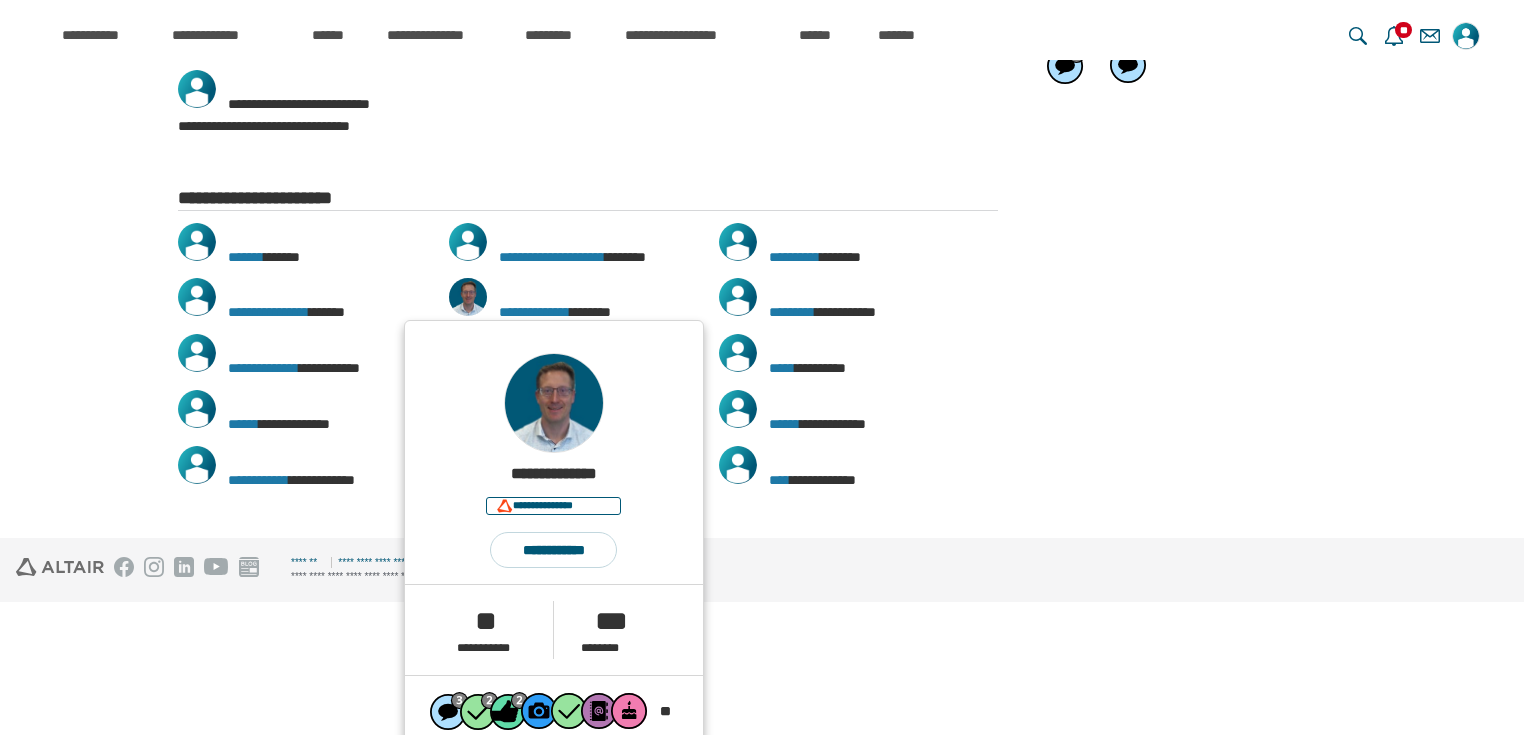 click on "[ADDRESS]" at bounding box center [762, 137] 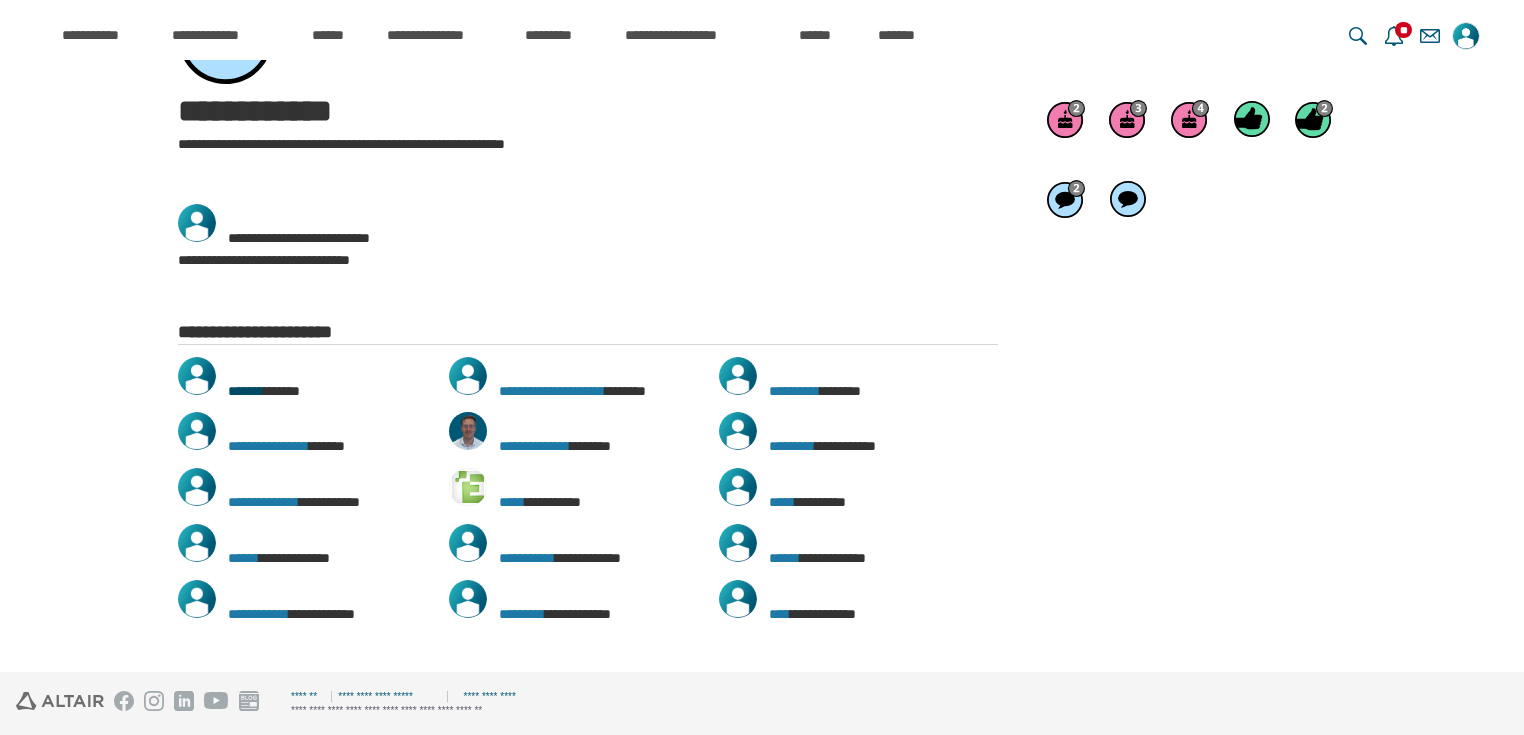 click on "*******" at bounding box center [246, 391] 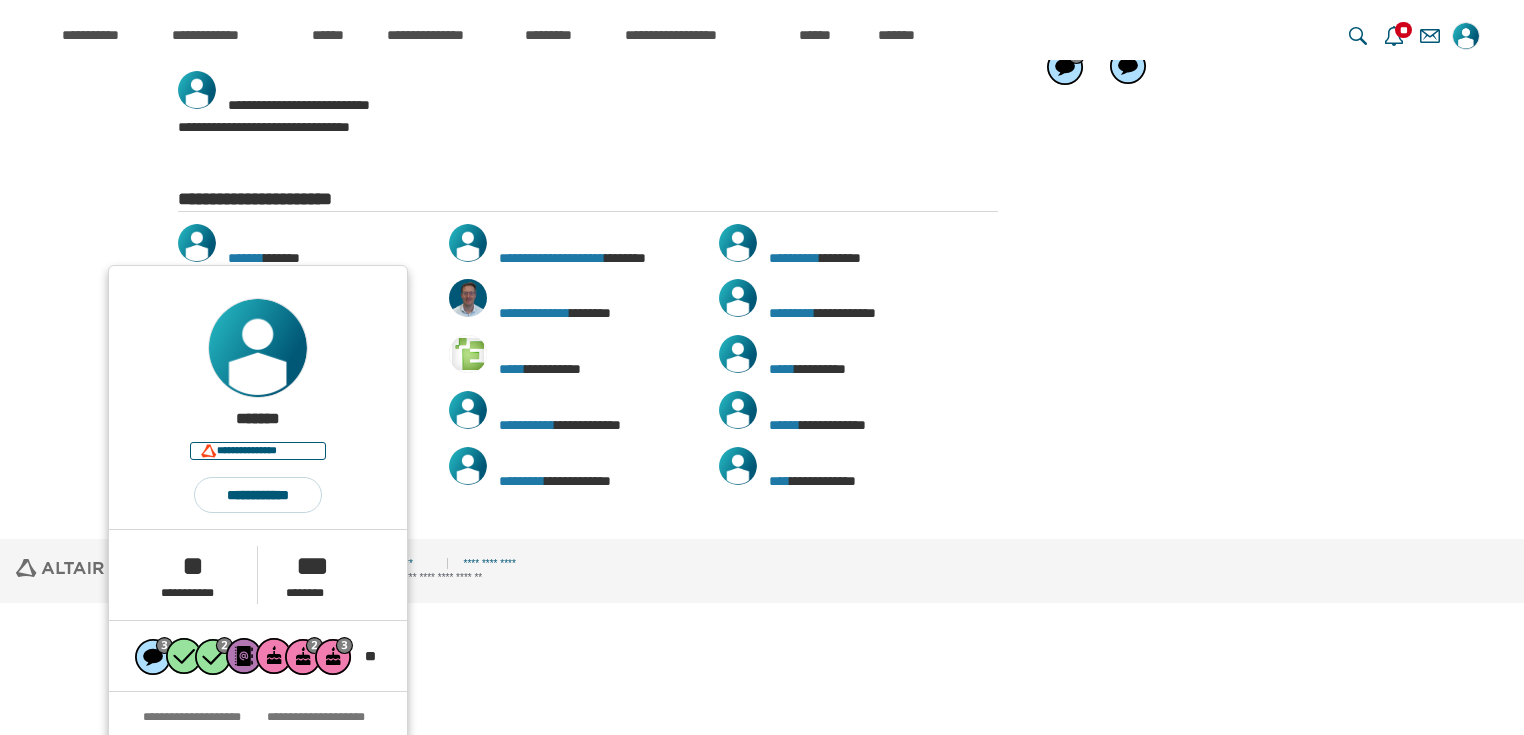scroll, scrollTop: 207, scrollLeft: 0, axis: vertical 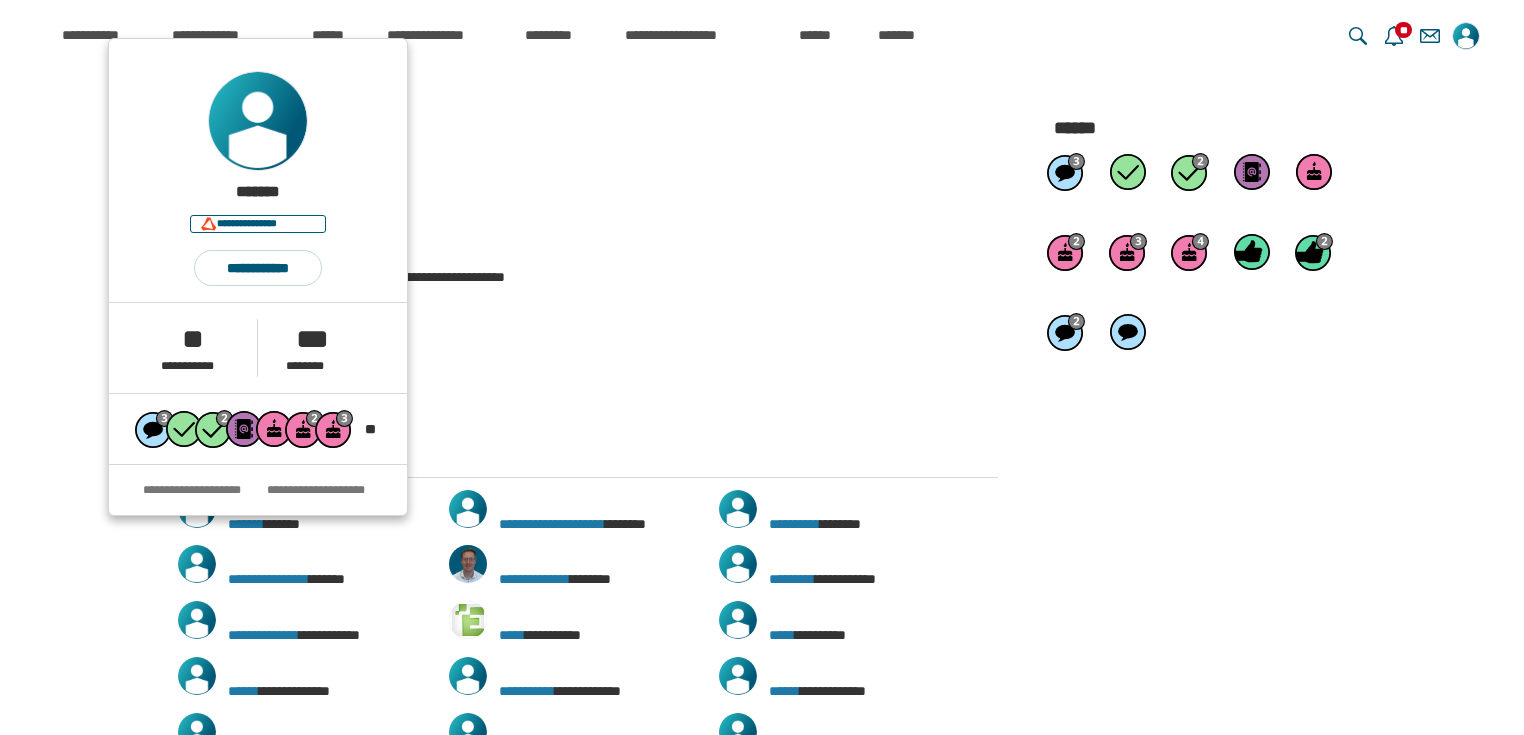 click on "**********" at bounding box center (588, 277) 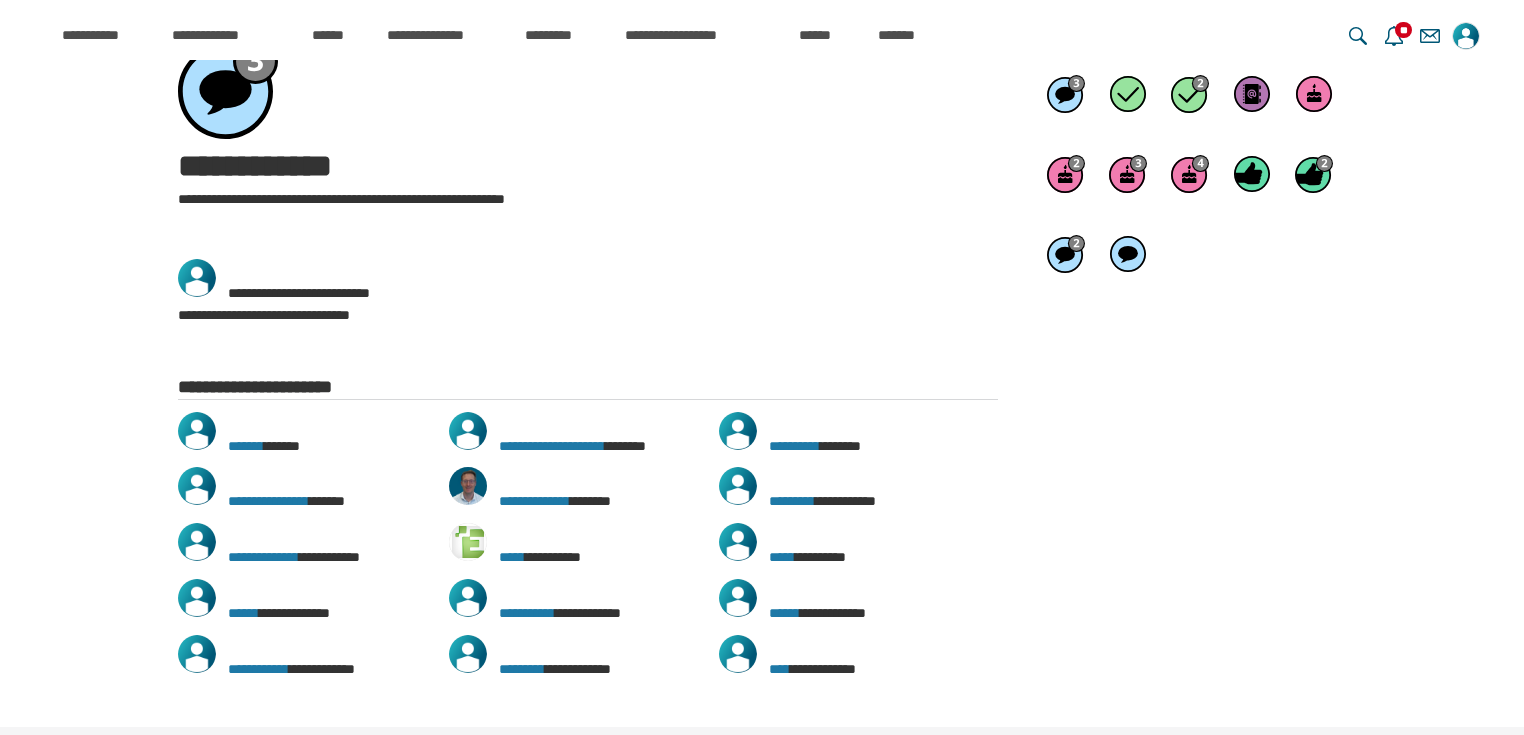 scroll, scrollTop: 340, scrollLeft: 0, axis: vertical 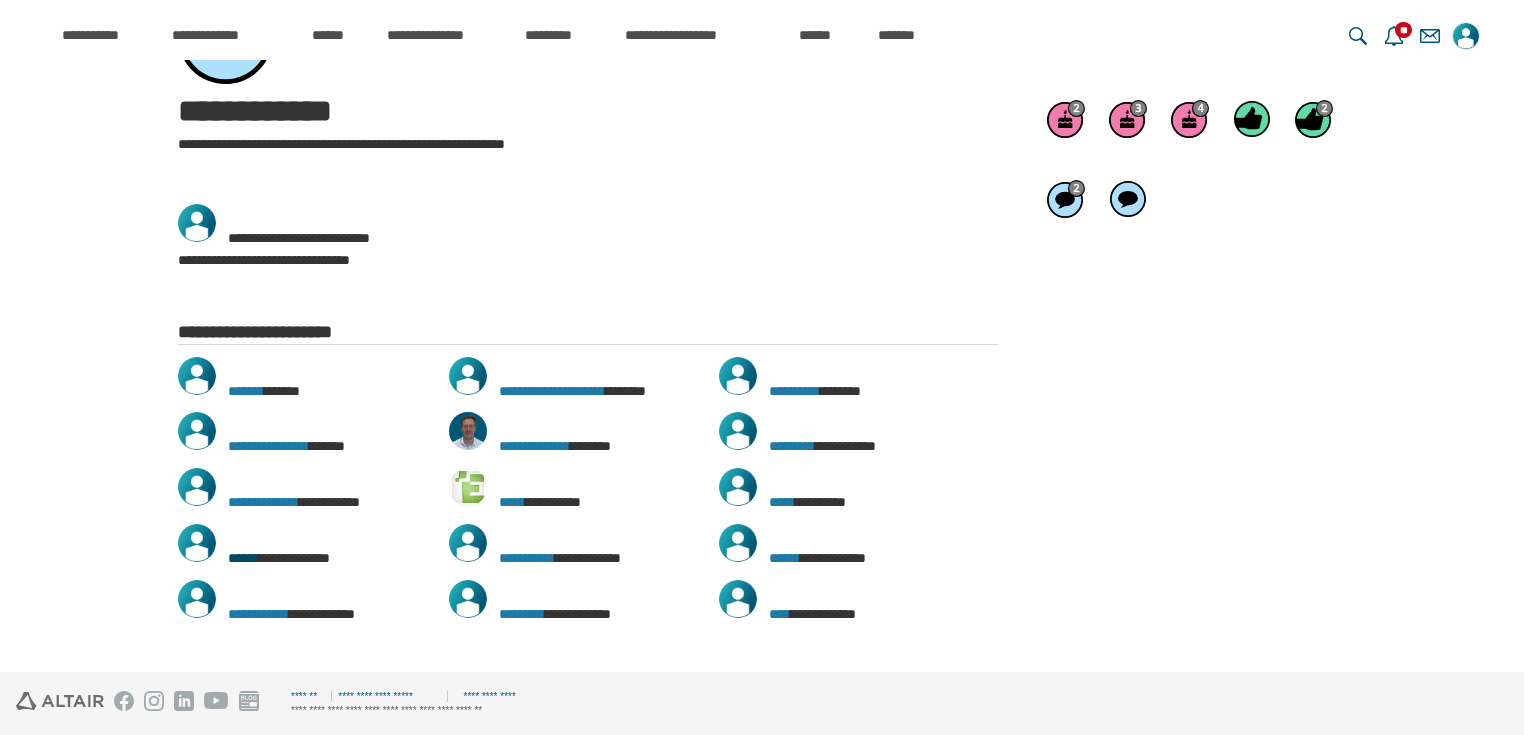 click on "******" at bounding box center (243, 558) 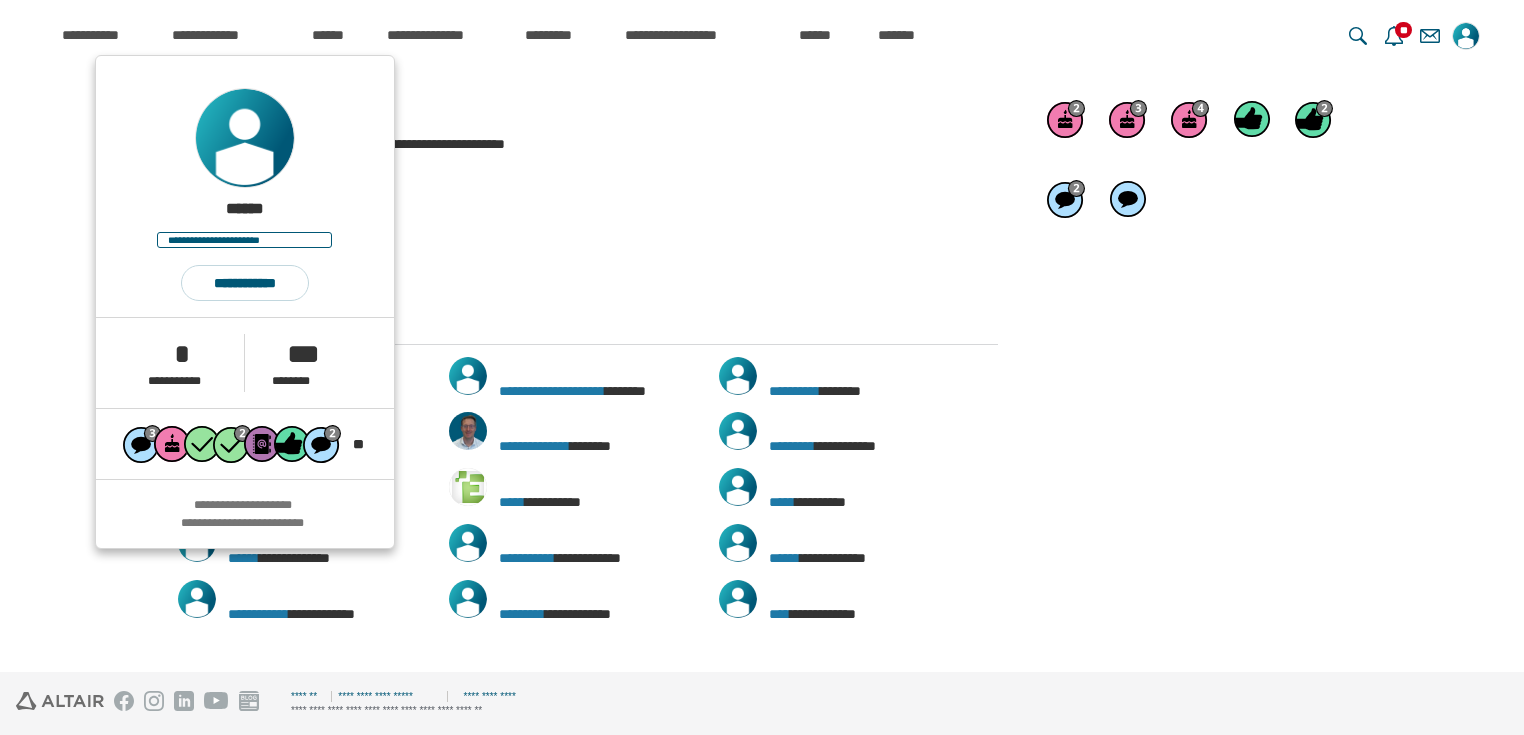 click on "[FIRST] [LAST]" at bounding box center [588, 226] 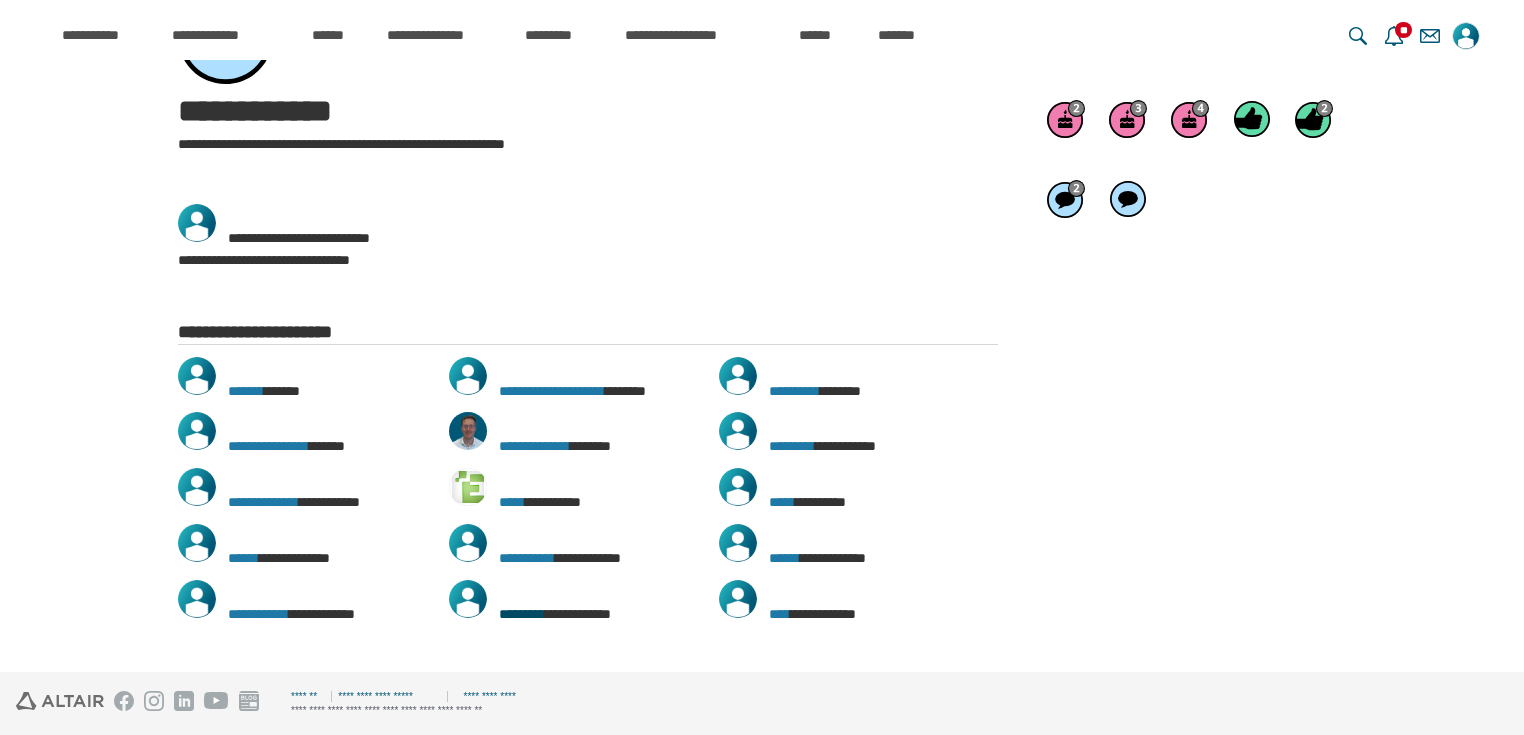 click on "*********" at bounding box center [522, 614] 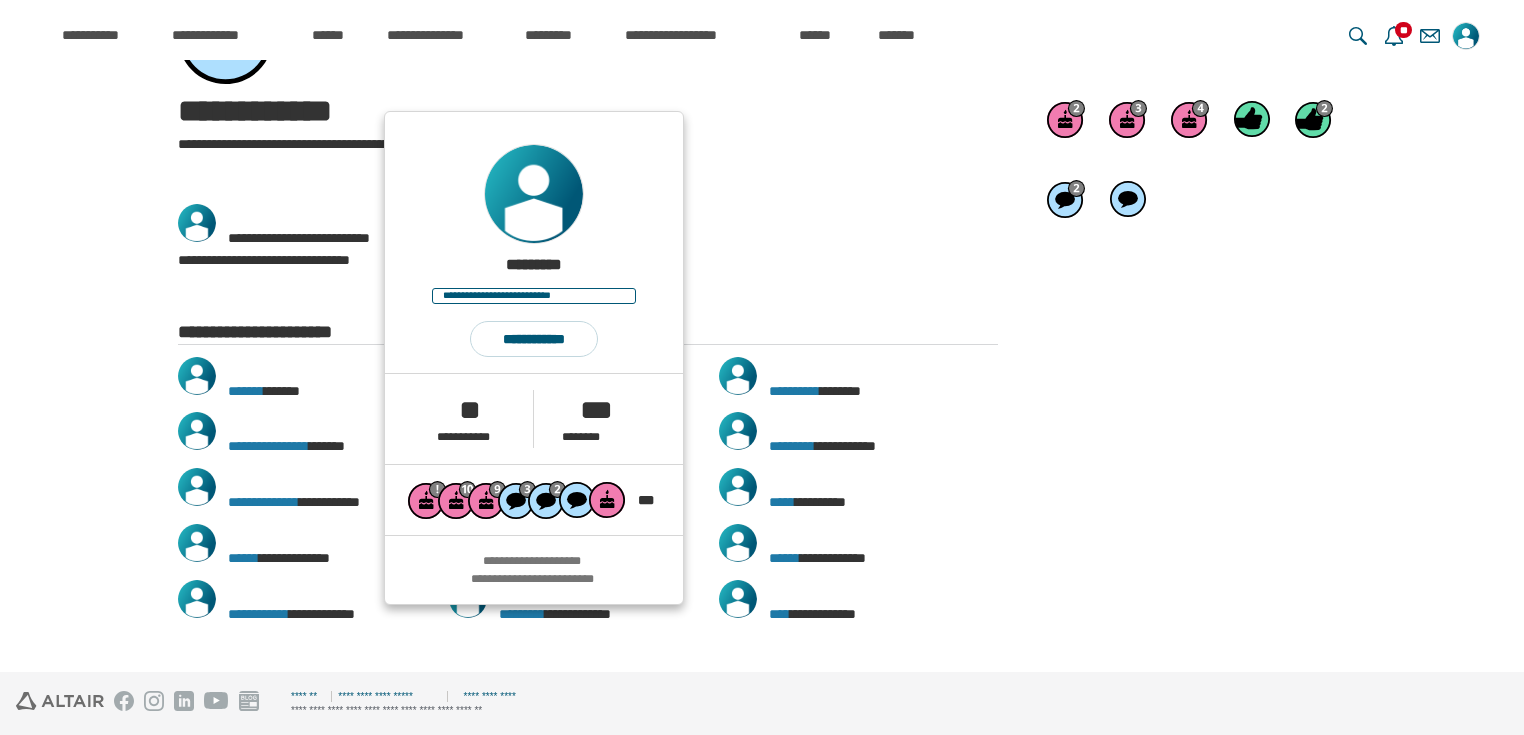 click on "**********" at bounding box center [588, 260] 